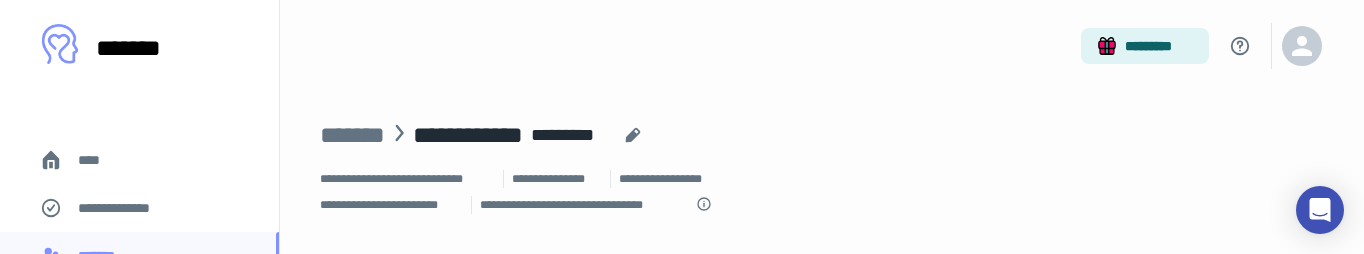 scroll, scrollTop: 0, scrollLeft: 0, axis: both 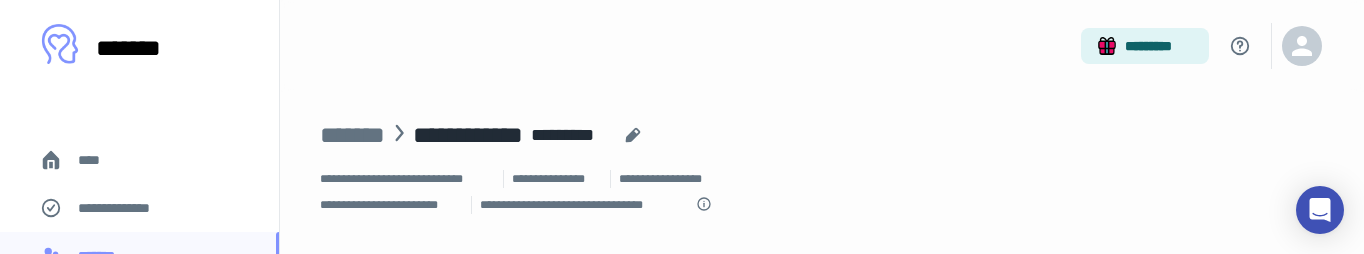 drag, startPoint x: 806, startPoint y: 248, endPoint x: 804, endPoint y: 338, distance: 90.02222 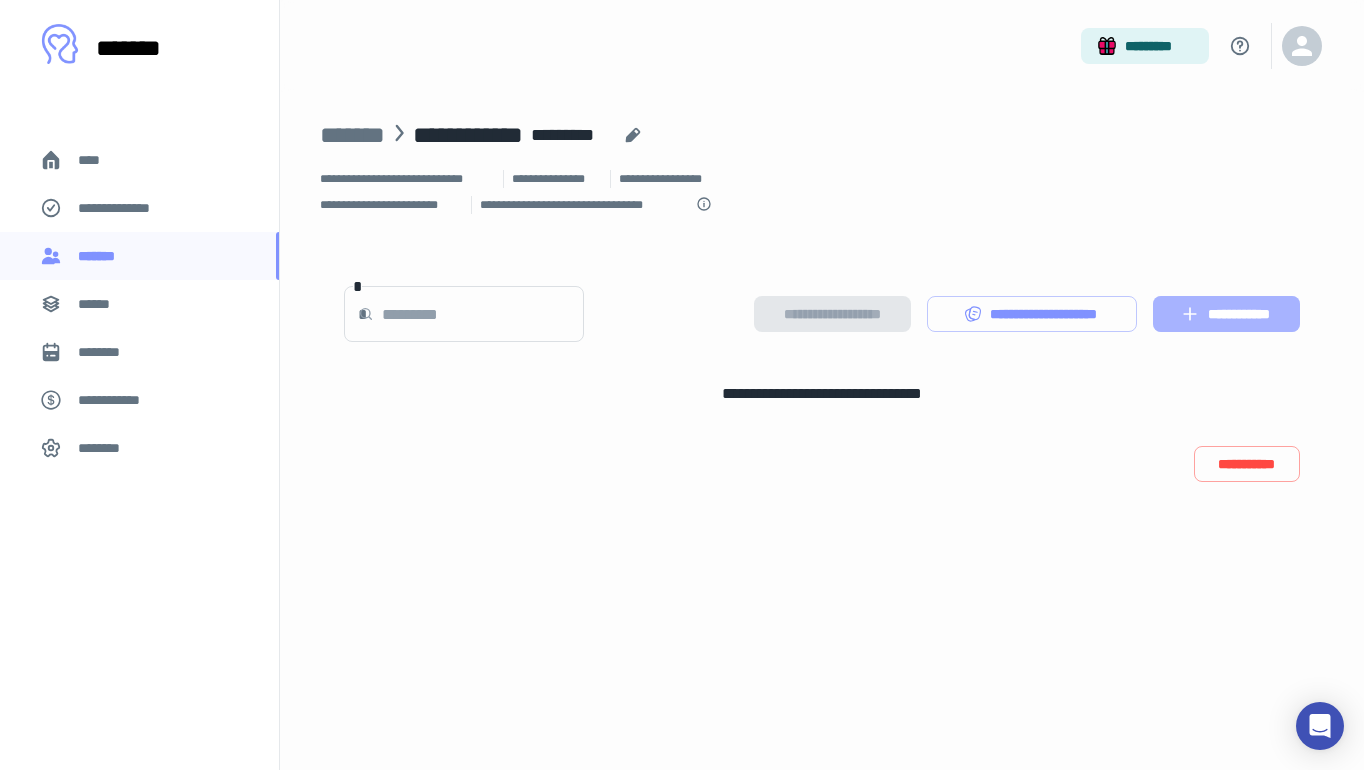 click on "**********" at bounding box center [1226, 314] 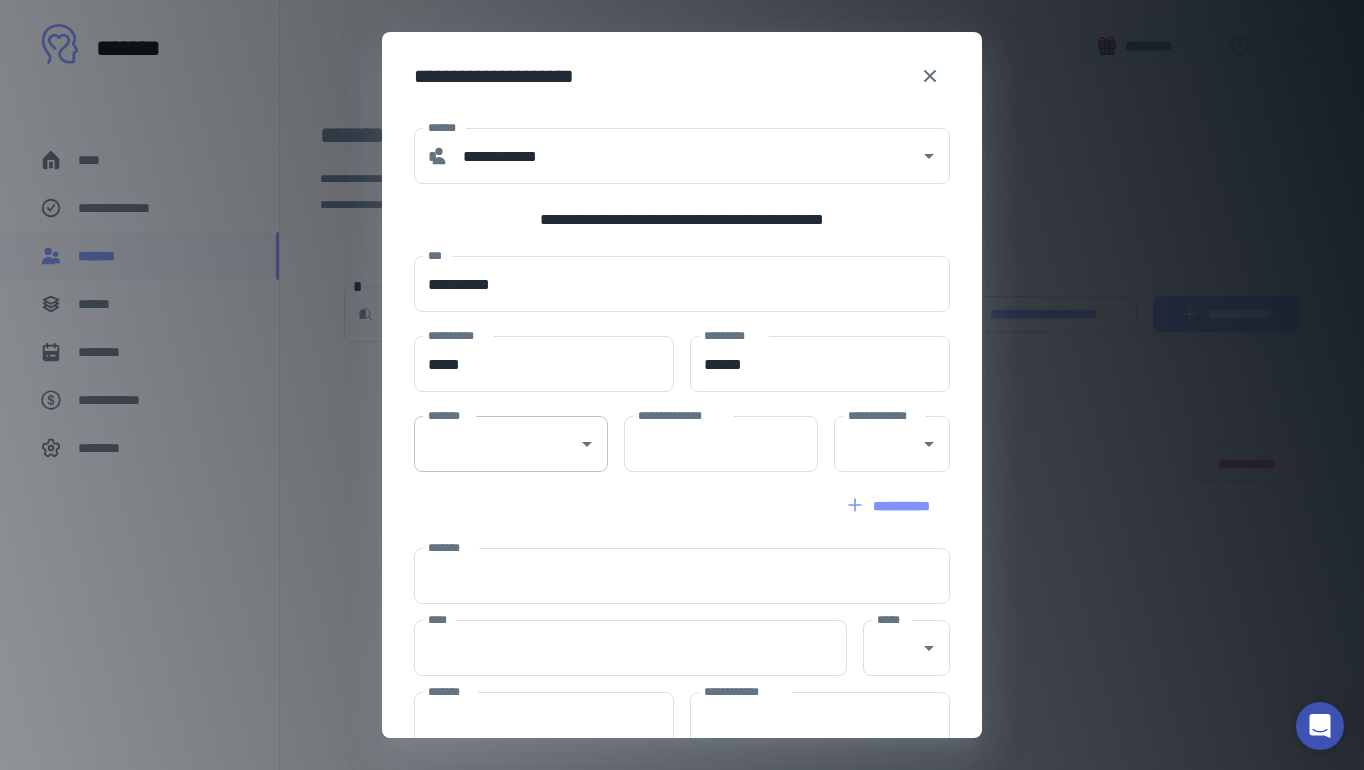 click on "*******" at bounding box center (511, 444) 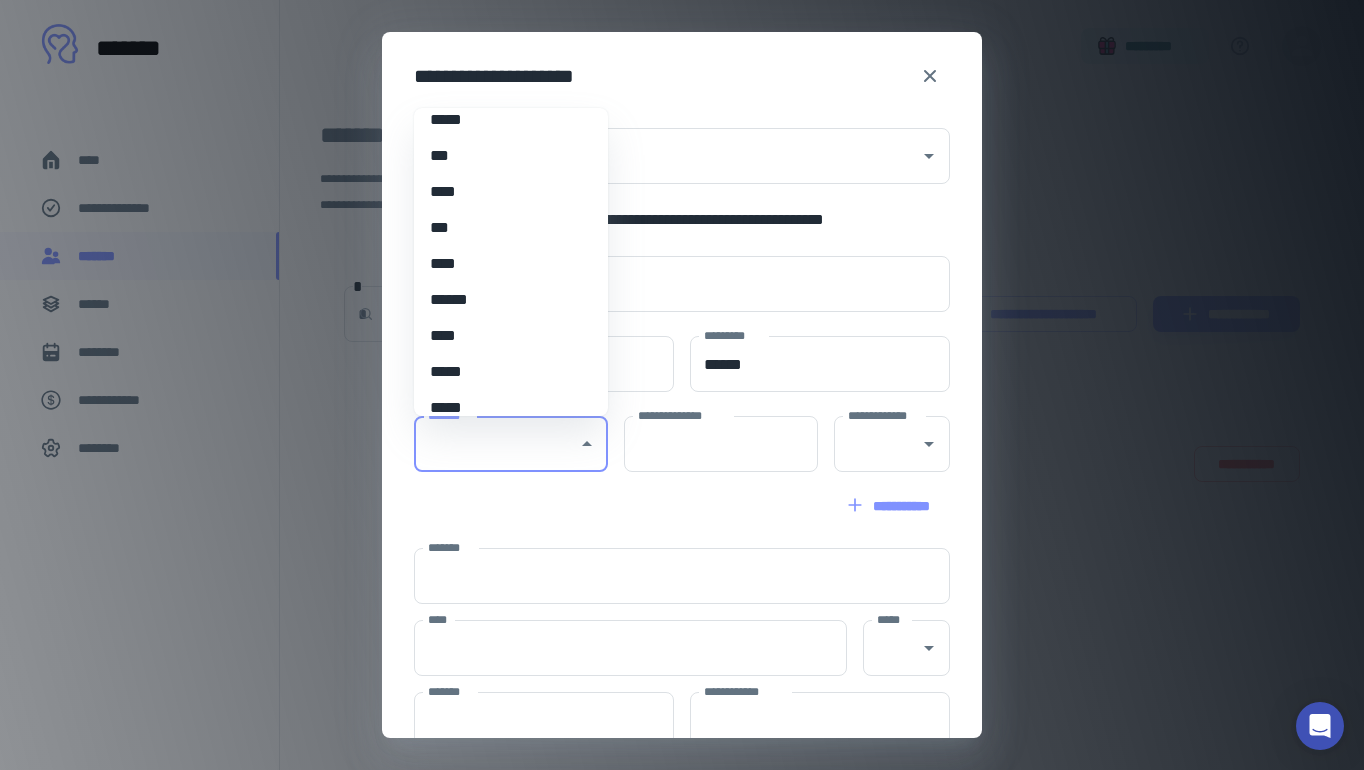 scroll, scrollTop: 234, scrollLeft: 0, axis: vertical 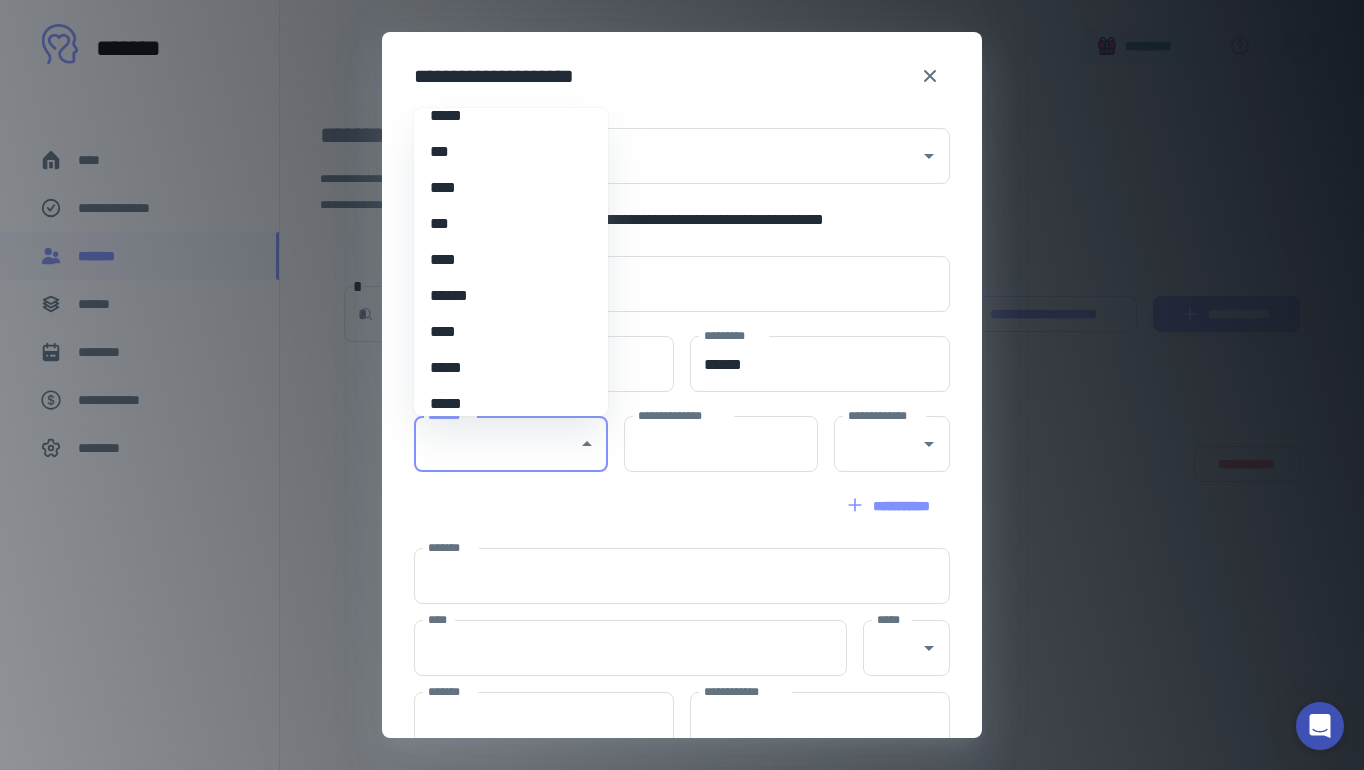 click on "****" at bounding box center [511, 260] 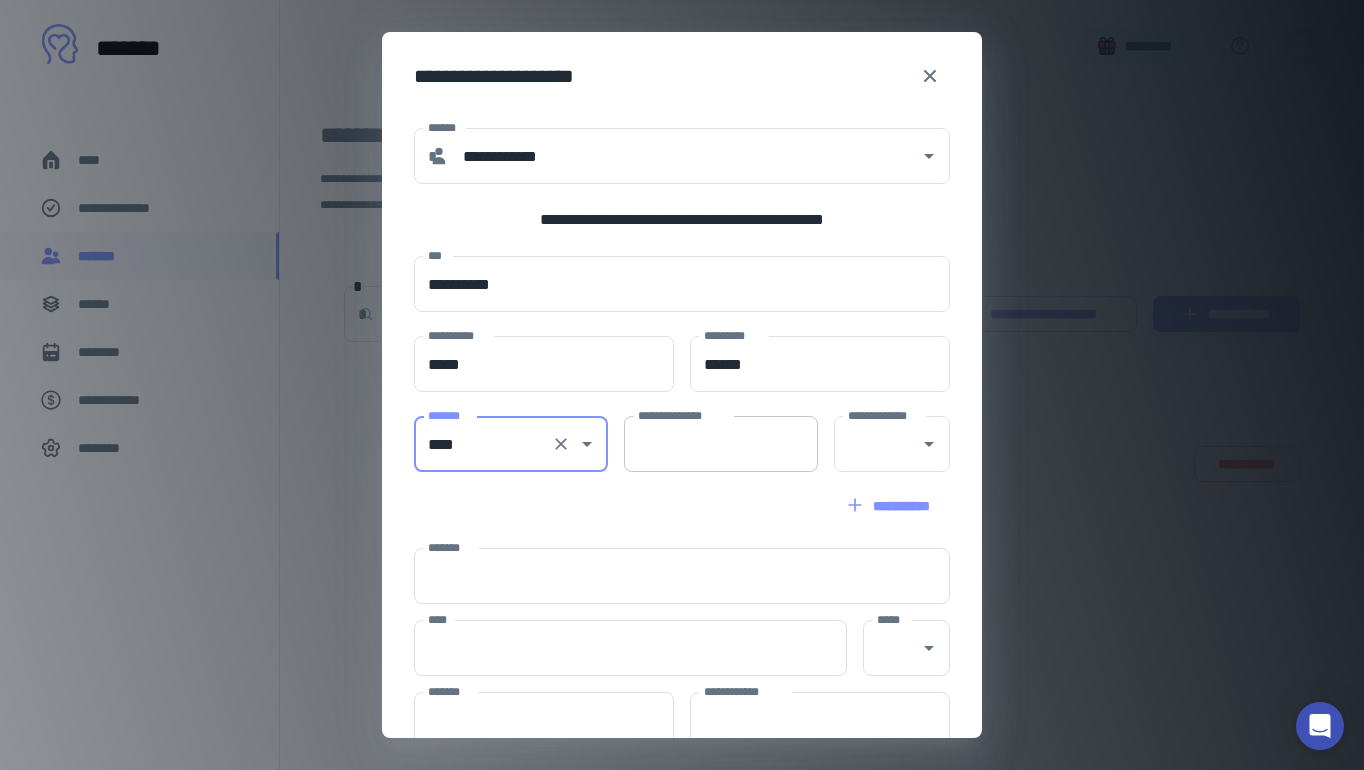 click on "**********" at bounding box center (721, 444) 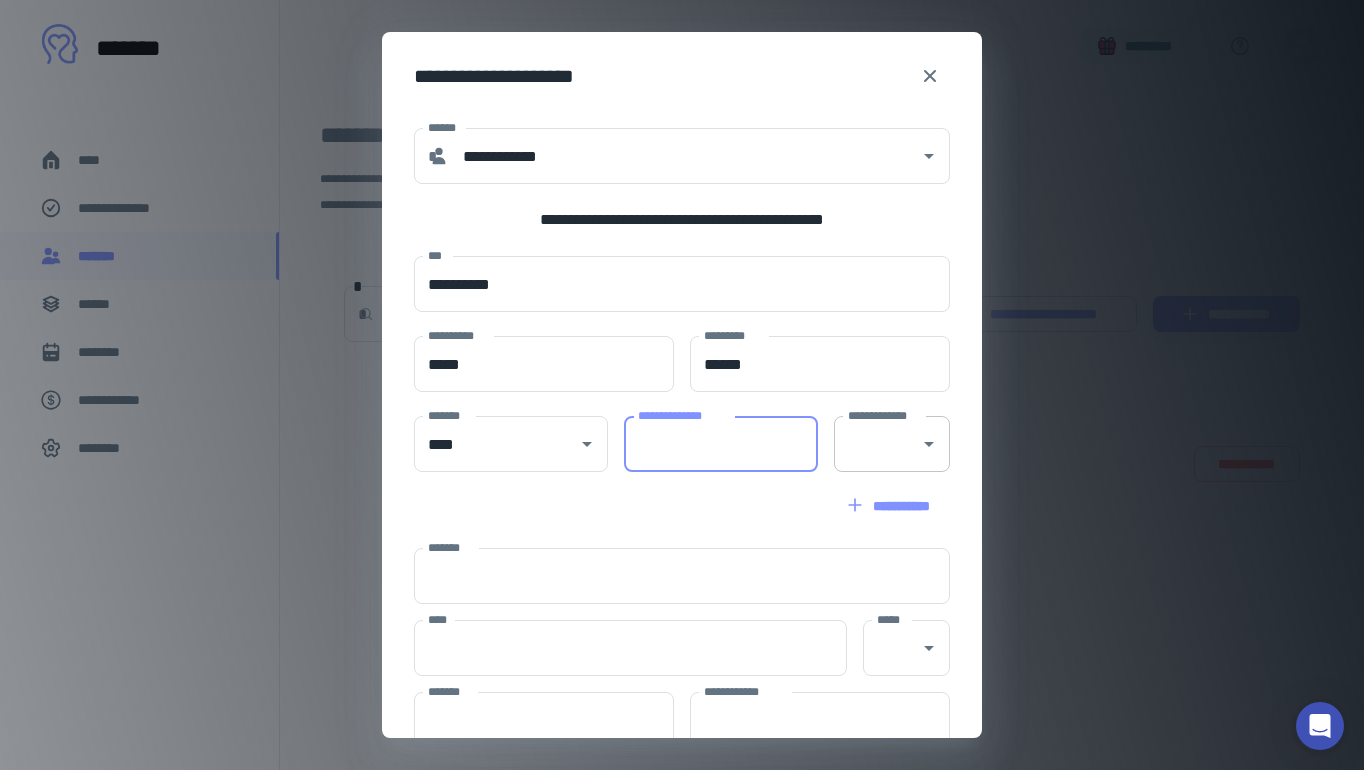 click on "**********" at bounding box center (892, 444) 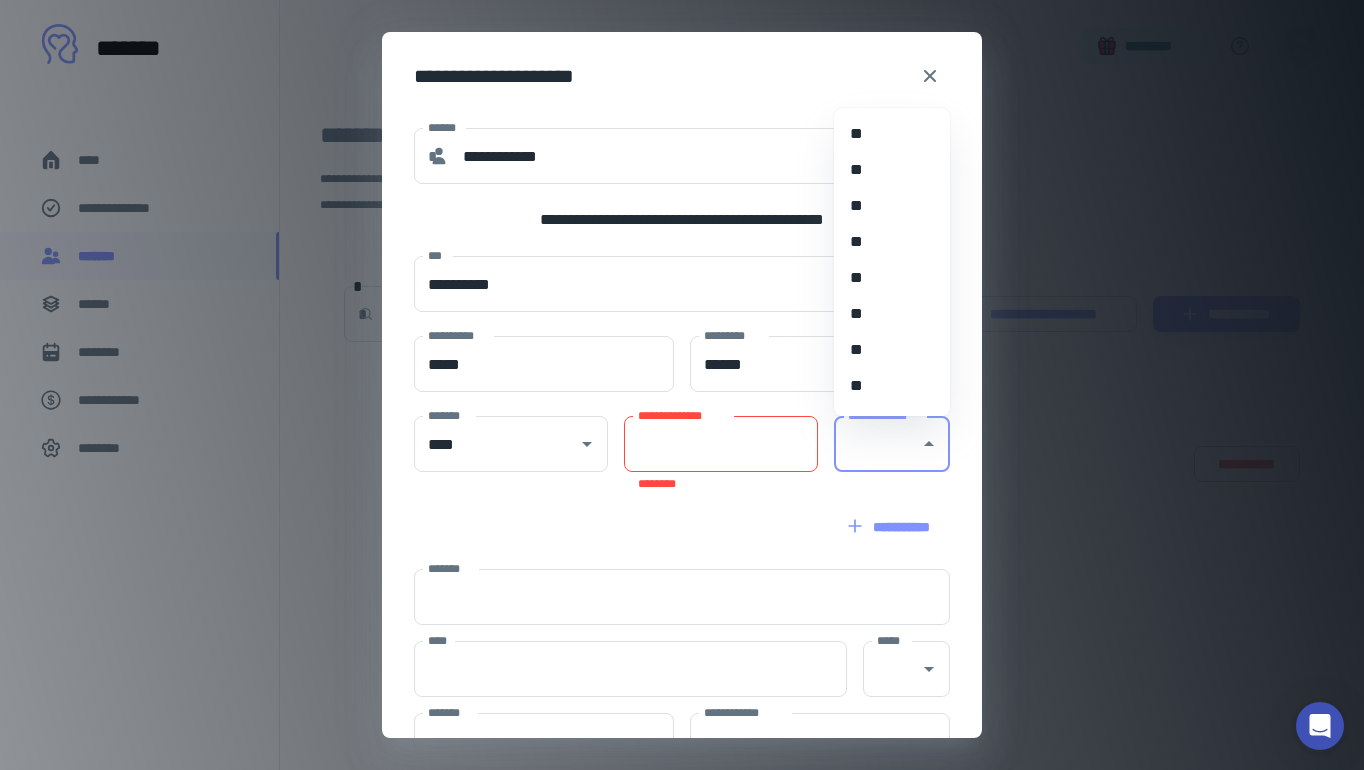 click on "**" at bounding box center (892, 314) 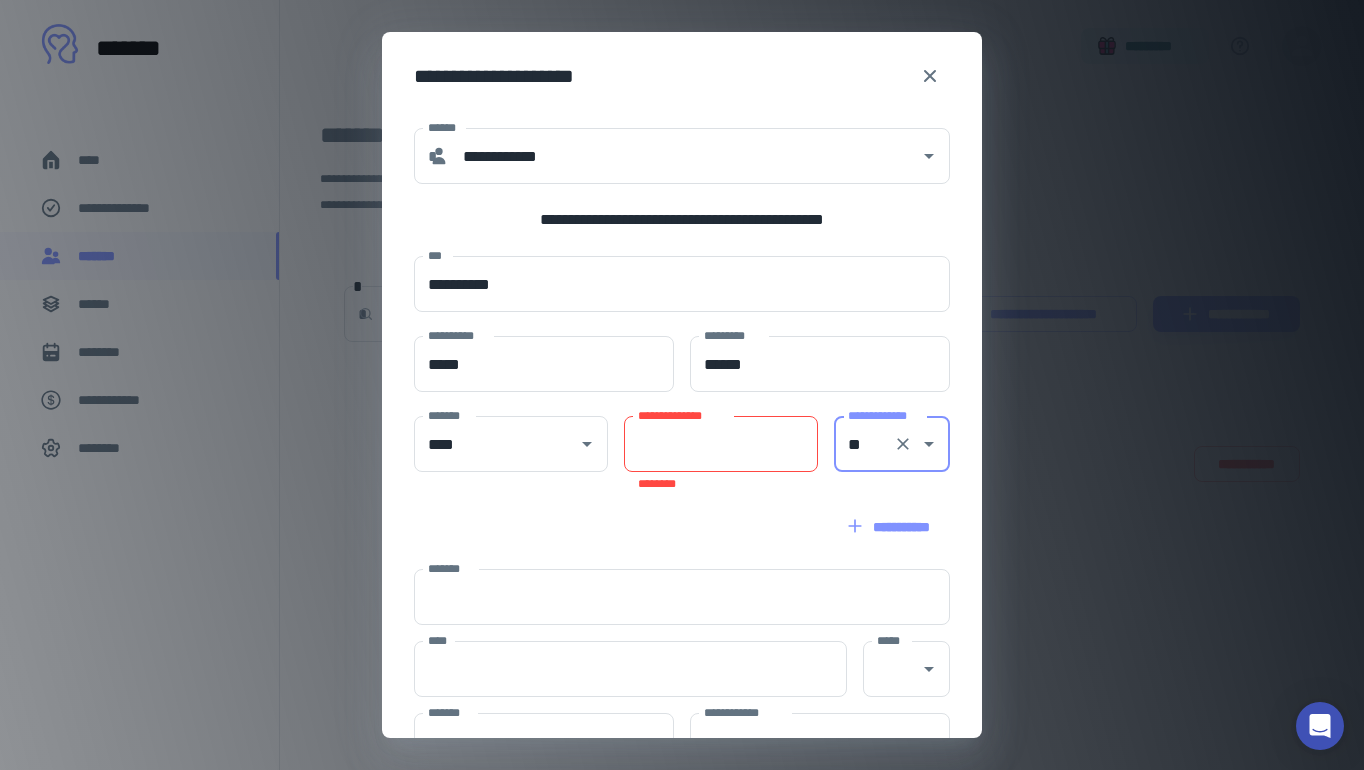 click on "**********" at bounding box center [721, 444] 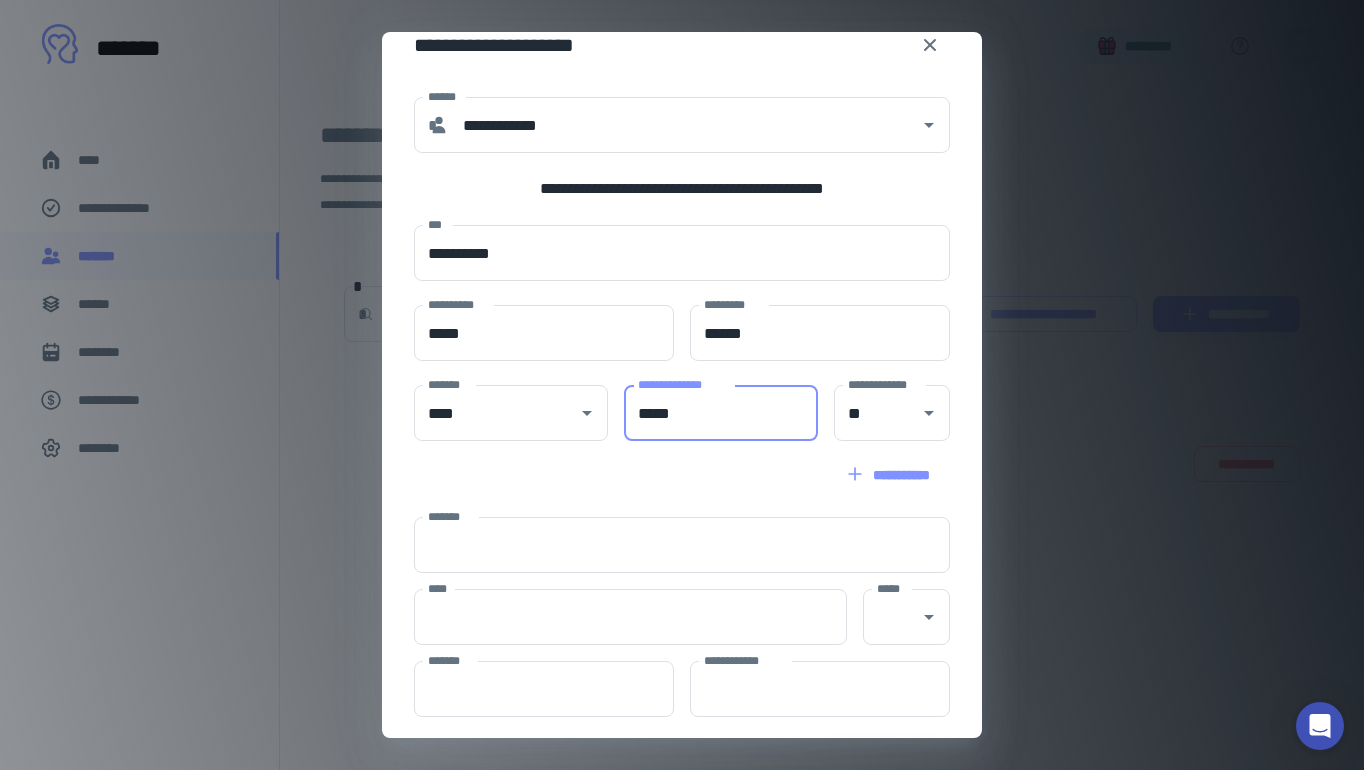 scroll, scrollTop: 102, scrollLeft: 0, axis: vertical 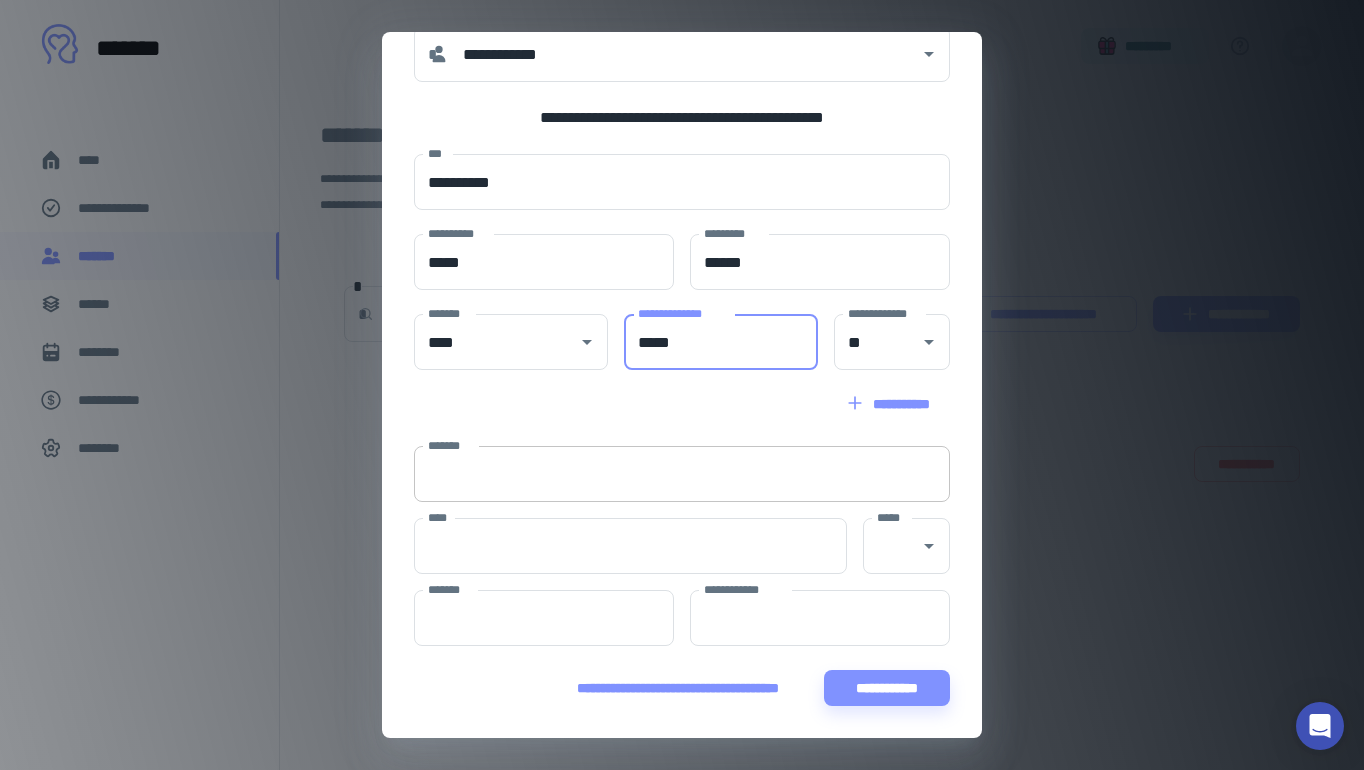 type on "*****" 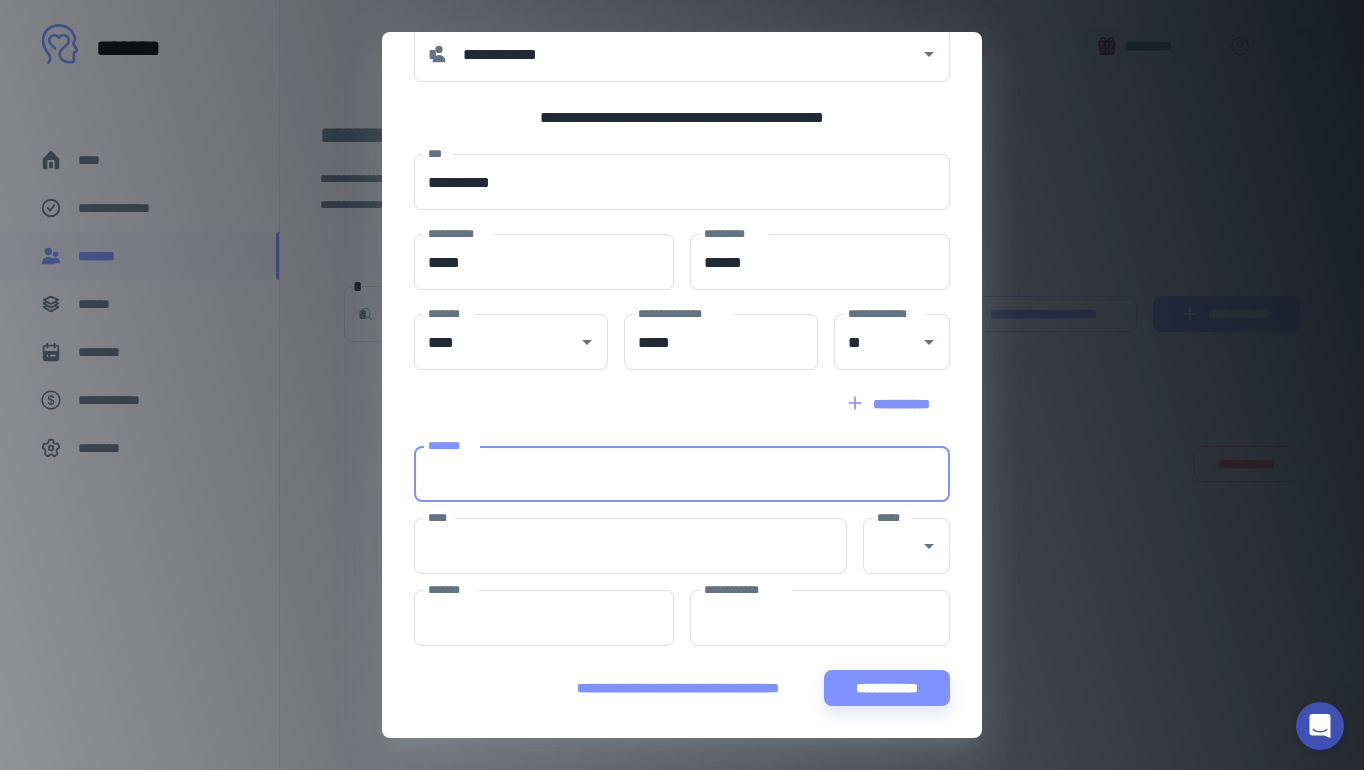 click on "*******" at bounding box center [682, 474] 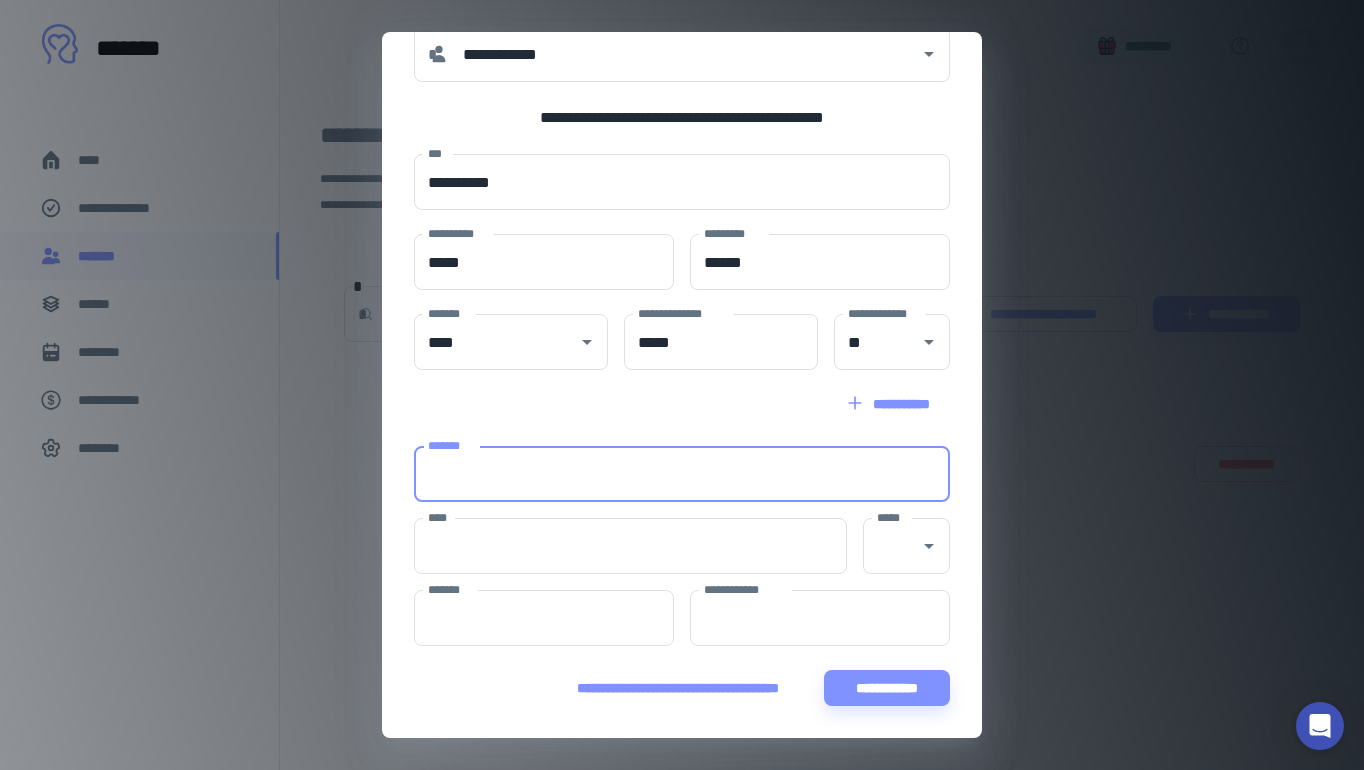 paste on "**********" 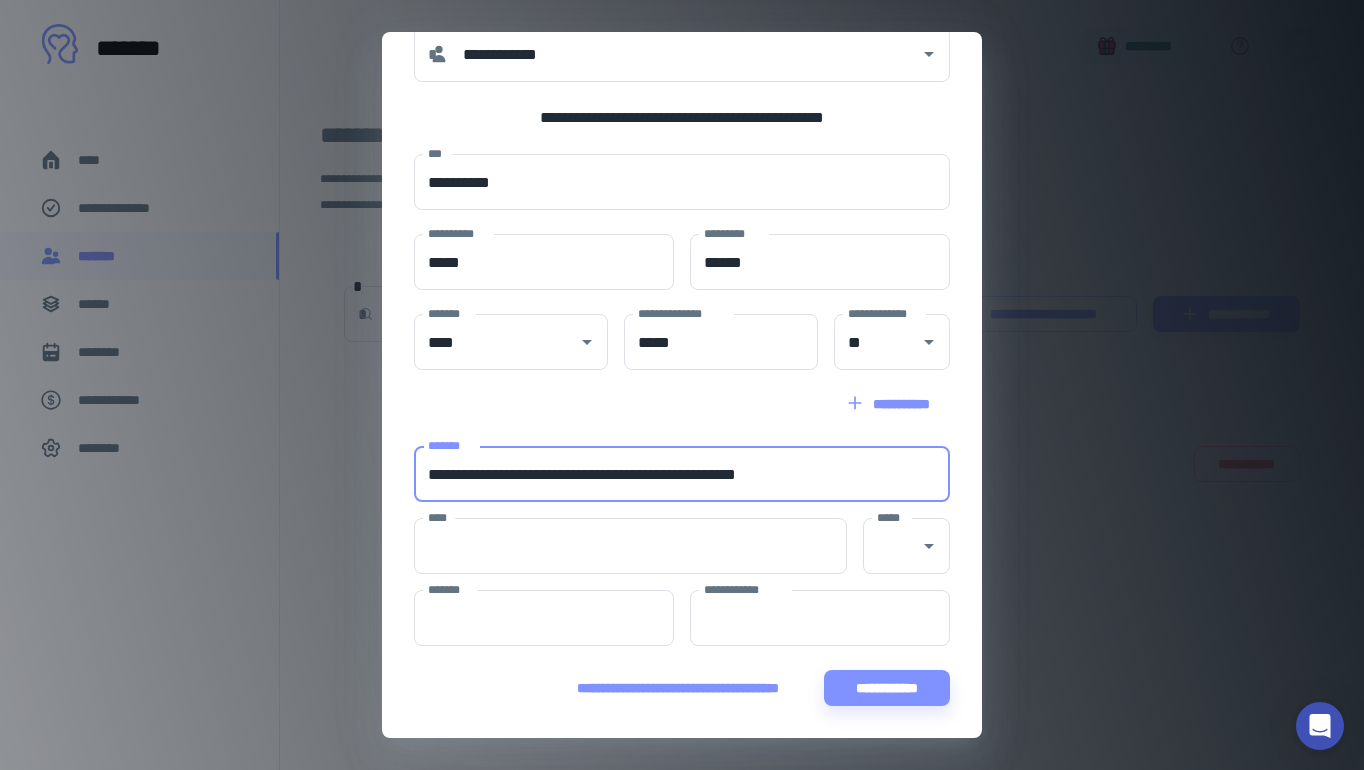 drag, startPoint x: 843, startPoint y: 473, endPoint x: 566, endPoint y: 481, distance: 277.1155 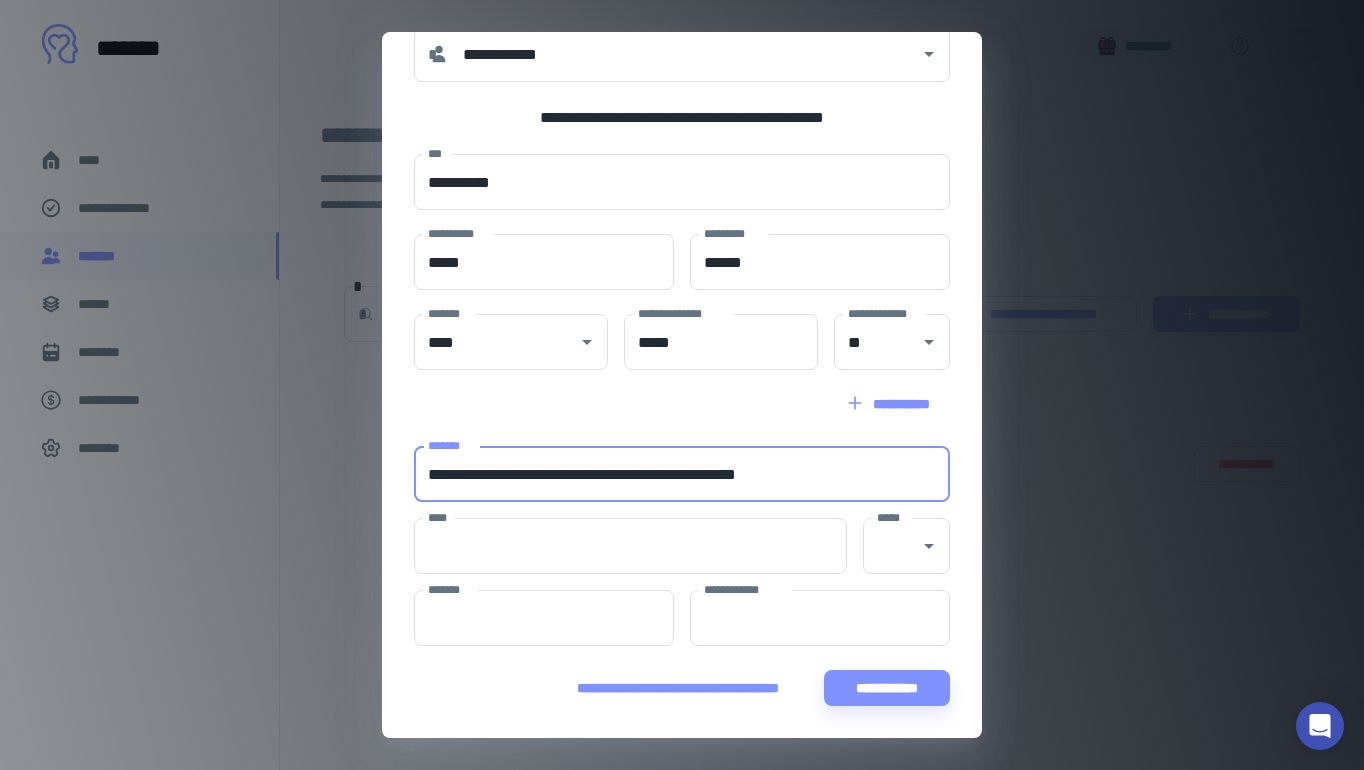 click on "**********" at bounding box center (682, 474) 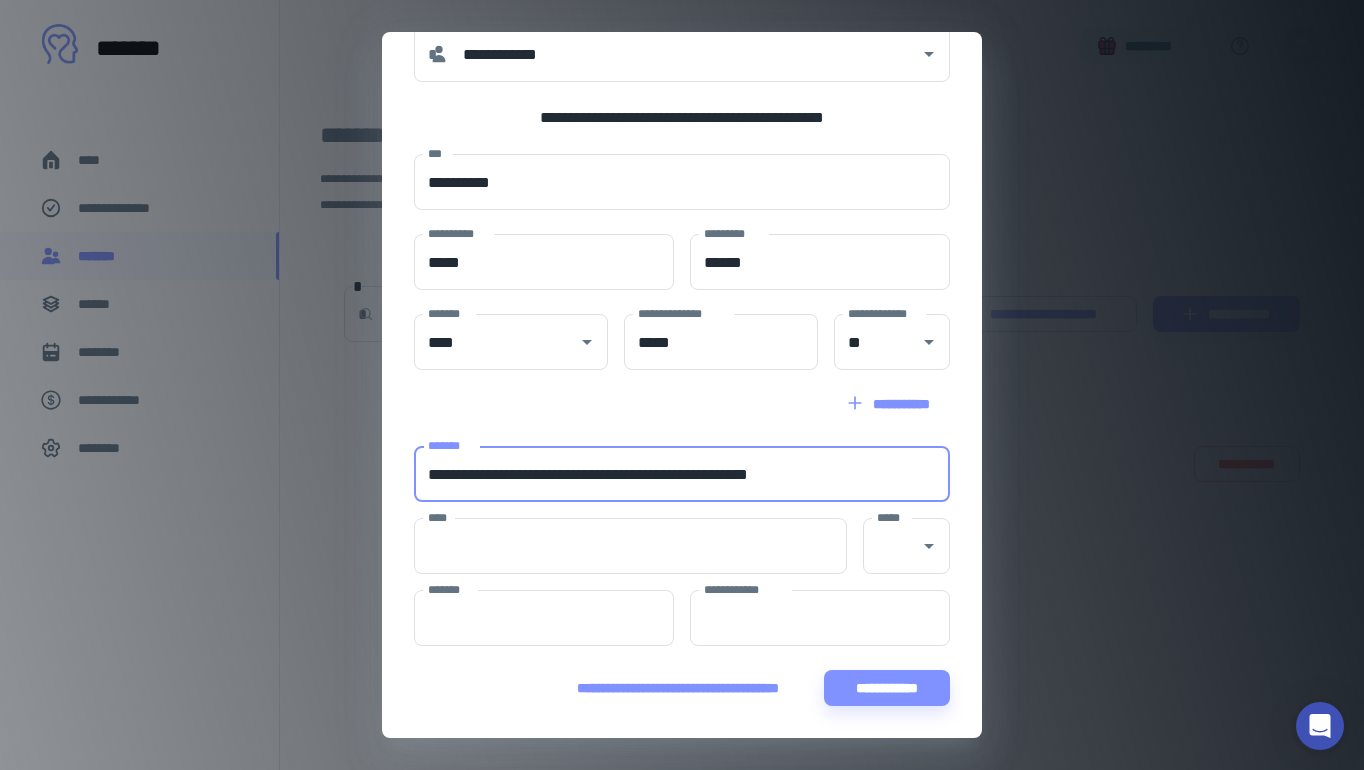 drag, startPoint x: 751, startPoint y: 476, endPoint x: 650, endPoint y: 480, distance: 101.07918 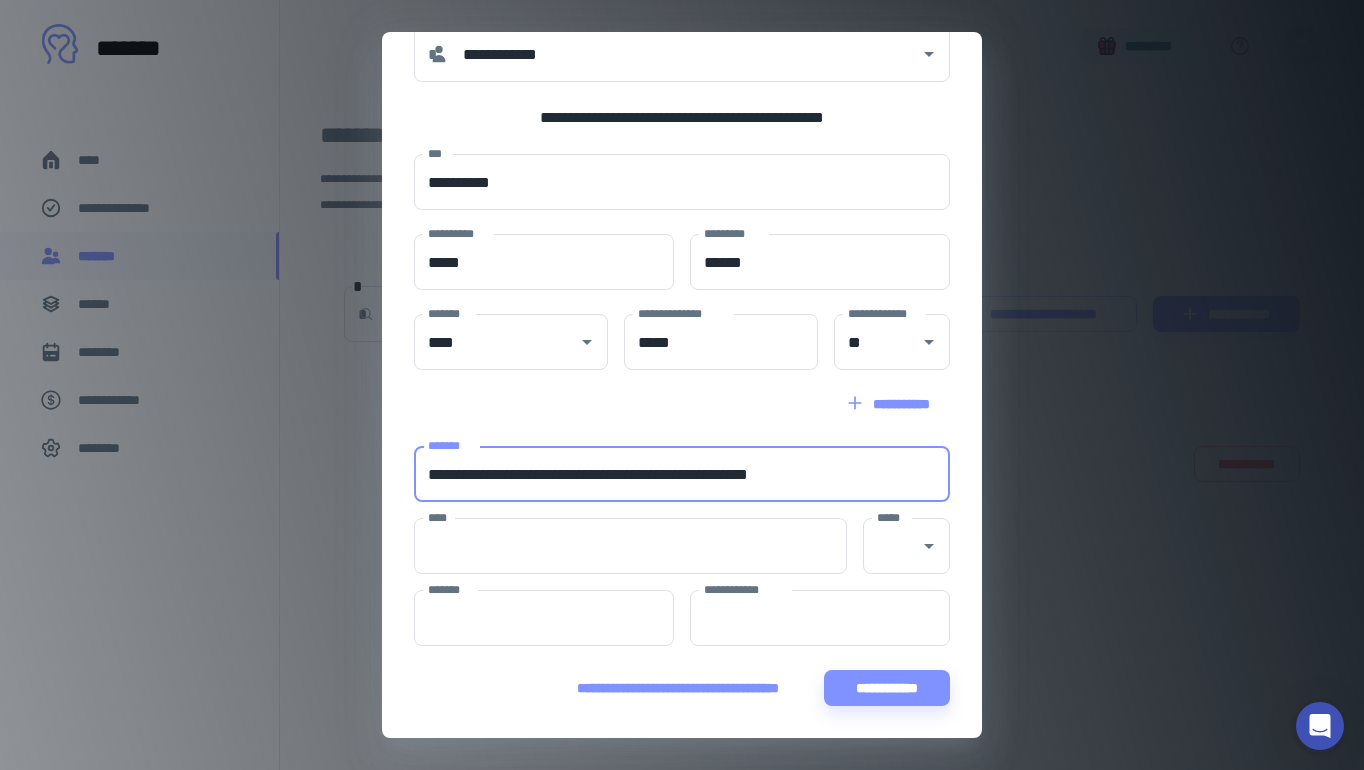 click on "**********" at bounding box center (682, 474) 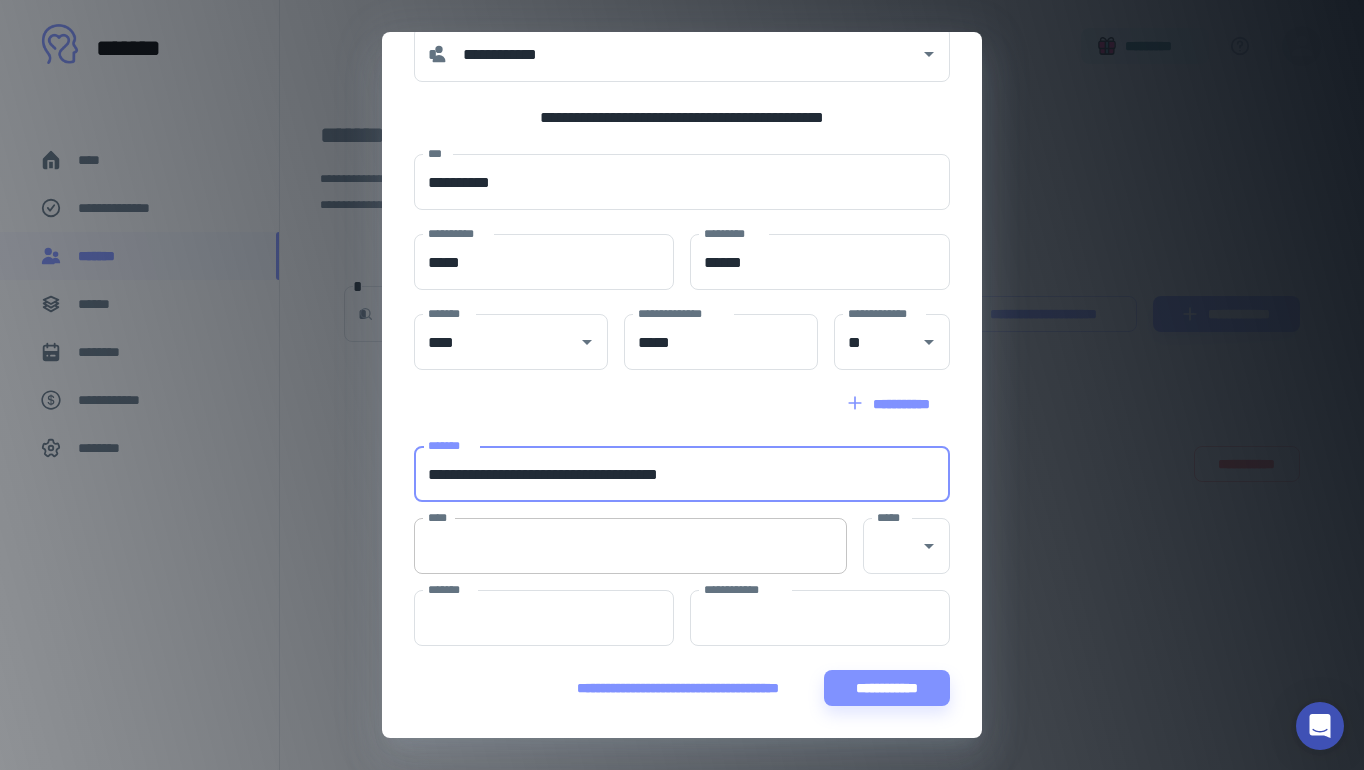 type on "**********" 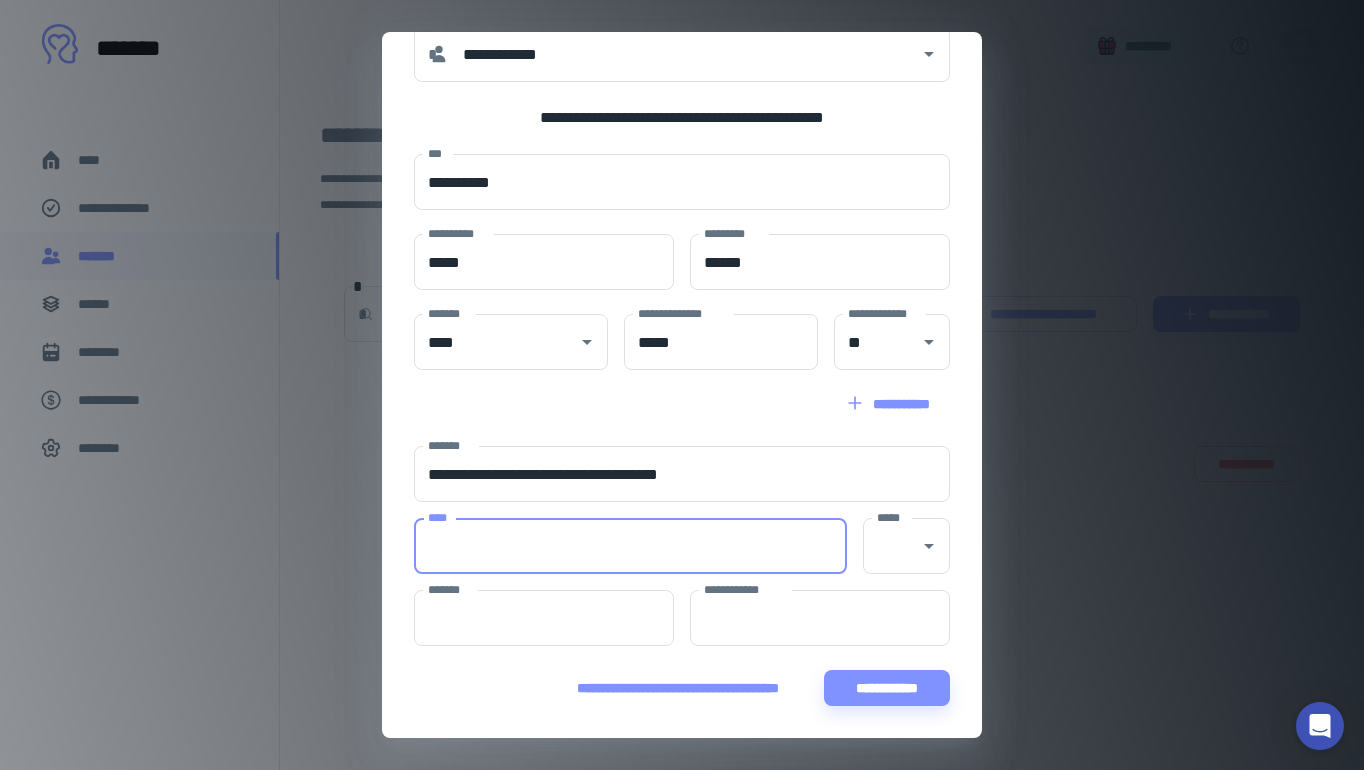 click on "****" at bounding box center [630, 546] 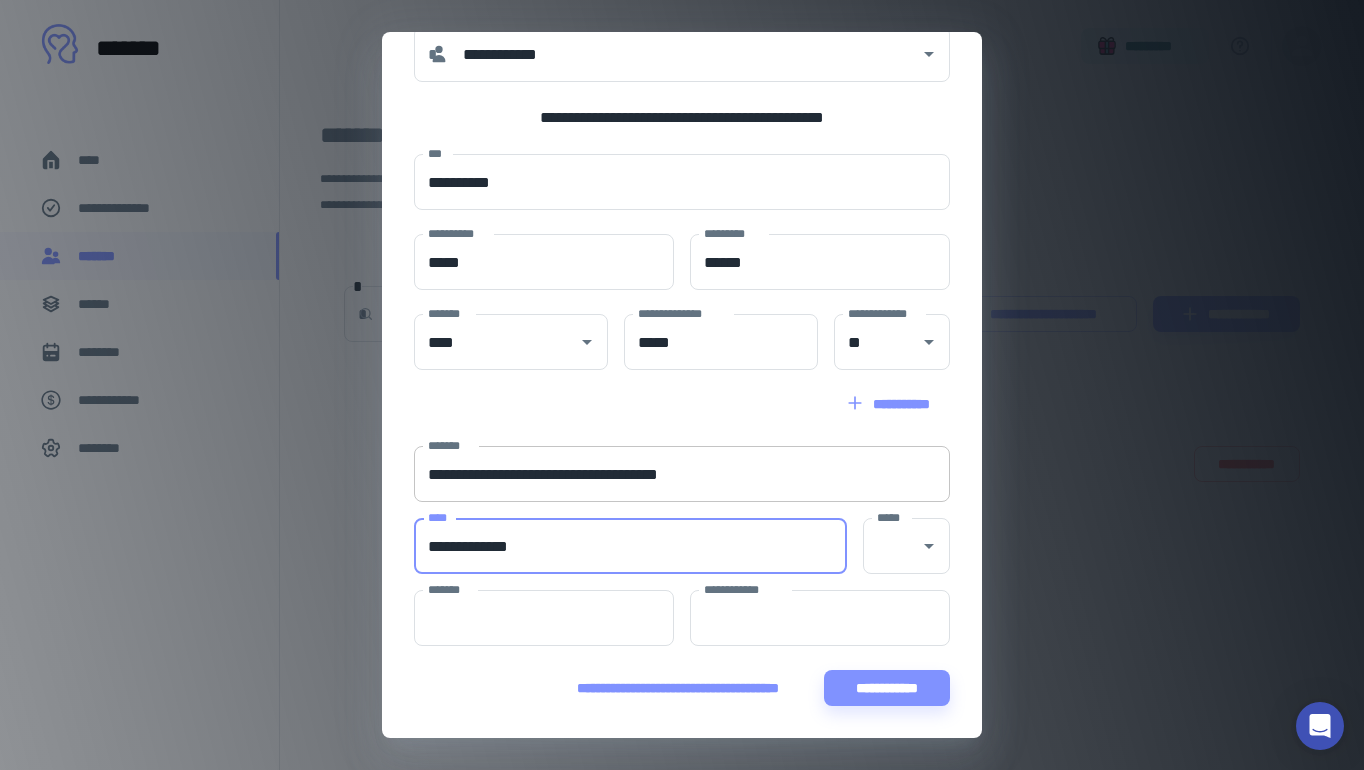 type on "**********" 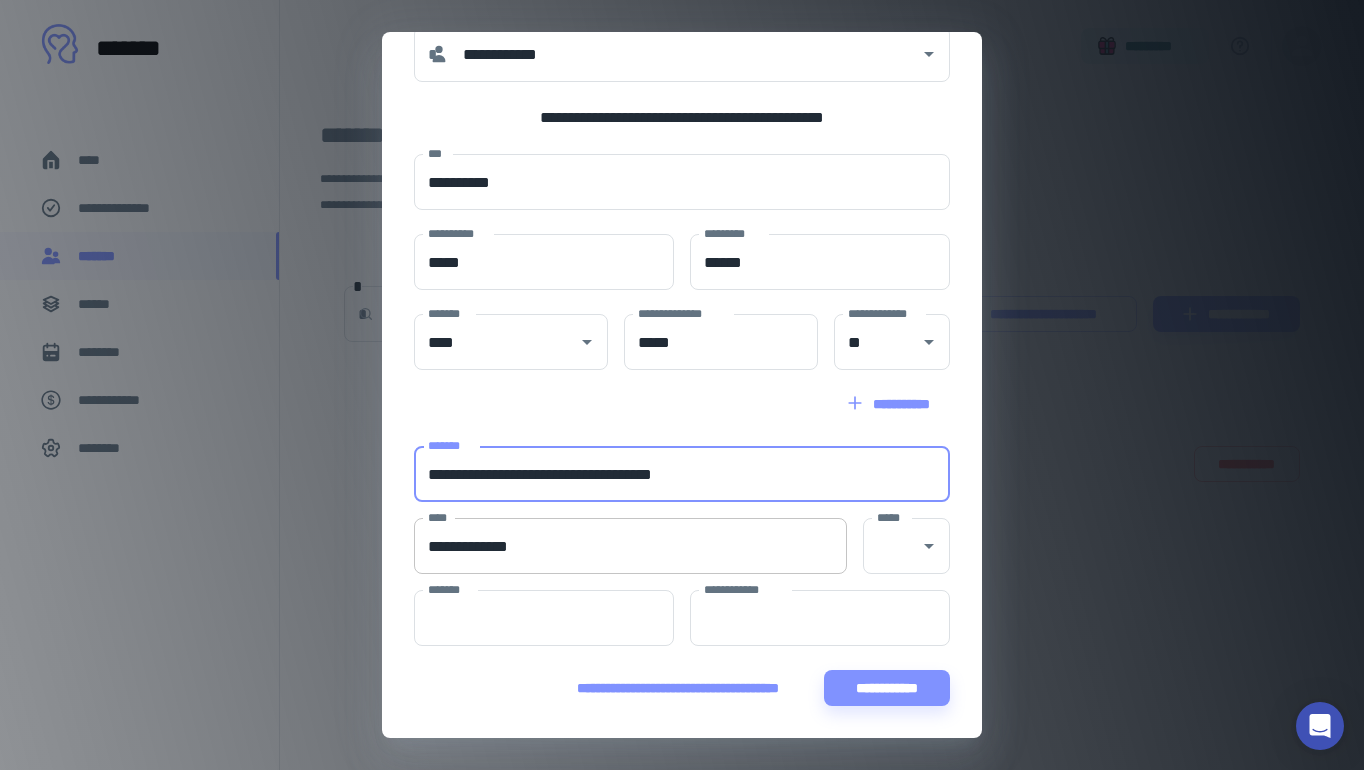 type on "**********" 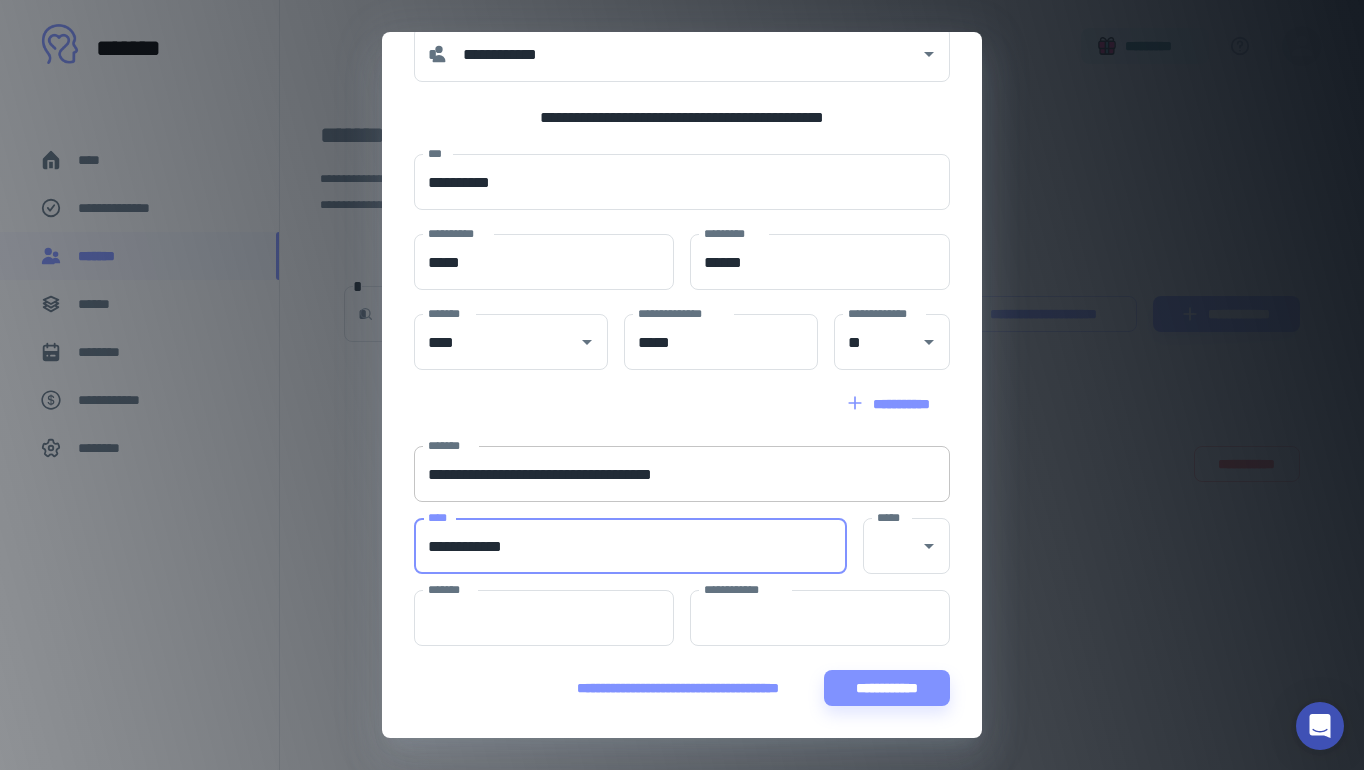 type on "**********" 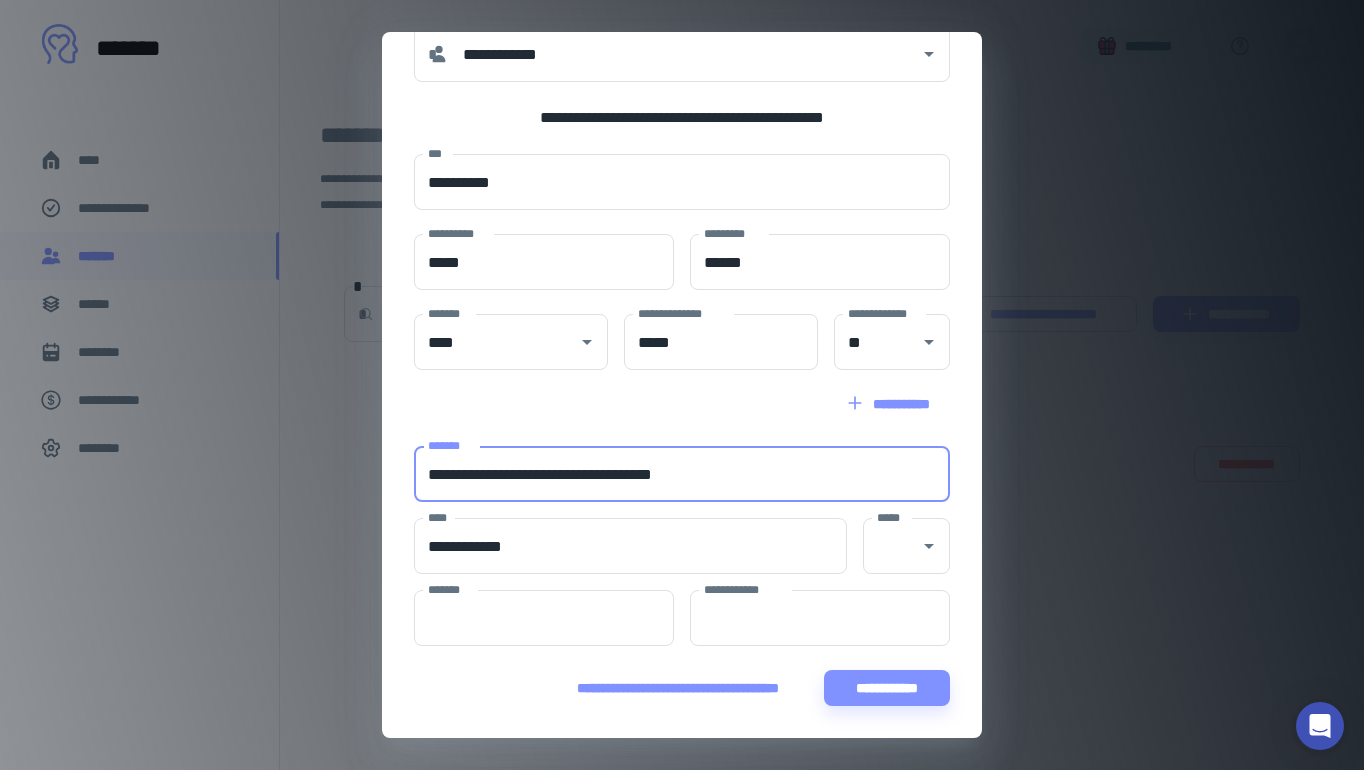 drag, startPoint x: 723, startPoint y: 478, endPoint x: 647, endPoint y: 482, distance: 76.105194 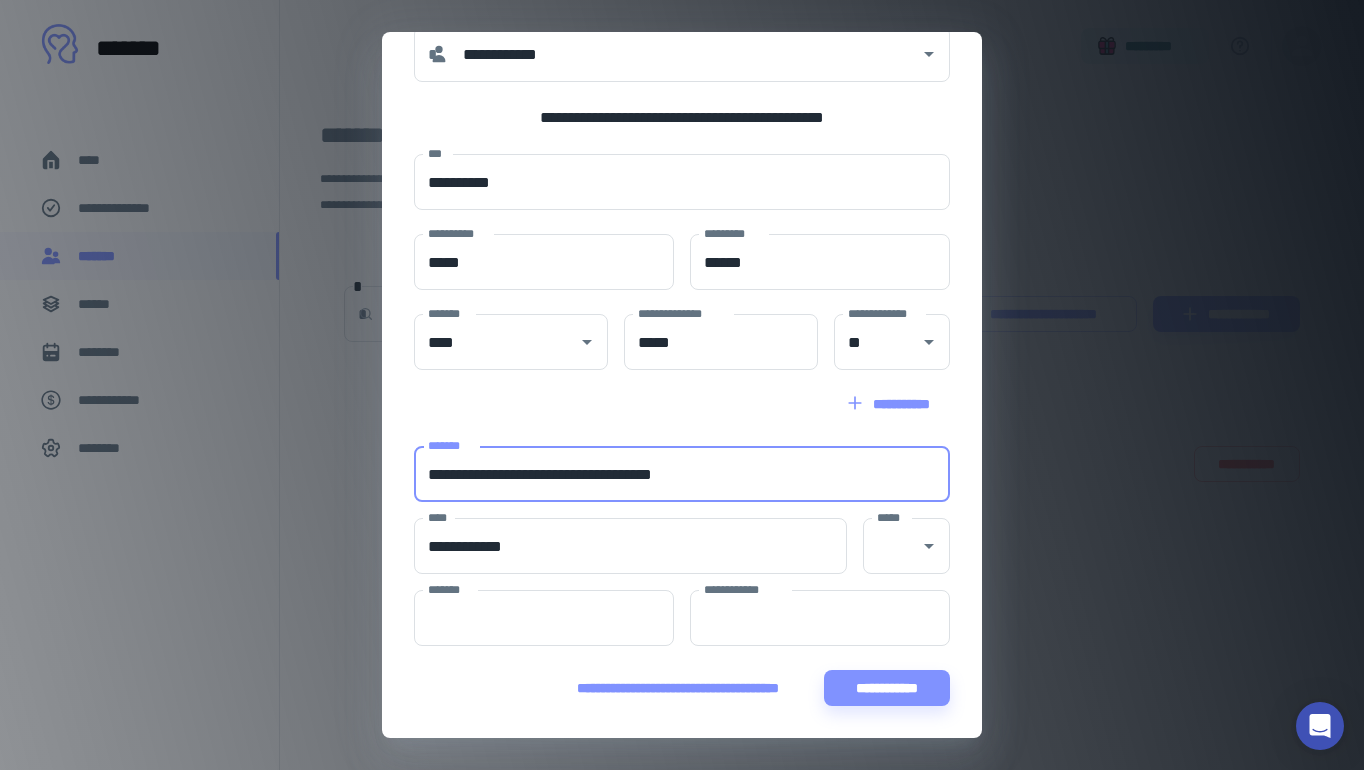 click on "**********" at bounding box center [682, 474] 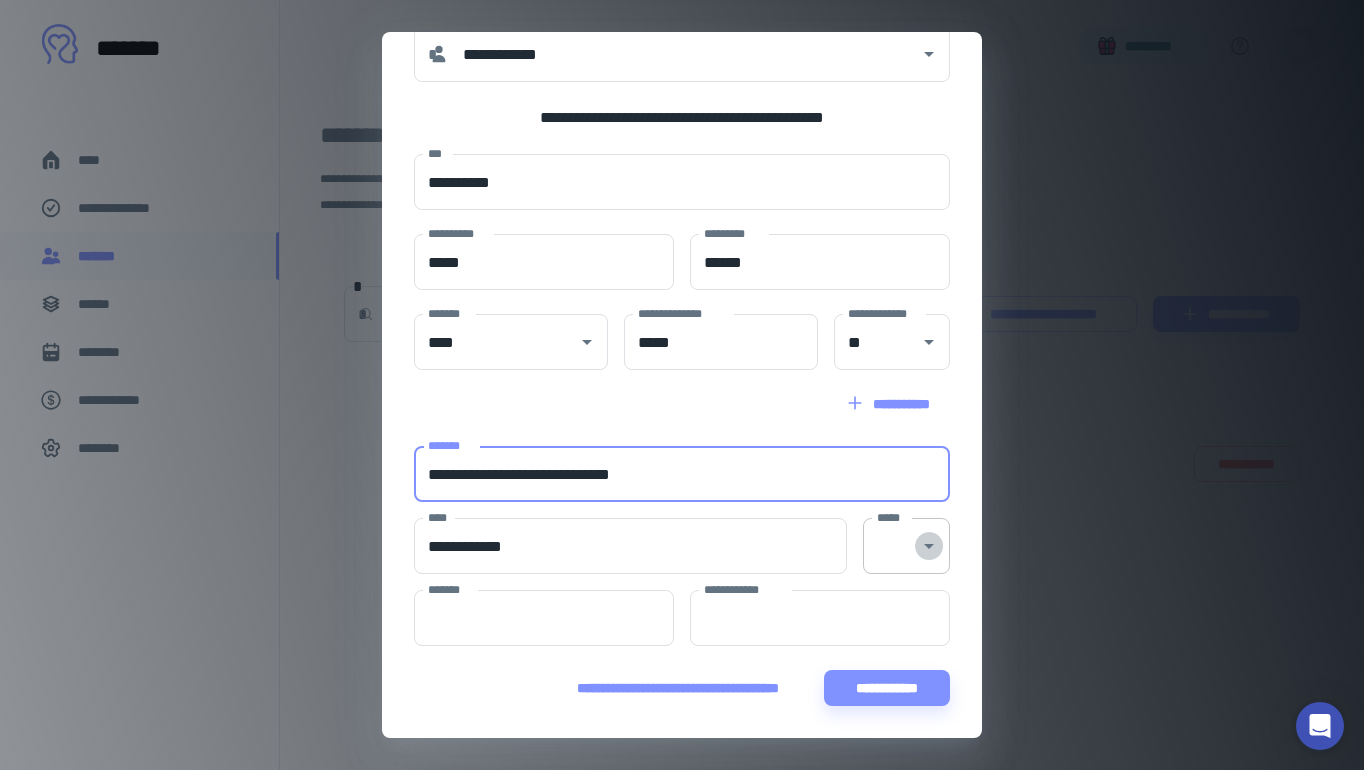 click 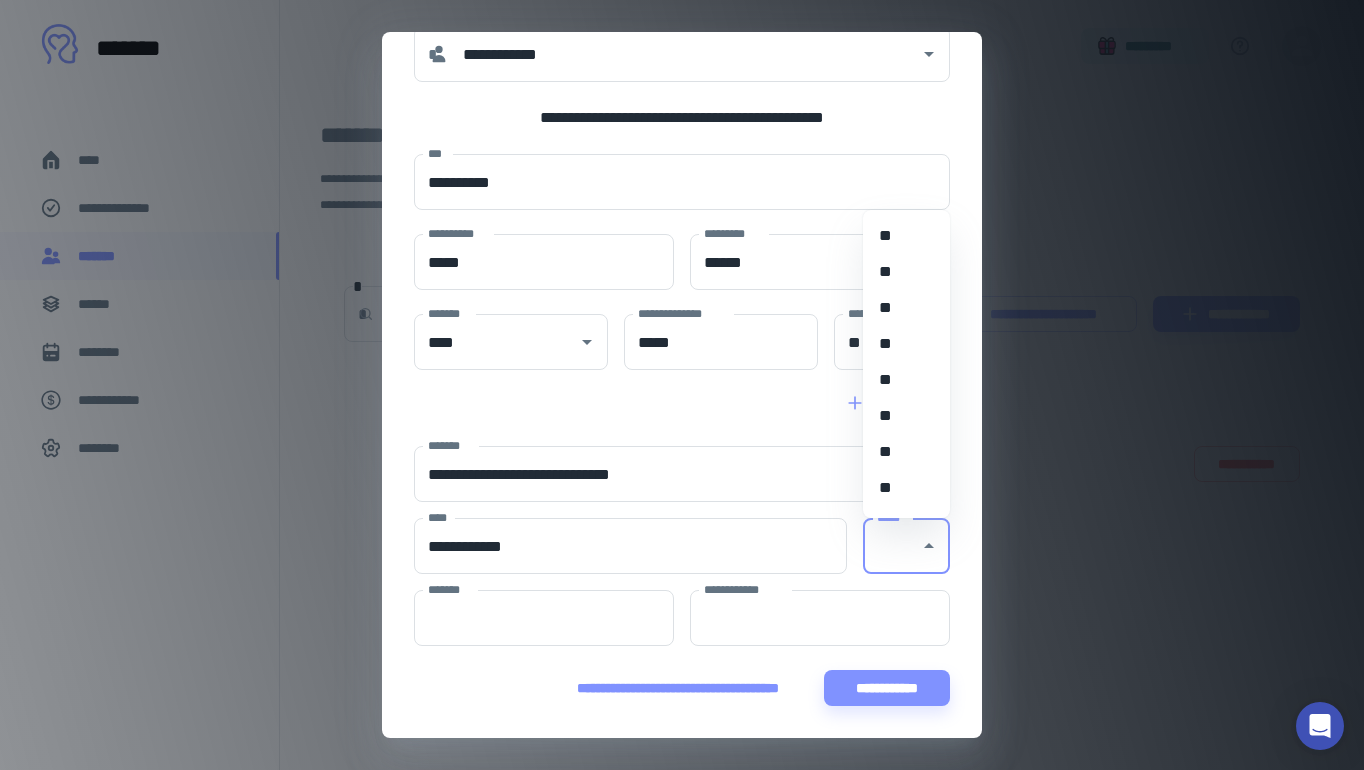 click on "**" at bounding box center [906, 416] 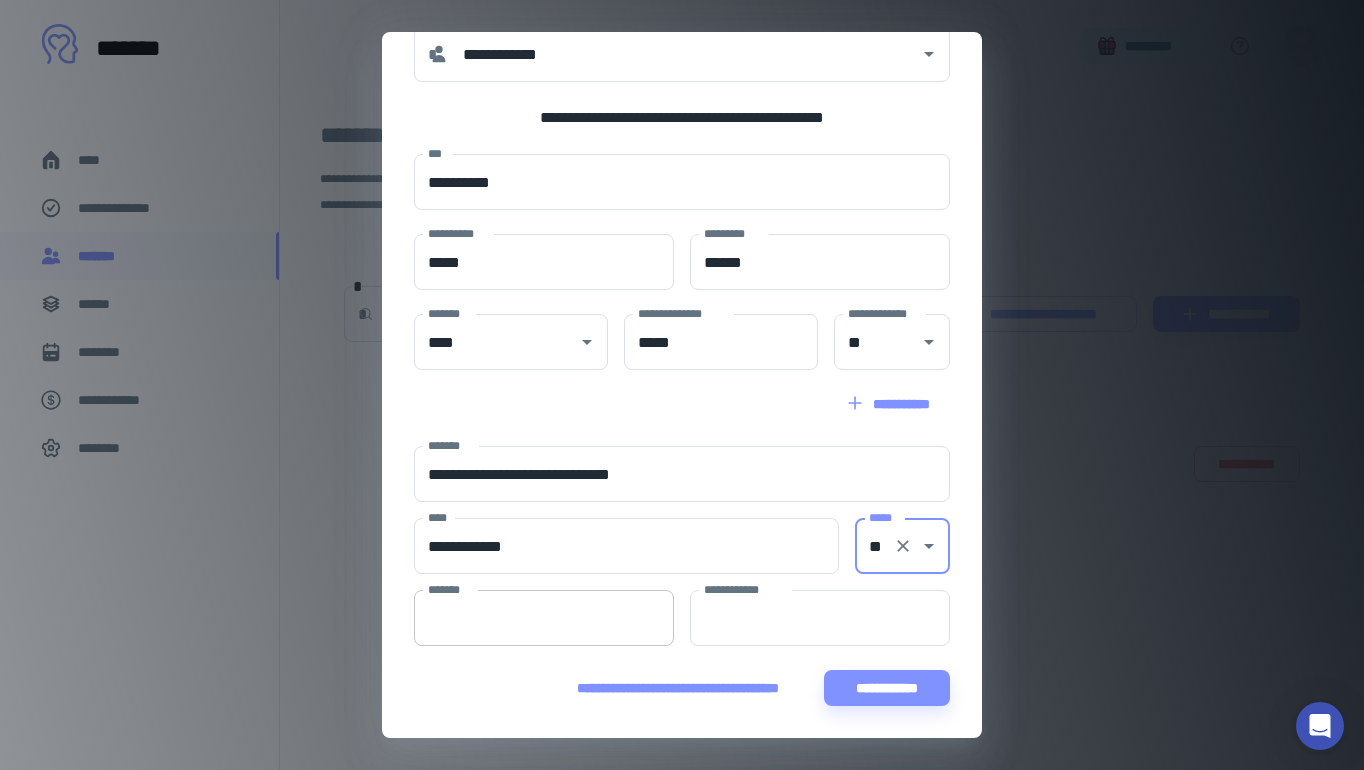 click on "*******" at bounding box center (544, 618) 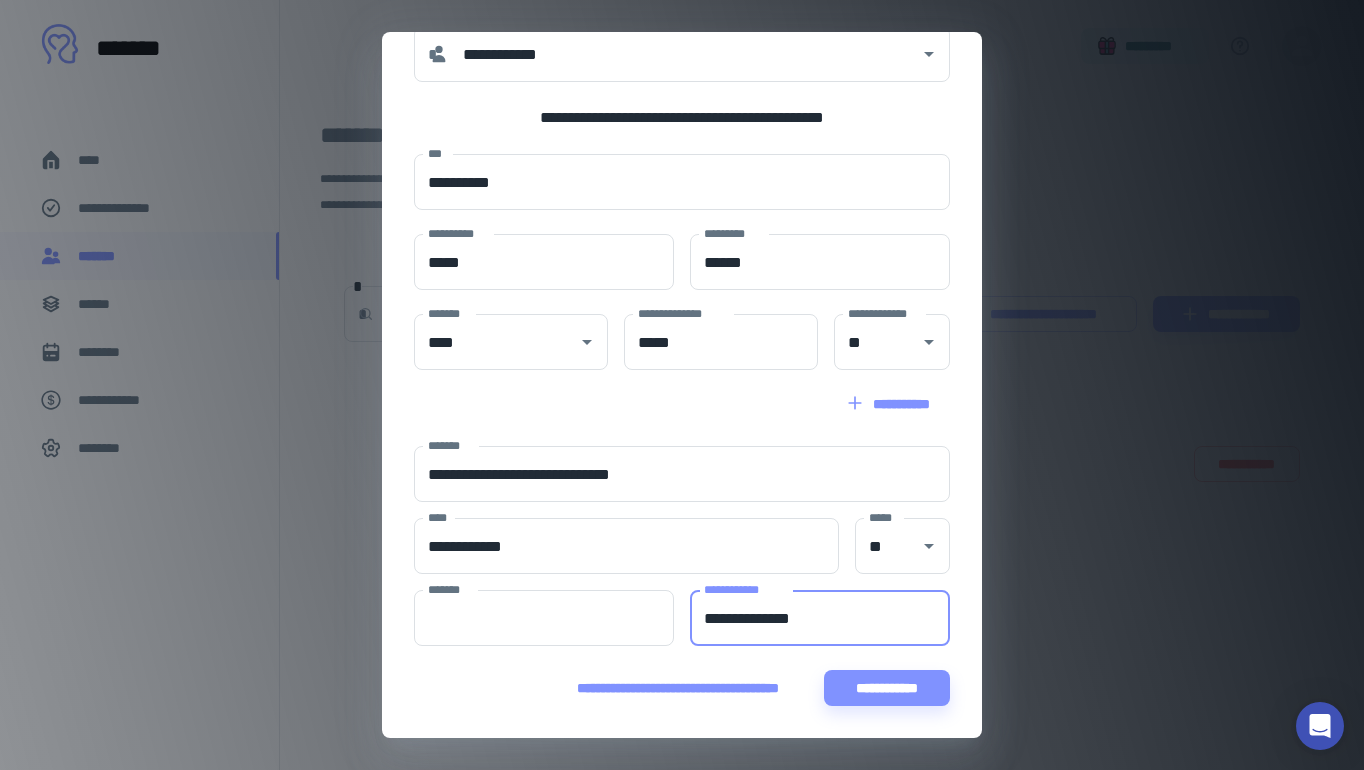 click on "**********" at bounding box center (820, 618) 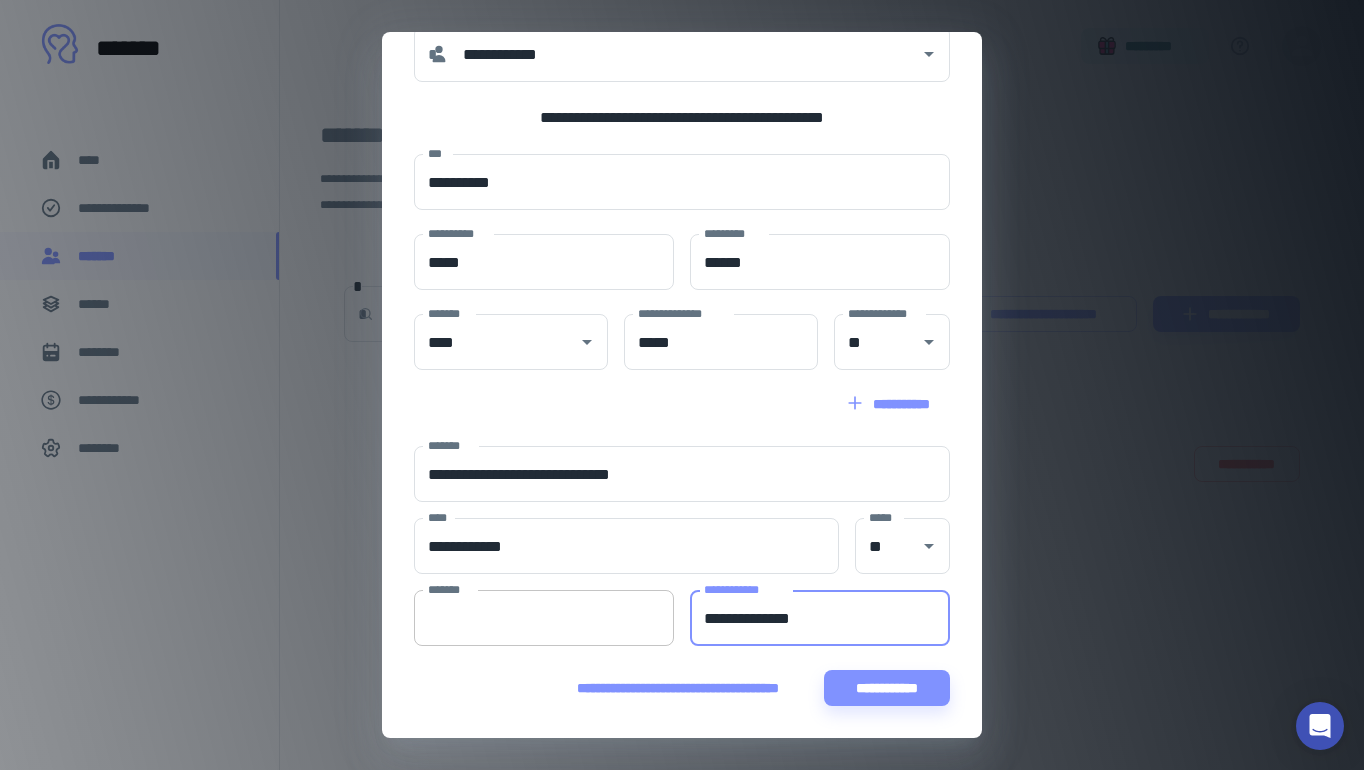 type on "**********" 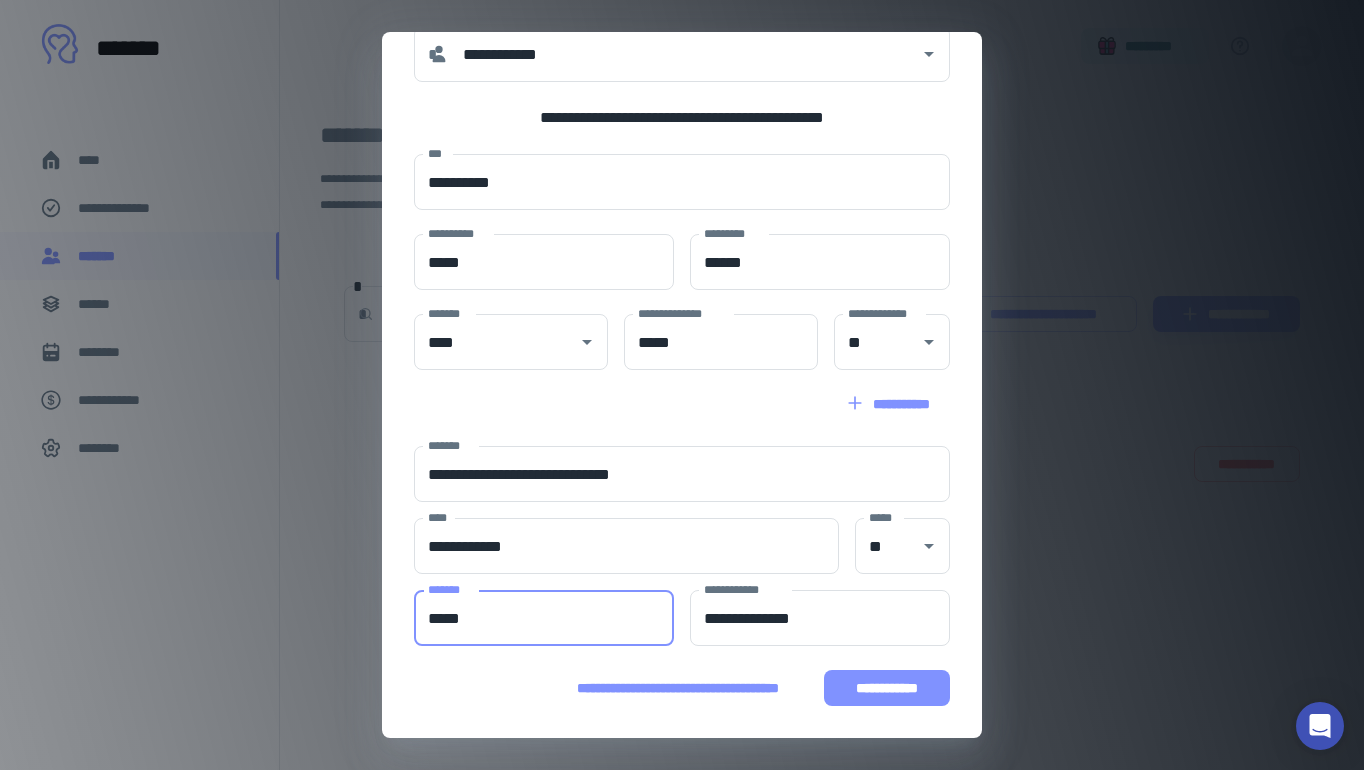 type on "*****" 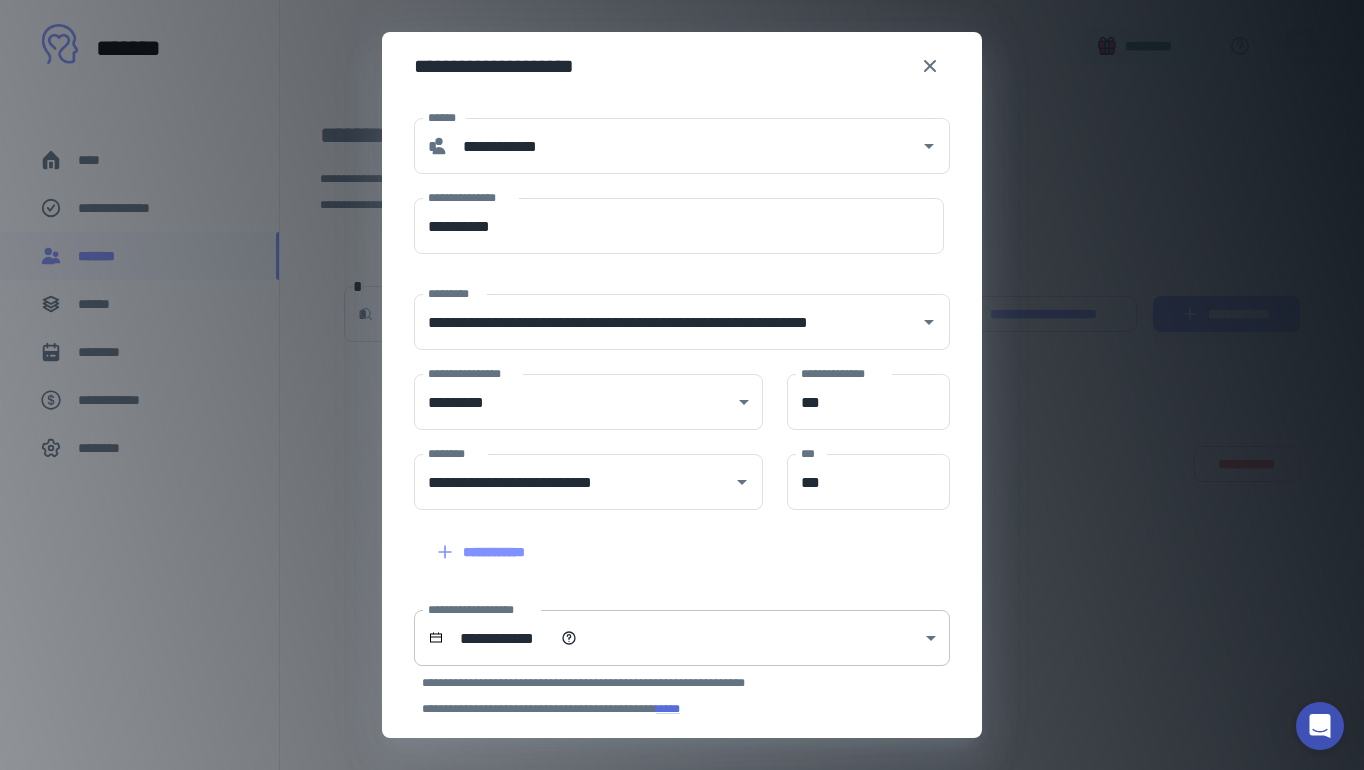 scroll, scrollTop: 0, scrollLeft: 0, axis: both 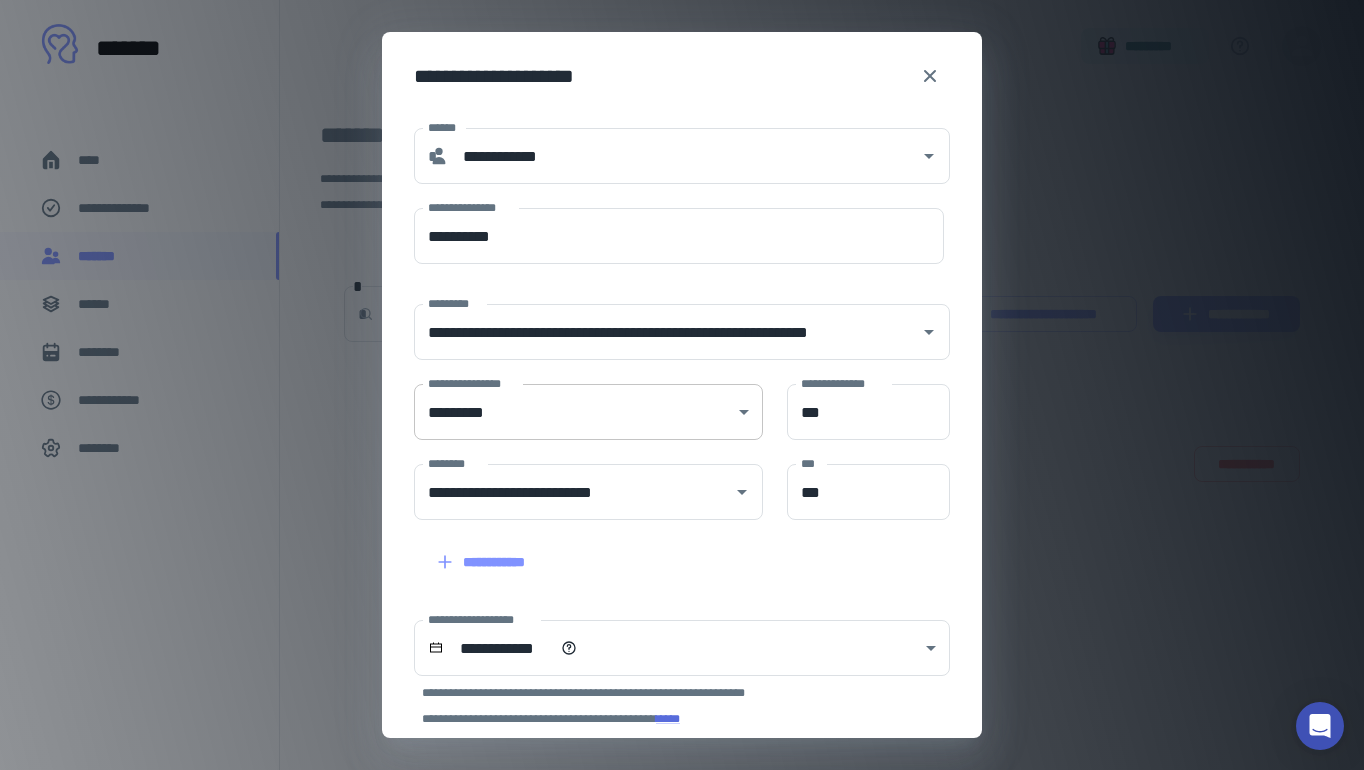 click on "[FIRST] [LAST]" at bounding box center [682, 385] 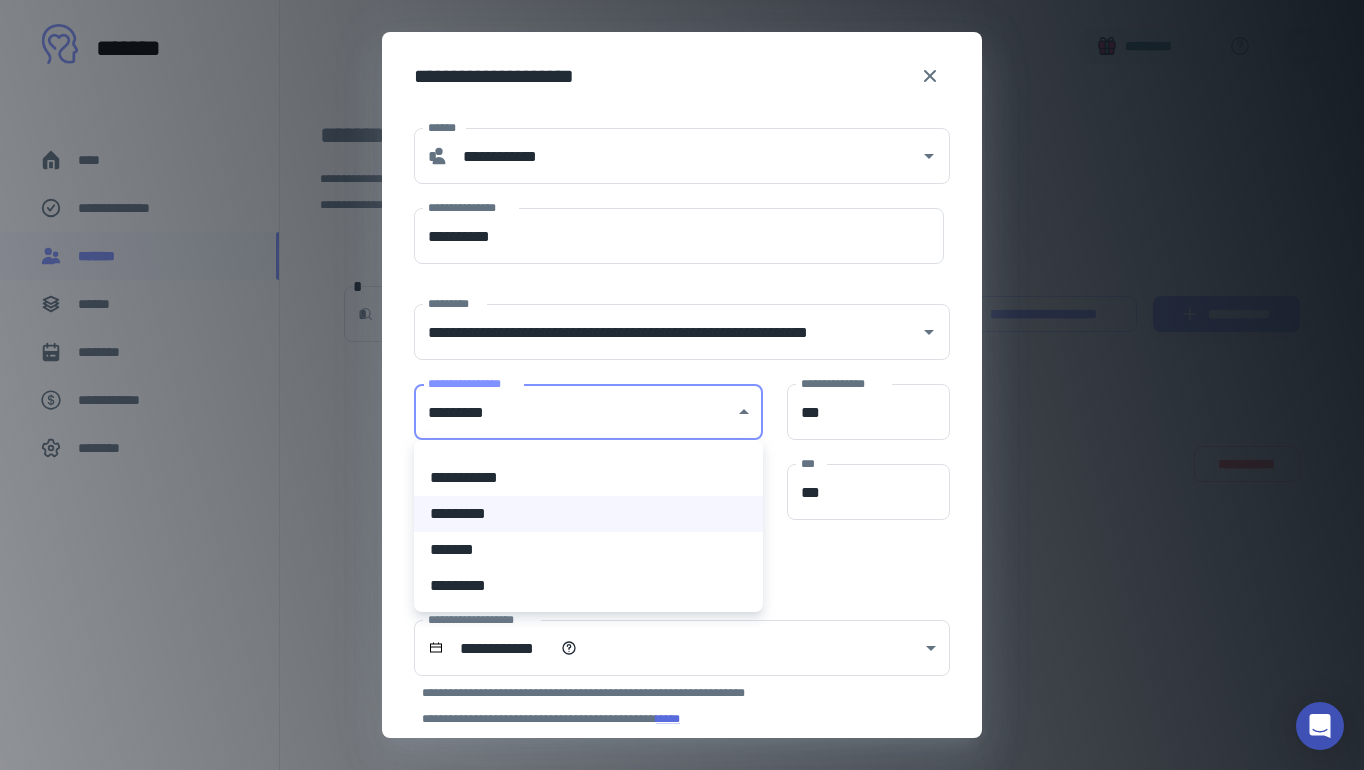 click at bounding box center [682, 385] 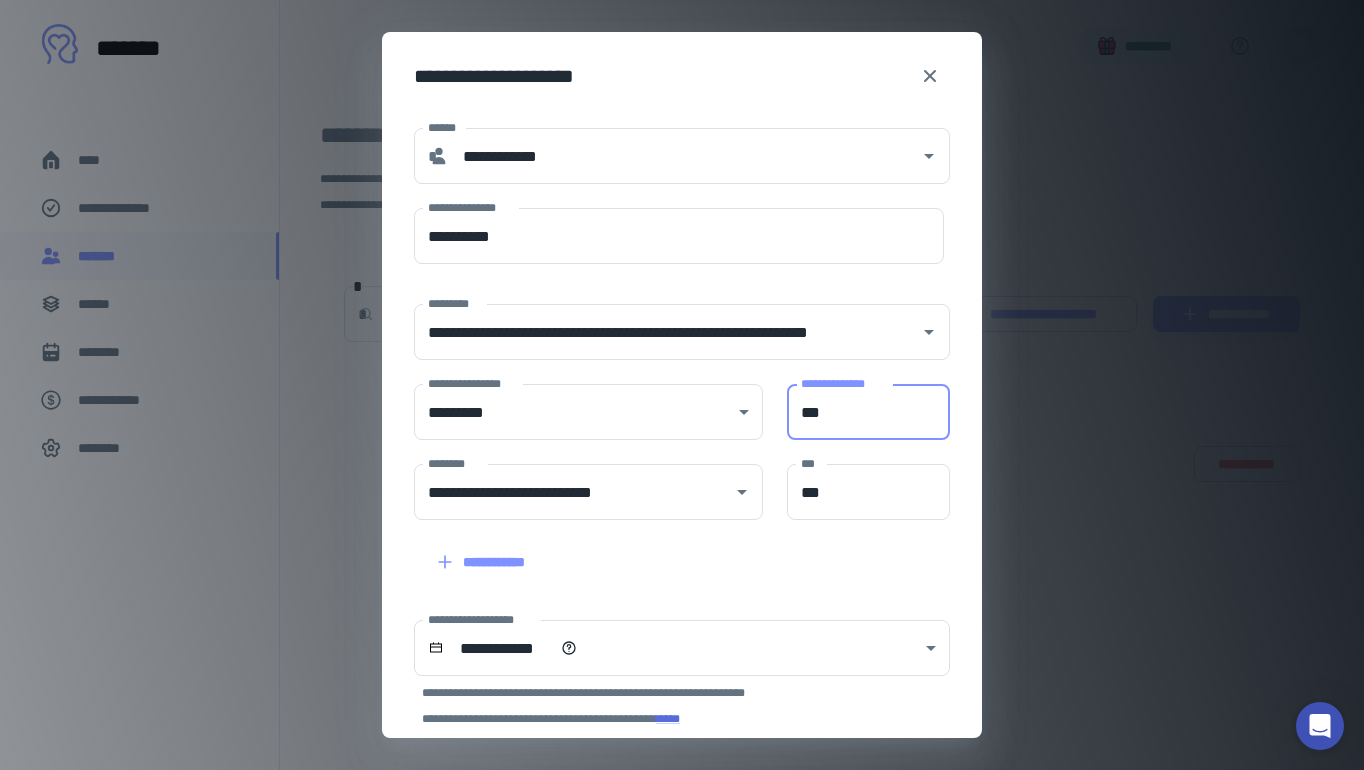 drag, startPoint x: 839, startPoint y: 412, endPoint x: 791, endPoint y: 412, distance: 48 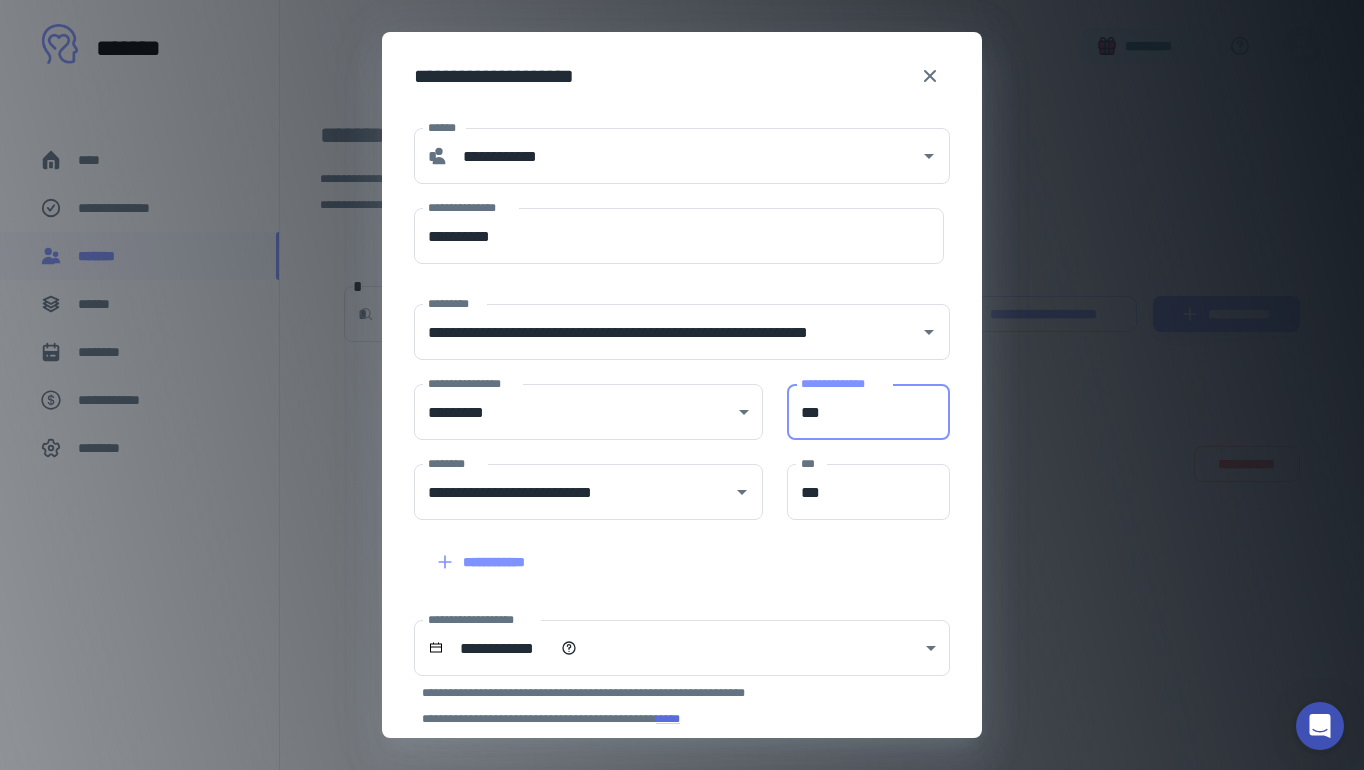 click on "***" at bounding box center (868, 412) 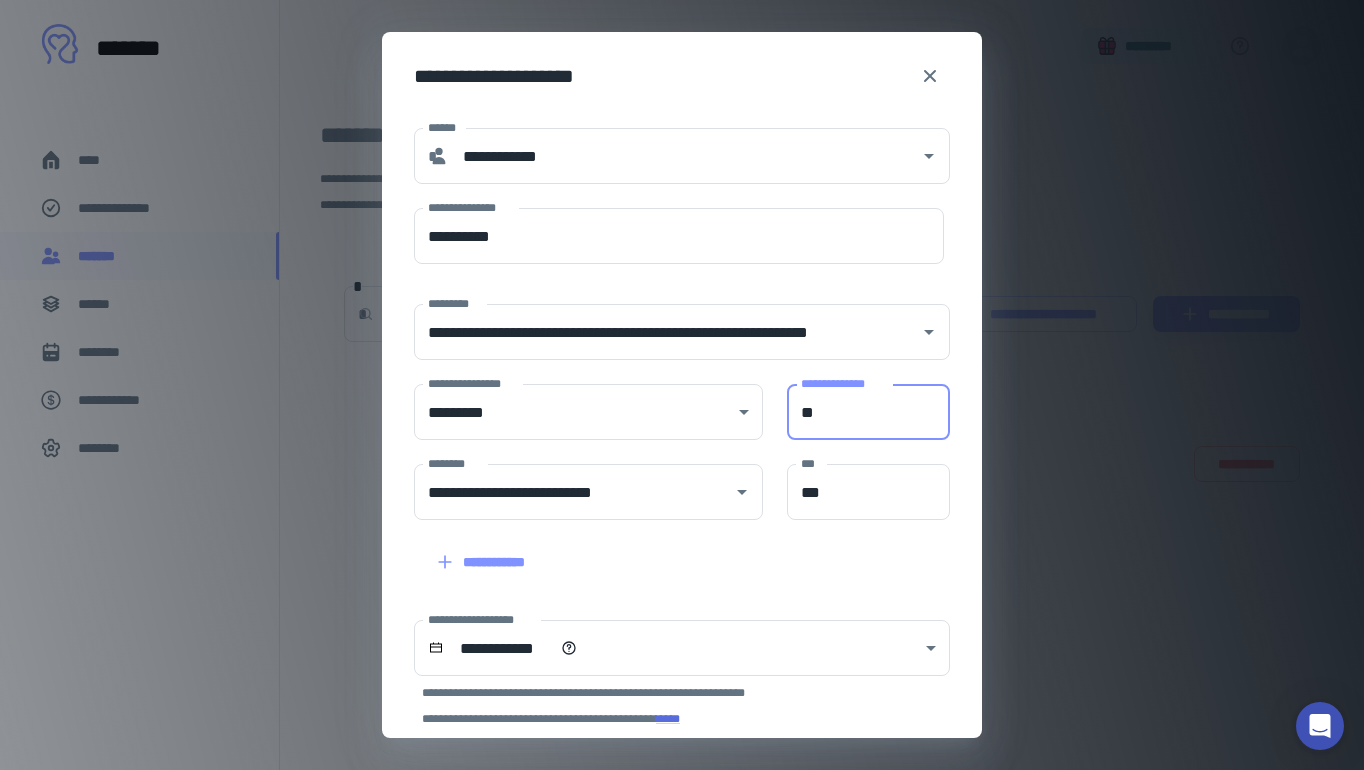 type on "**" 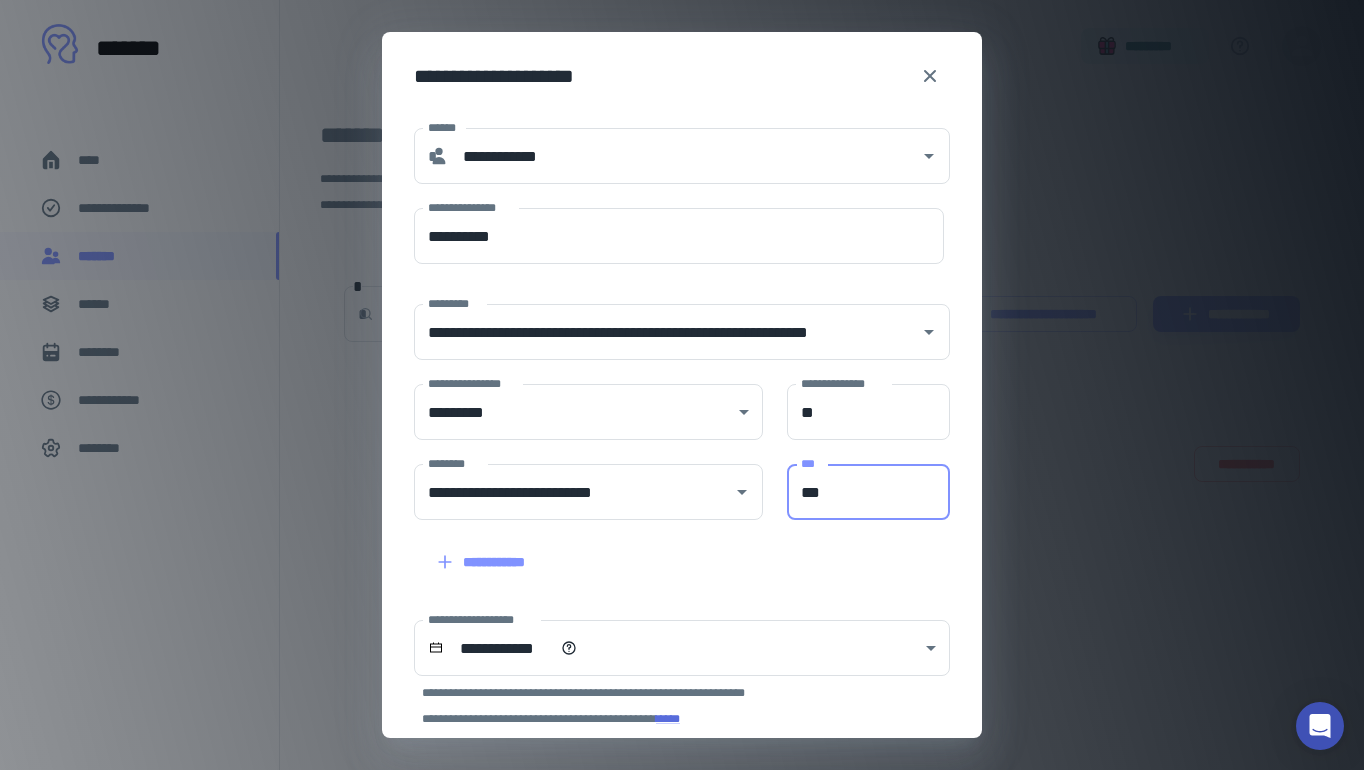 drag, startPoint x: 856, startPoint y: 497, endPoint x: 787, endPoint y: 497, distance: 69 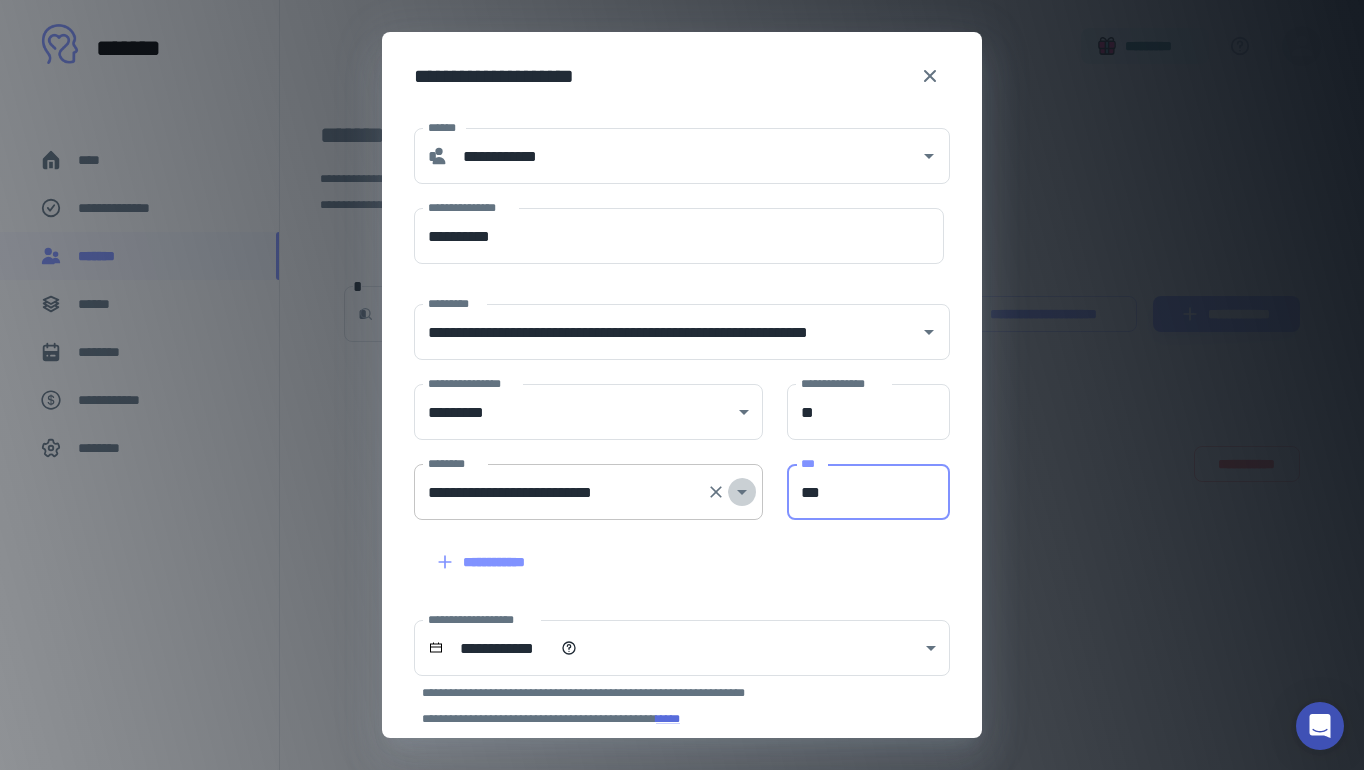 click 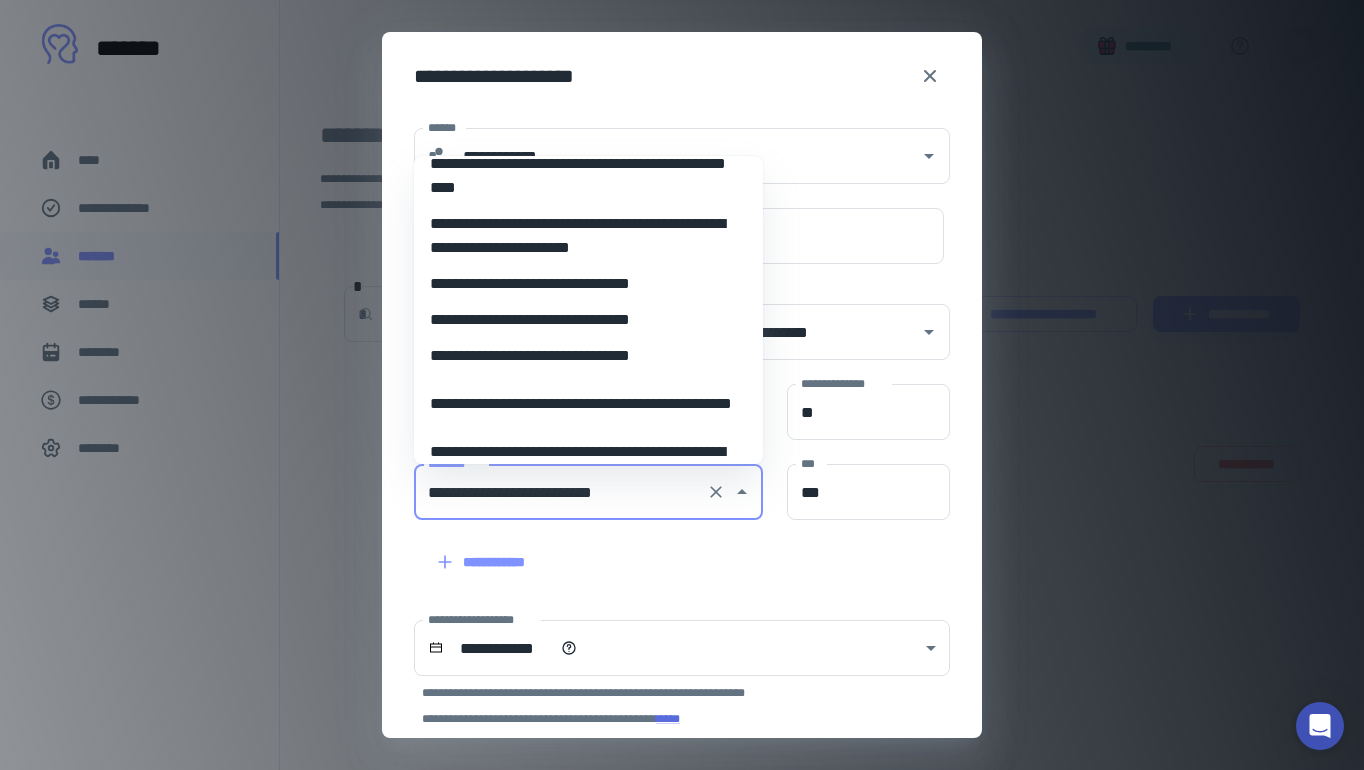 scroll, scrollTop: 36, scrollLeft: 0, axis: vertical 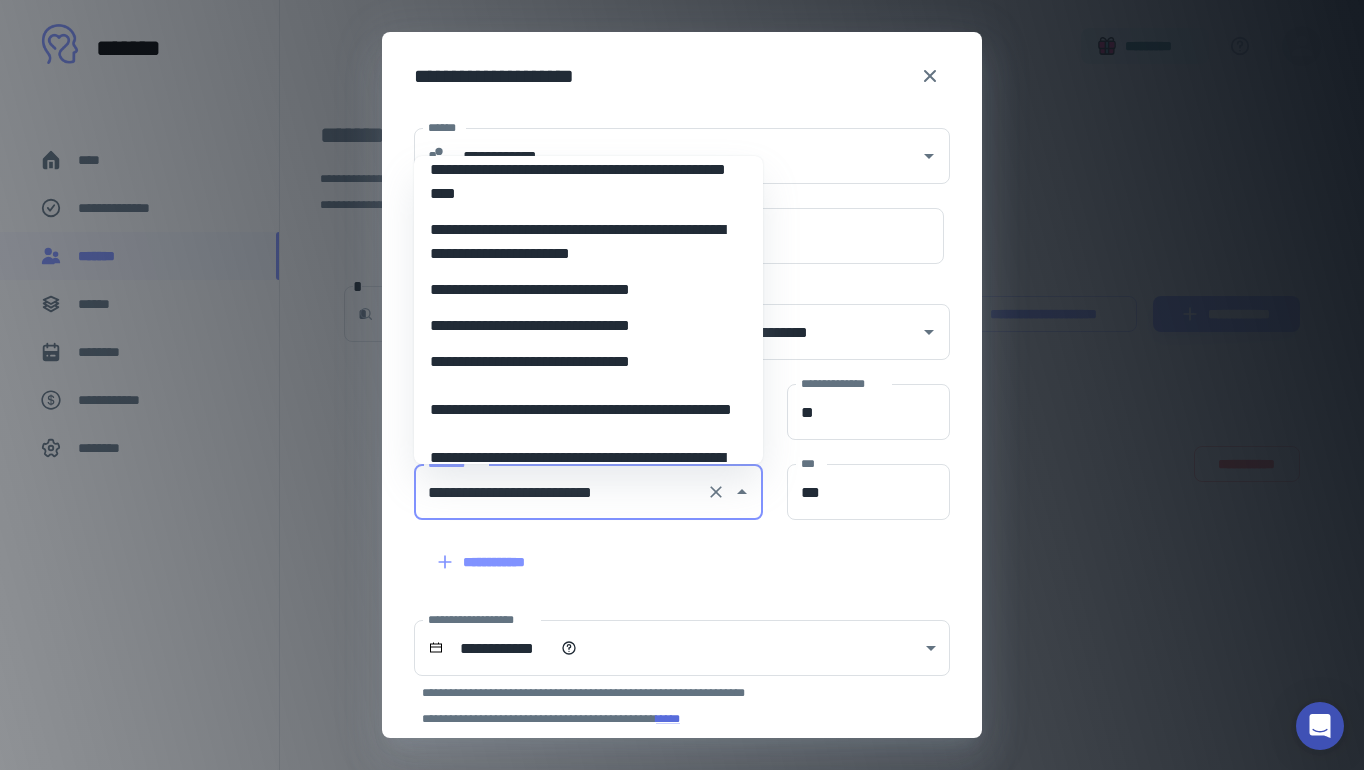 click on "**********" at bounding box center [588, 362] 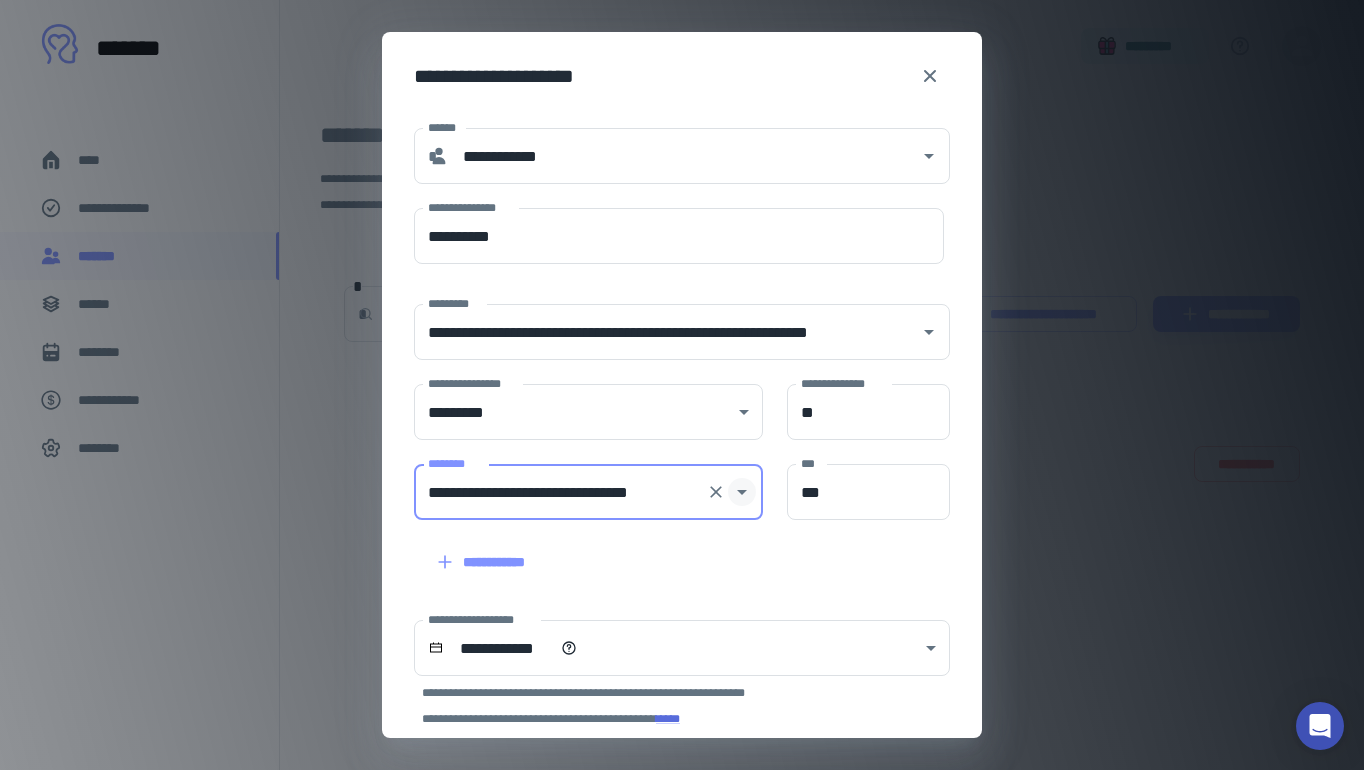 click 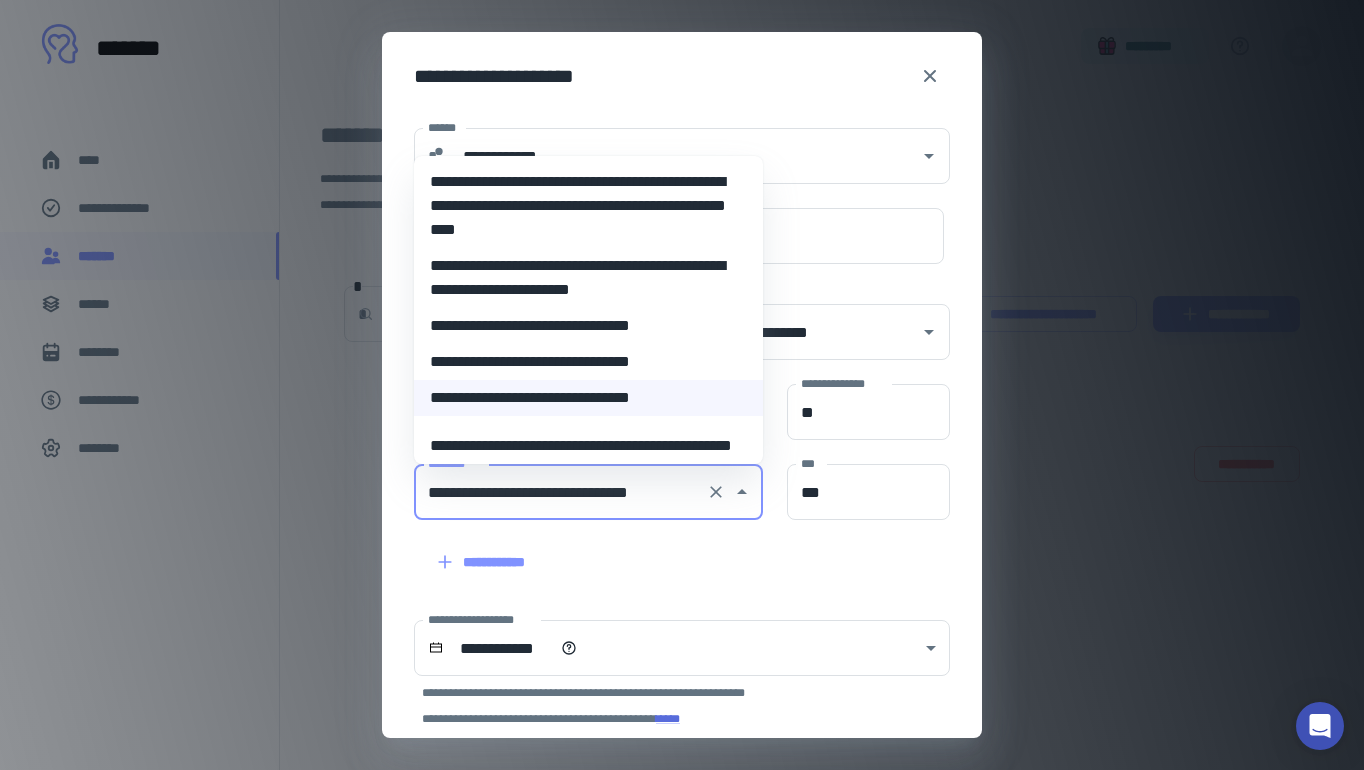 click on "**********" at bounding box center (588, 362) 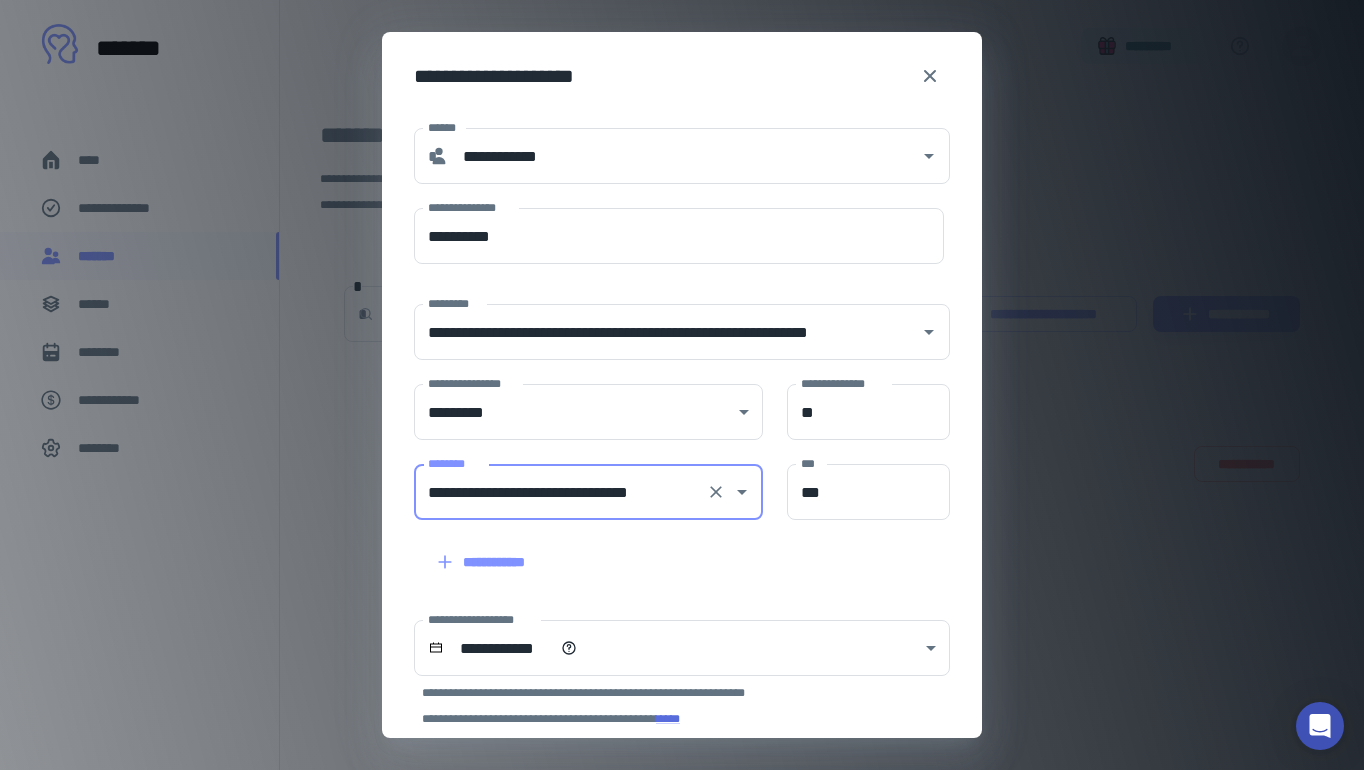 click on "[FIRST] [LAST]" at bounding box center (682, 544) 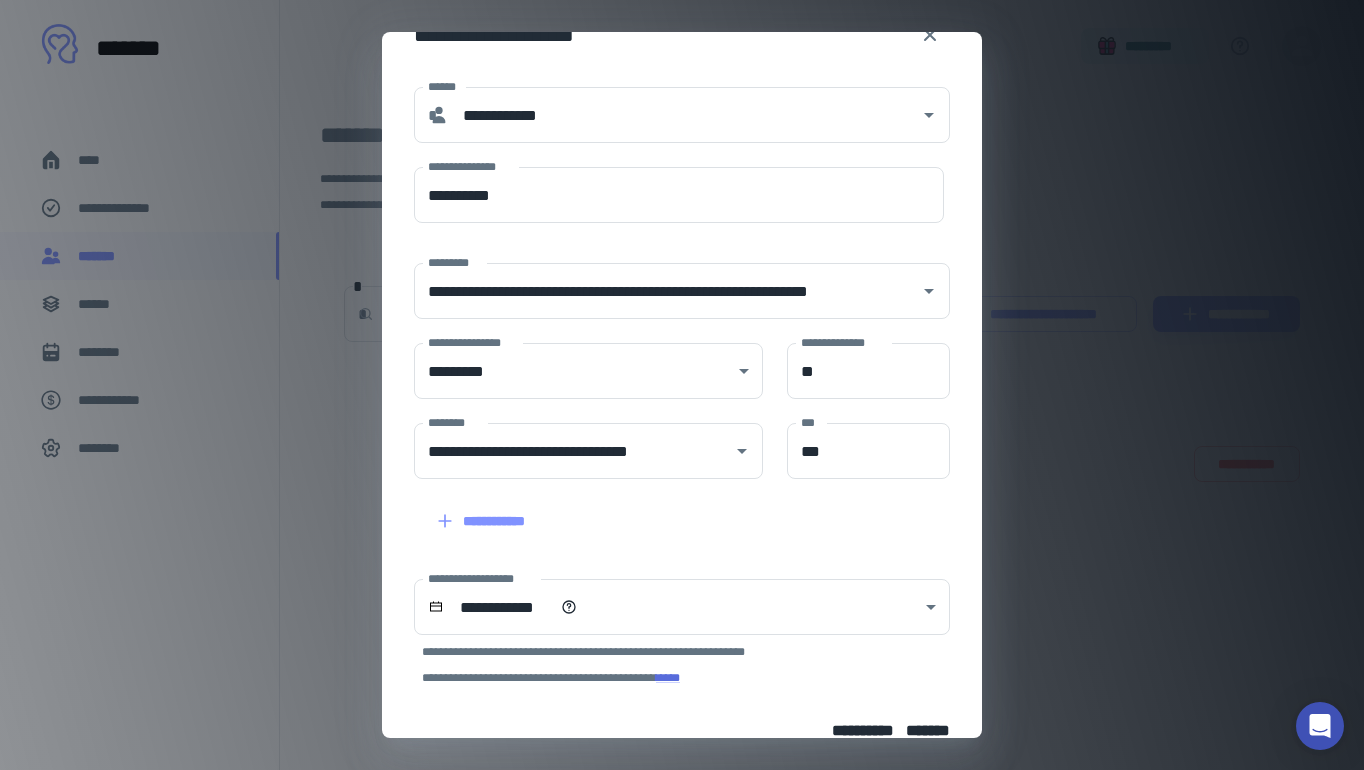 scroll, scrollTop: 0, scrollLeft: 0, axis: both 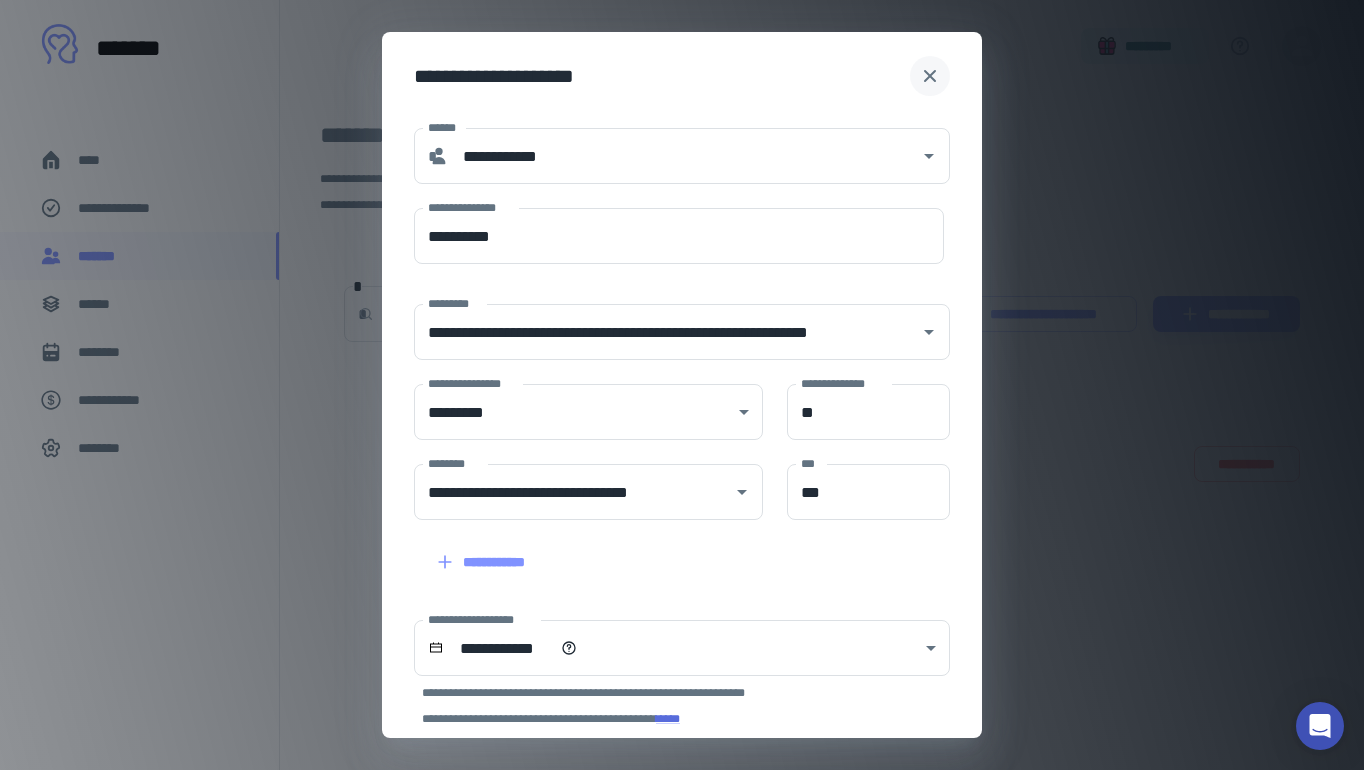 click 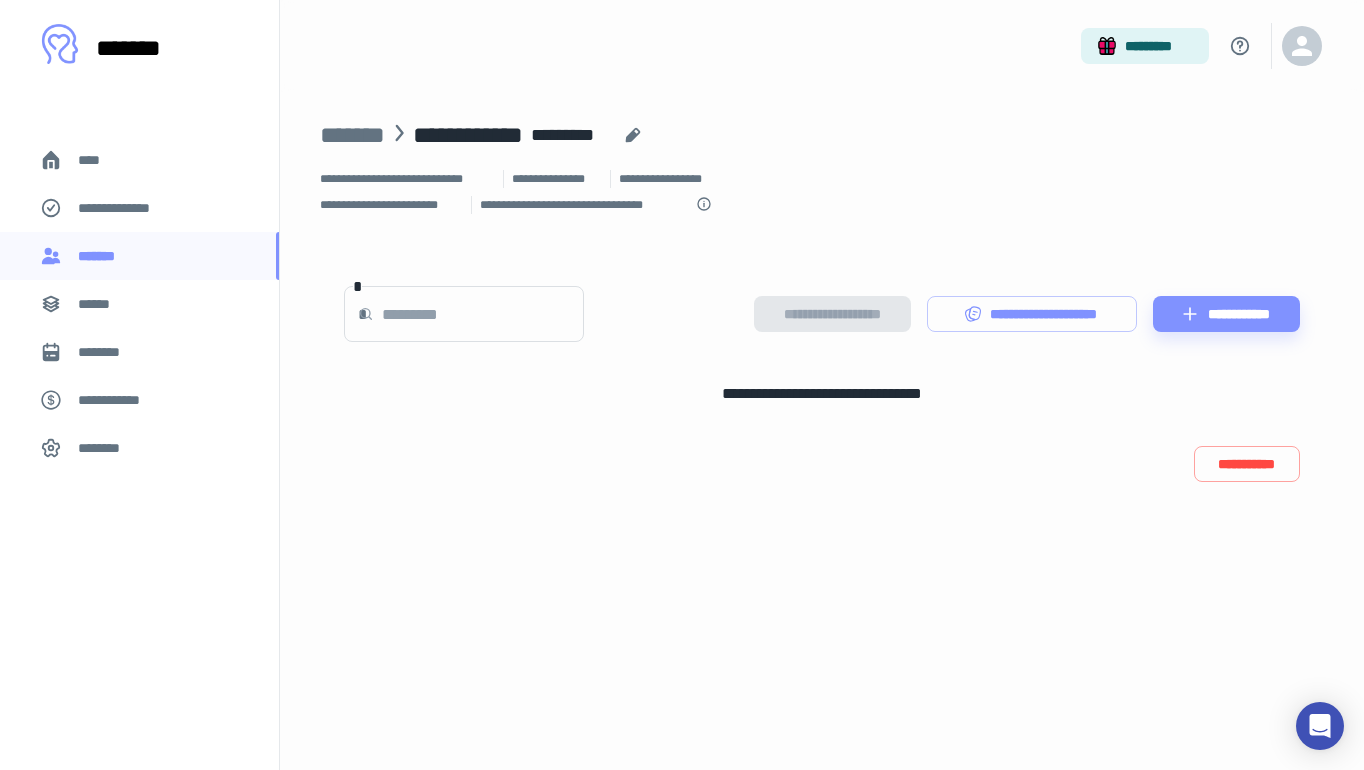 click on "******" at bounding box center (139, 304) 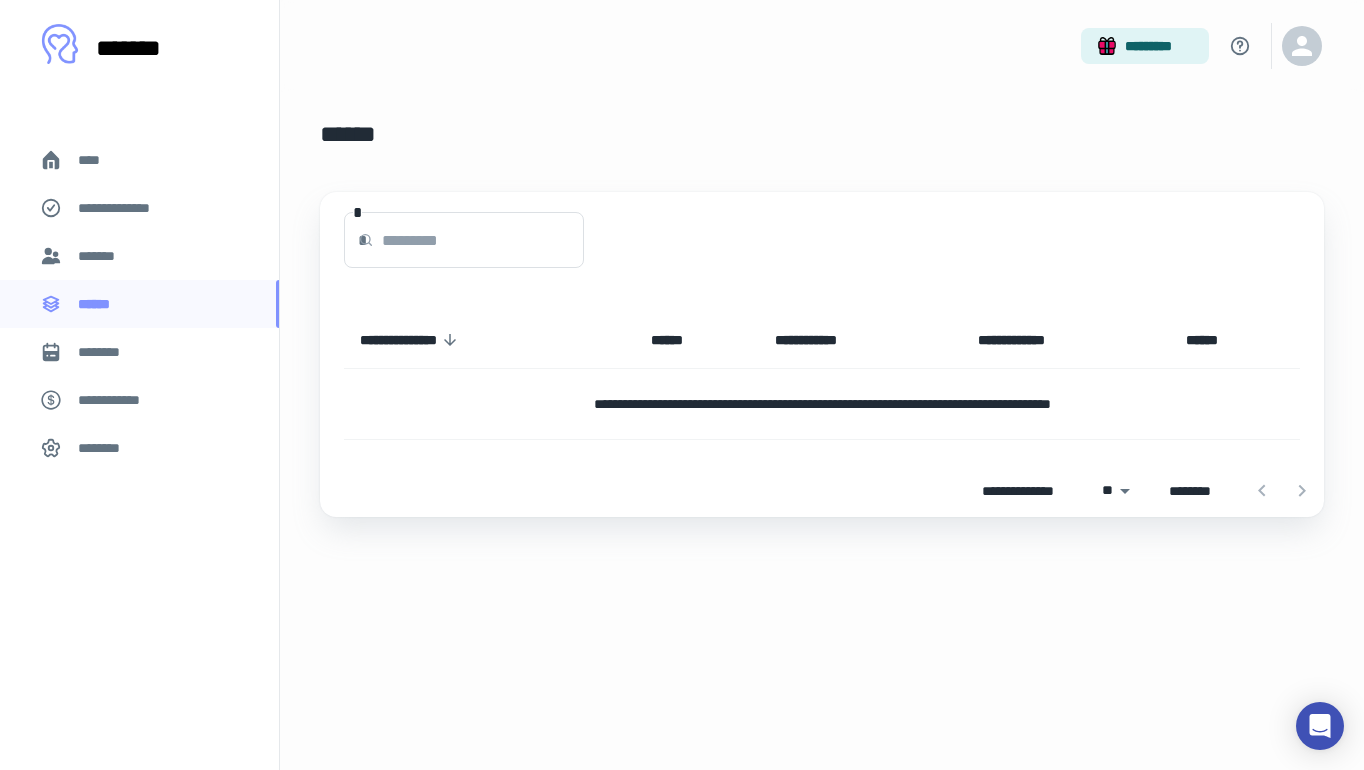 click on "*******" at bounding box center (139, 256) 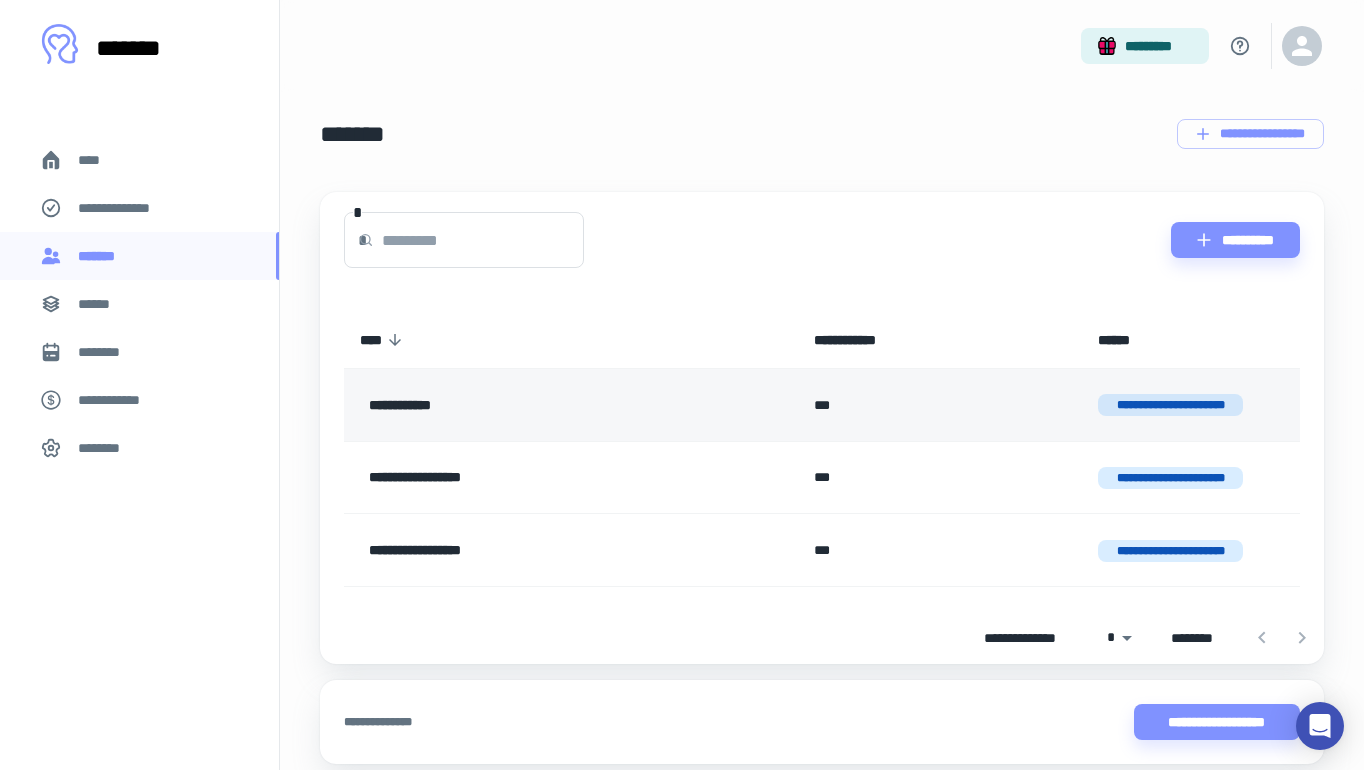 click on "**********" at bounding box center (1171, 405) 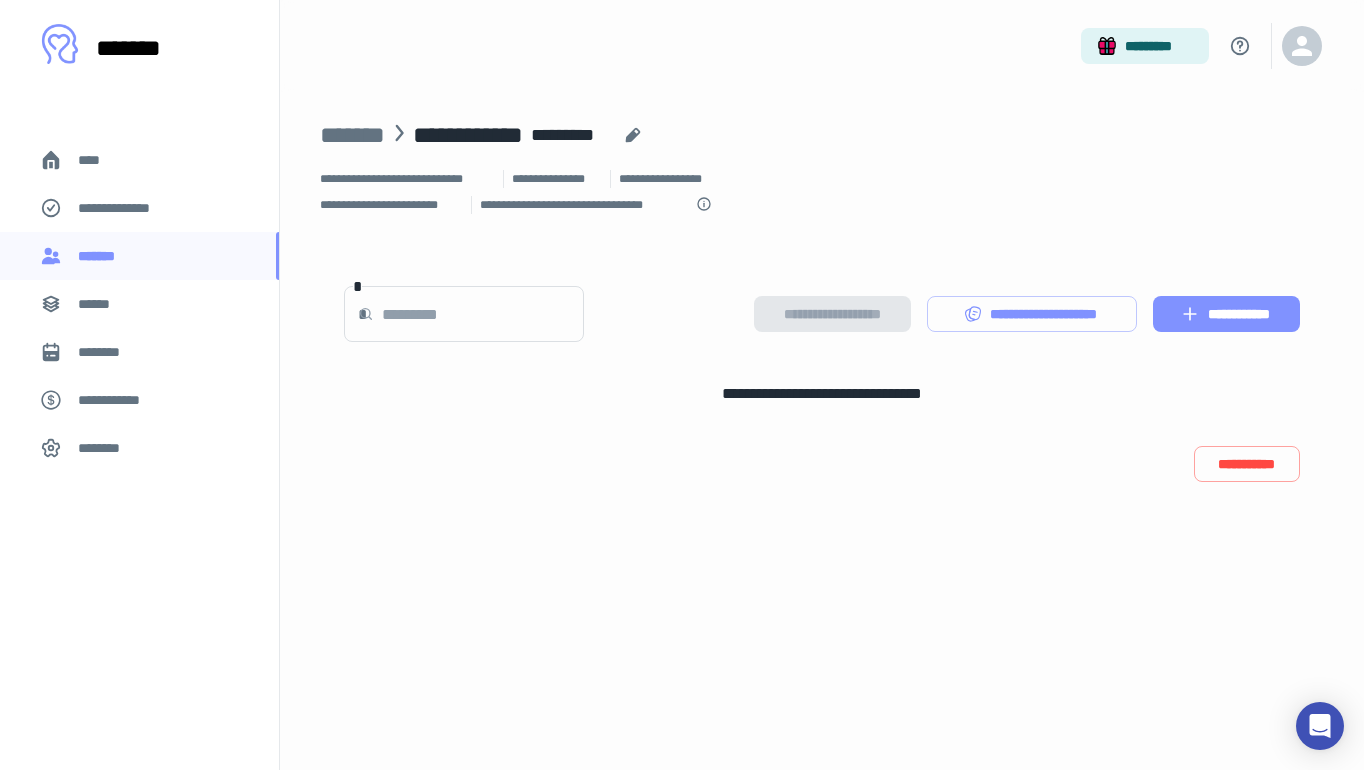 click on "**********" at bounding box center (1226, 314) 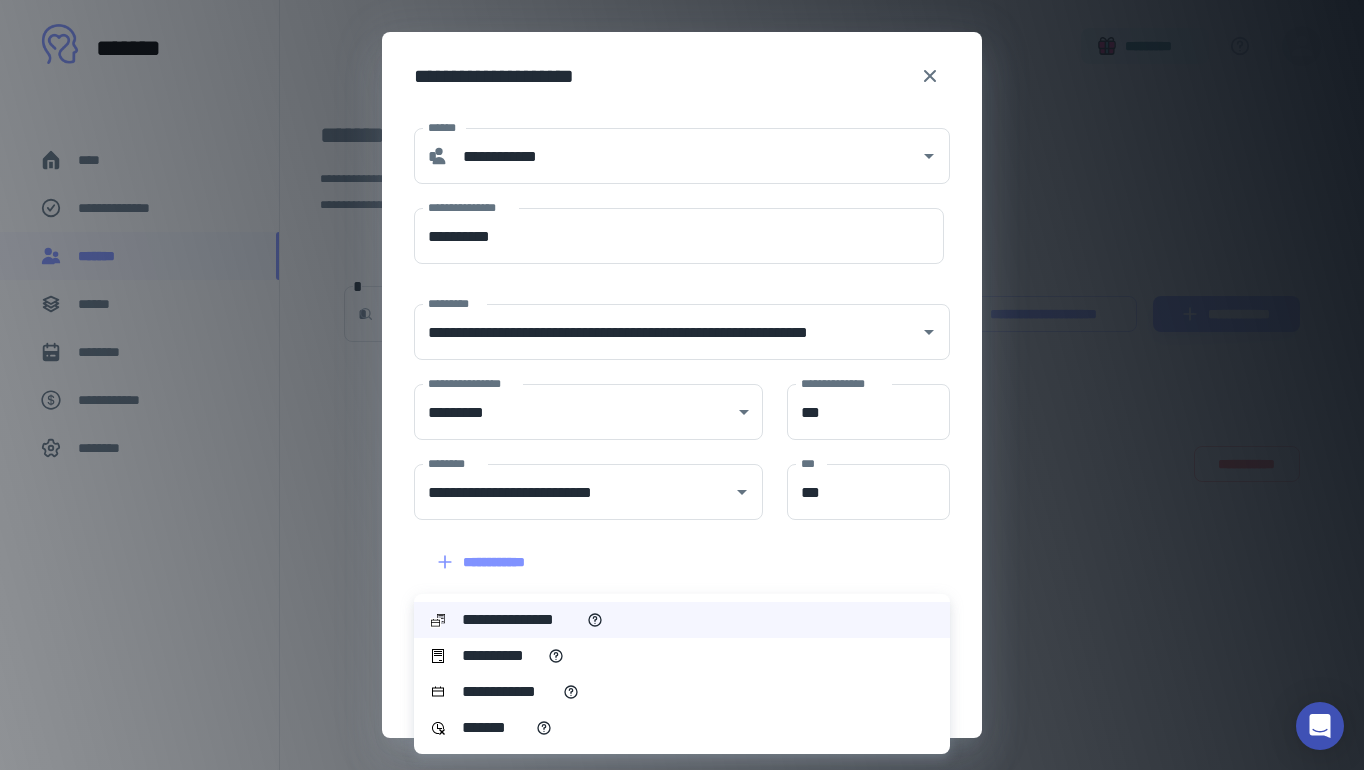 click on "[FIRST] [LAST]" at bounding box center (682, 385) 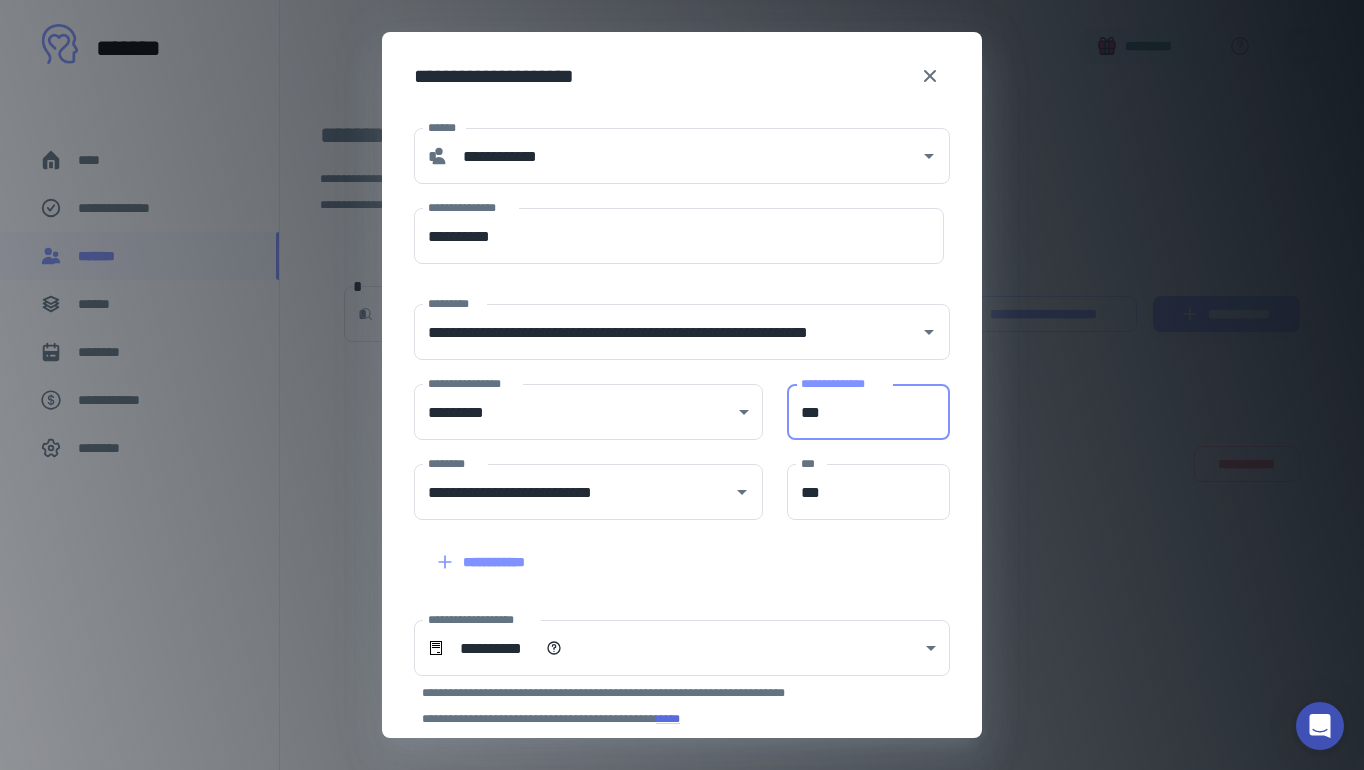 drag, startPoint x: 849, startPoint y: 407, endPoint x: 790, endPoint y: 408, distance: 59.008472 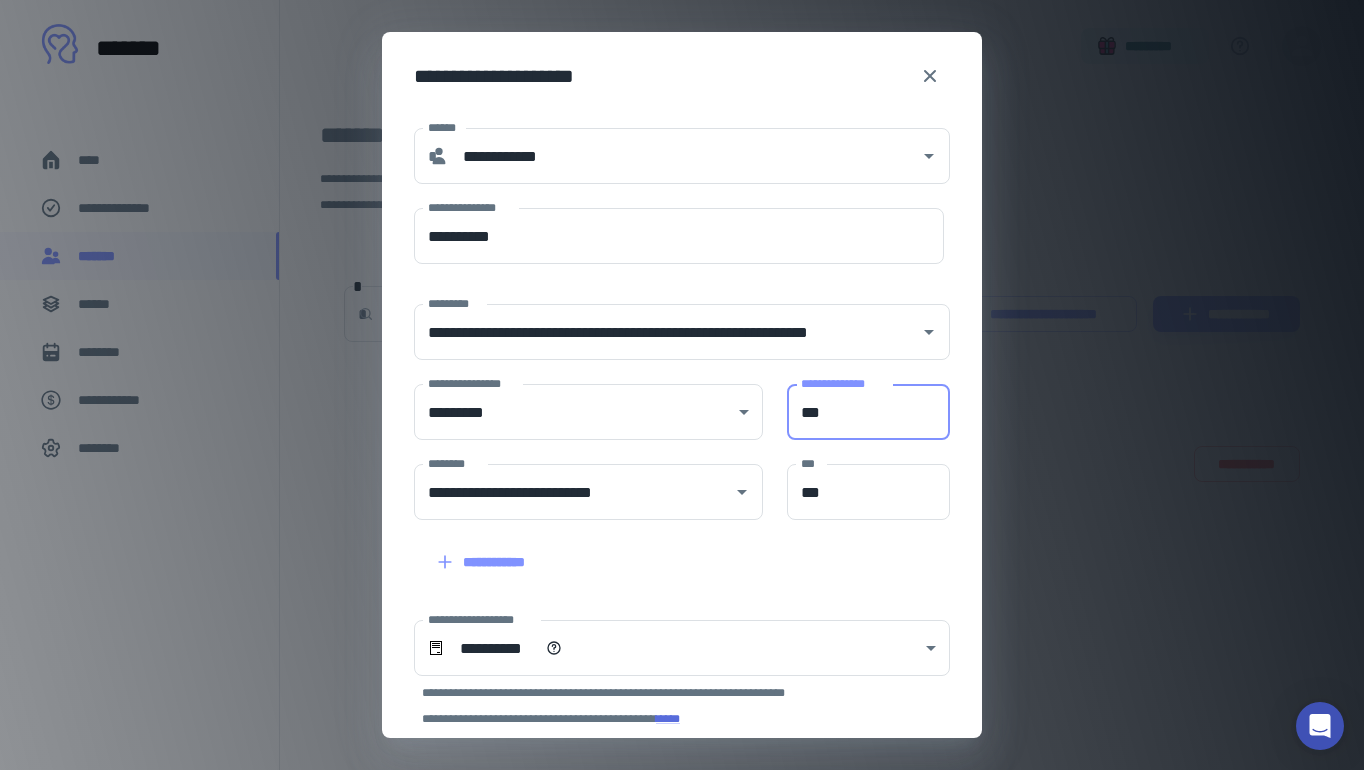 click on "***" at bounding box center (868, 412) 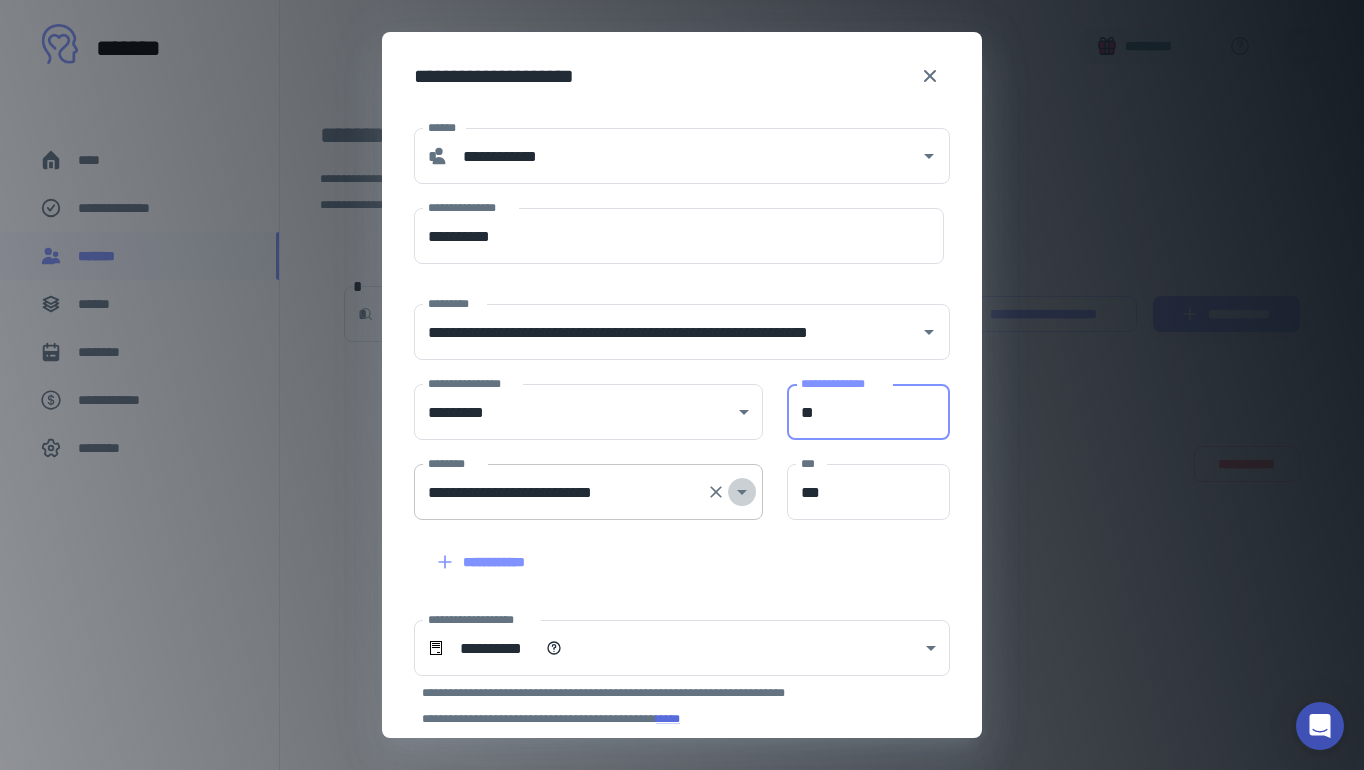 click 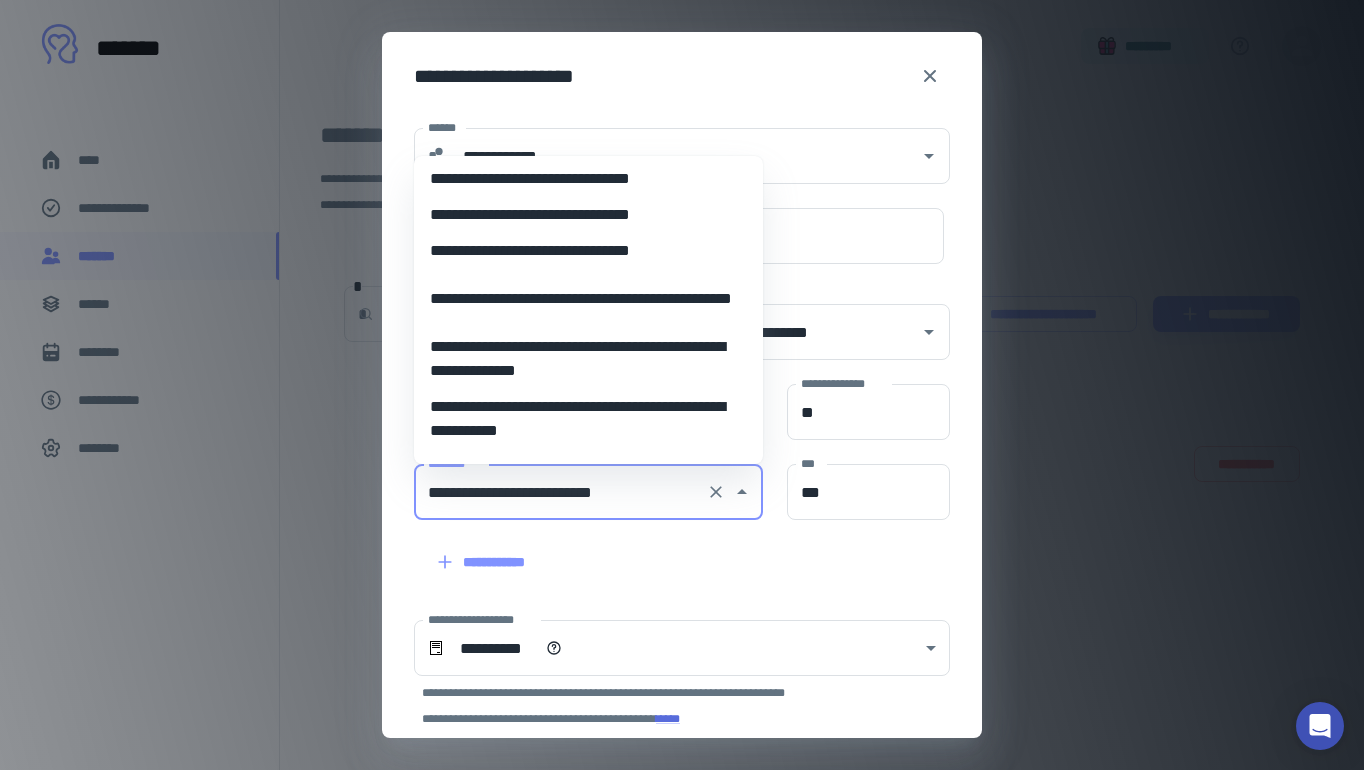 scroll, scrollTop: 94, scrollLeft: 0, axis: vertical 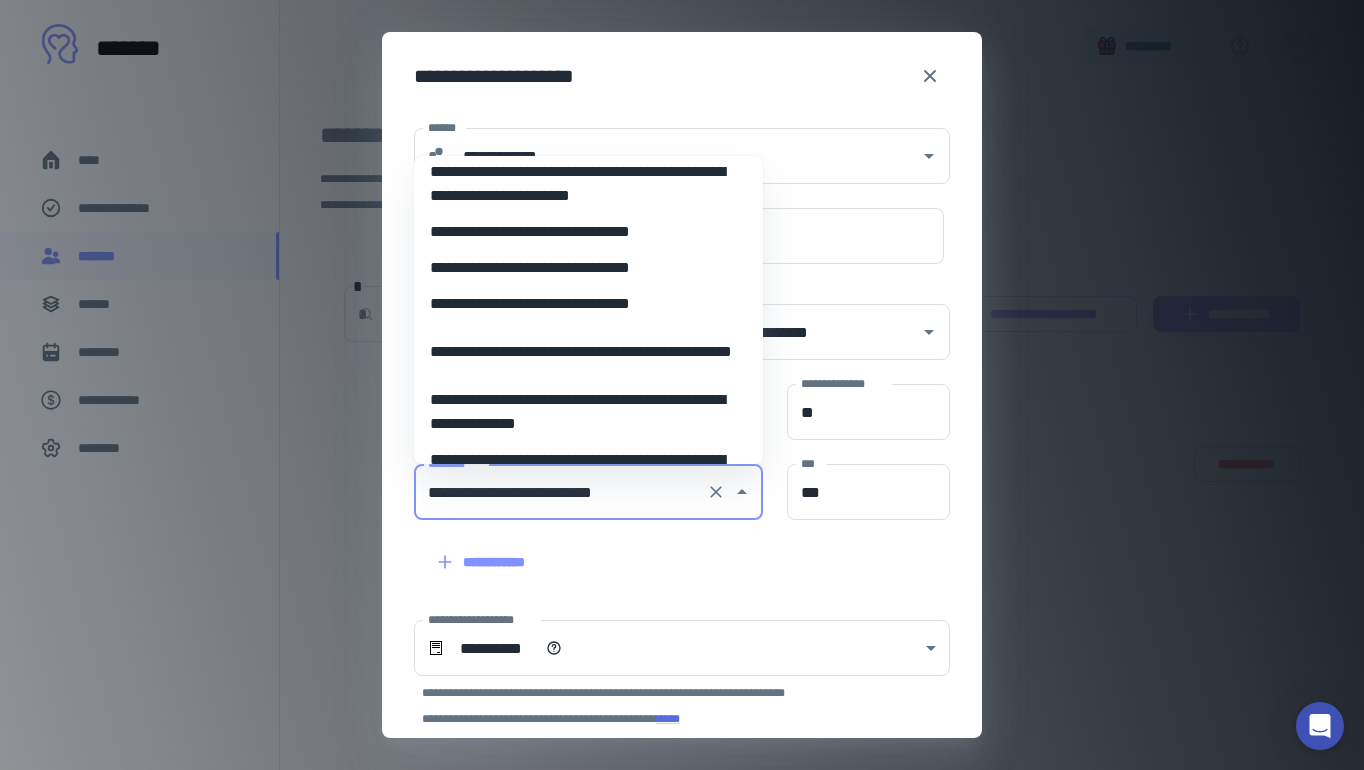 click on "**********" at bounding box center [588, 268] 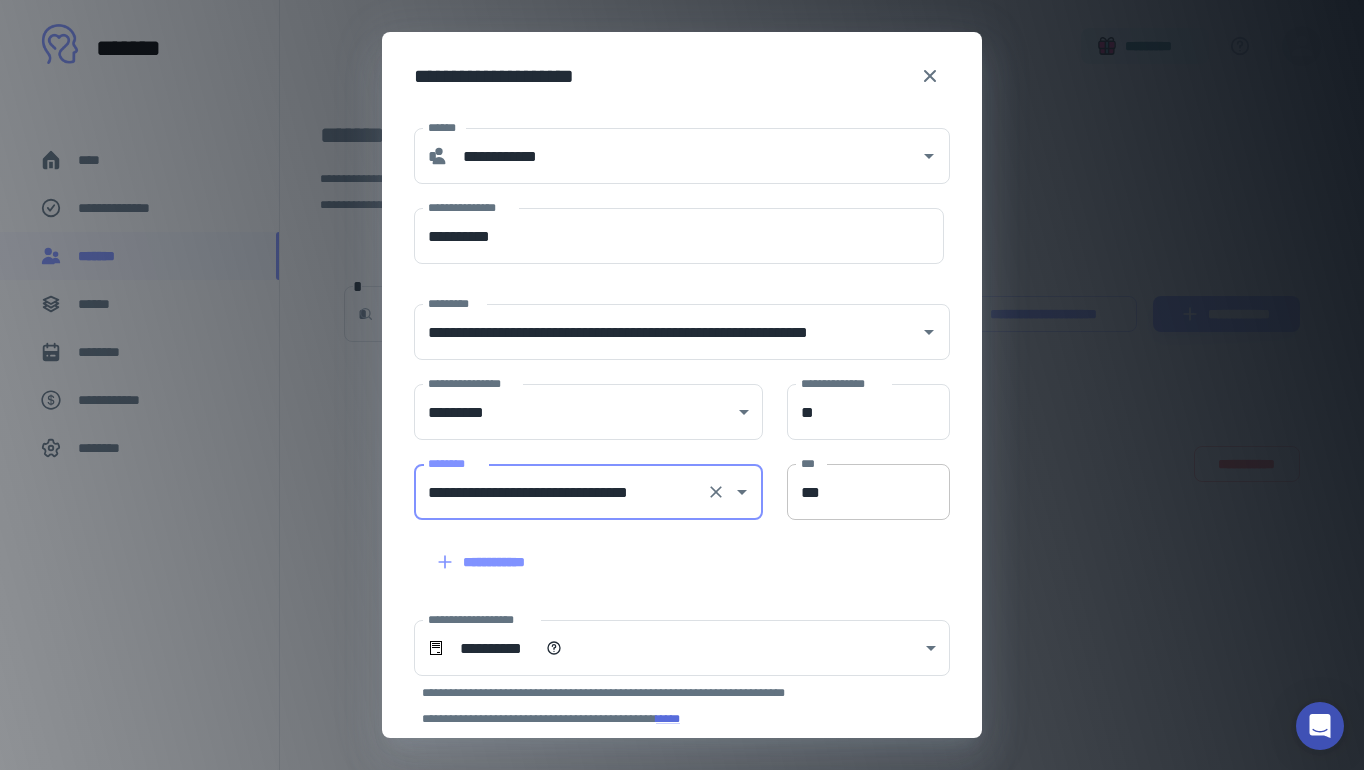 click on "***" at bounding box center (868, 492) 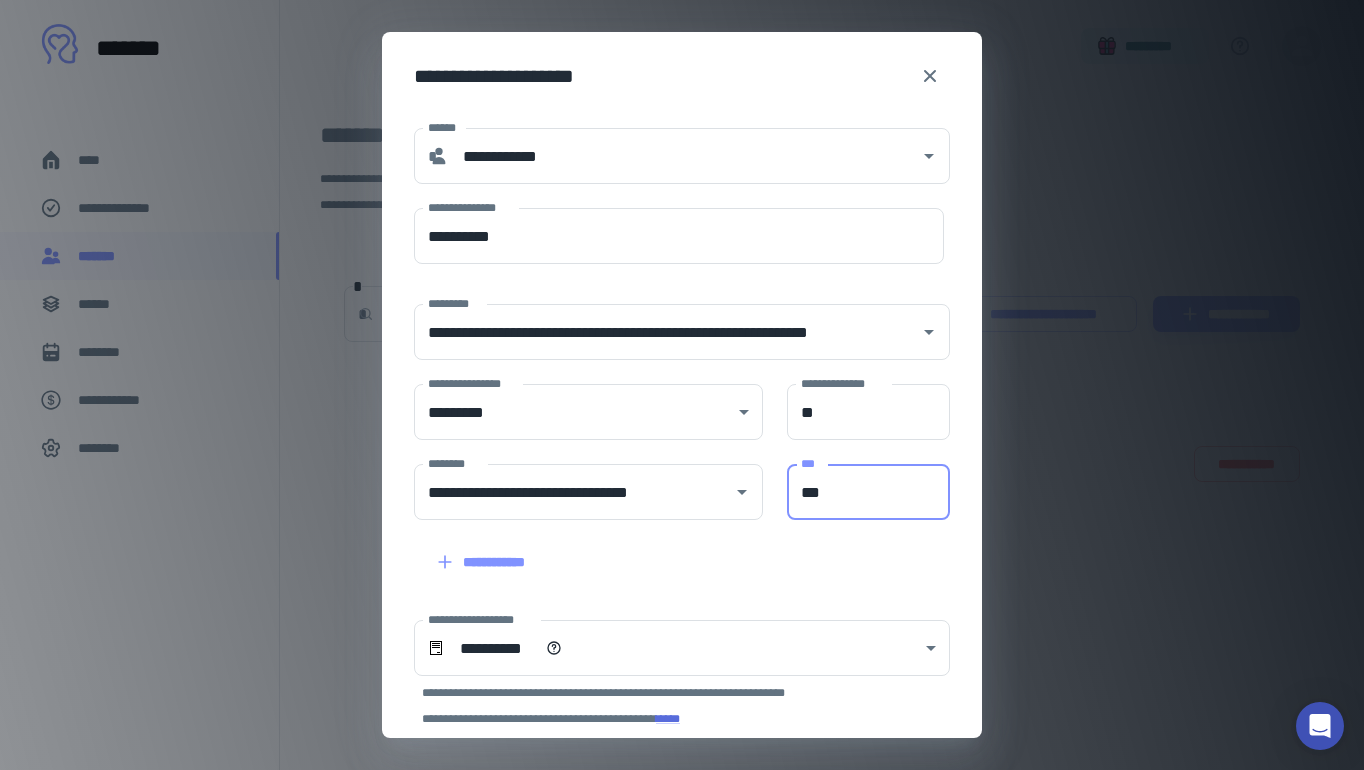 drag, startPoint x: 861, startPoint y: 491, endPoint x: 792, endPoint y: 491, distance: 69 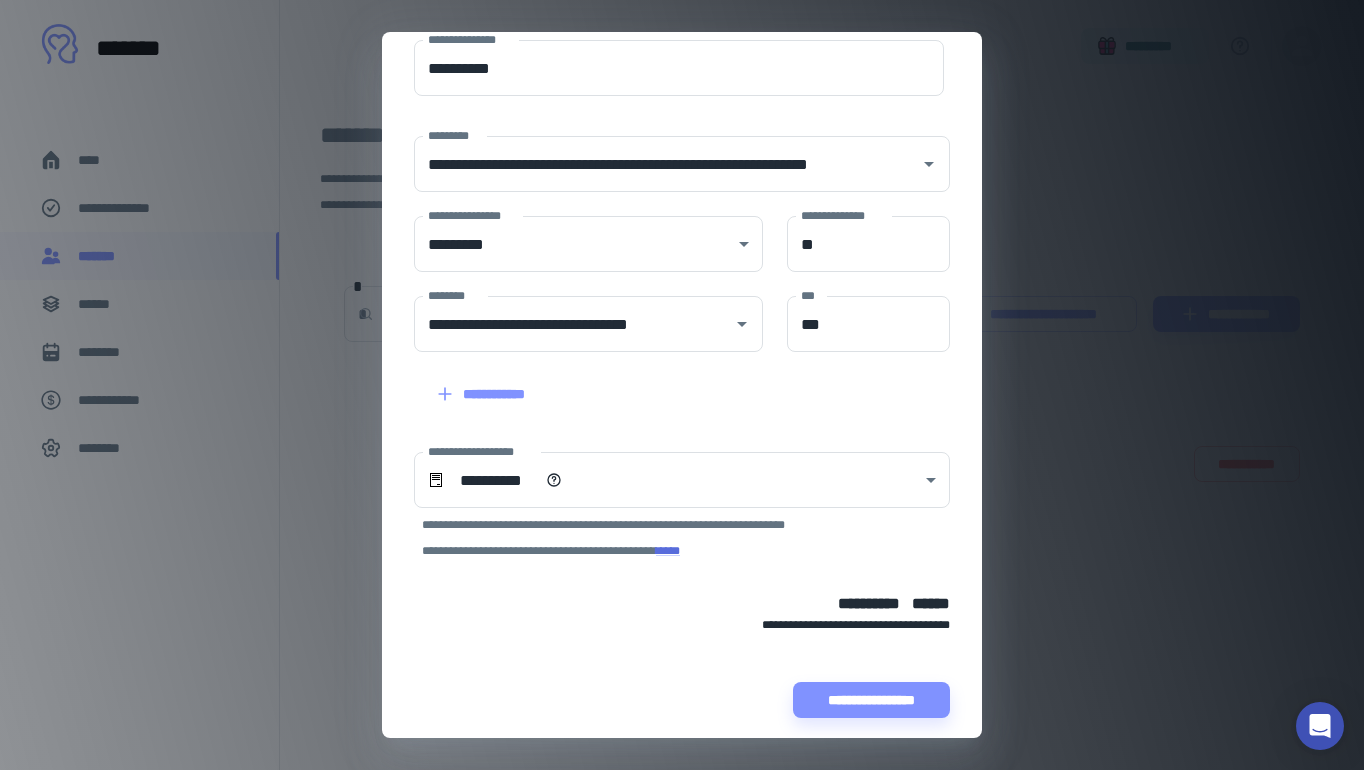 scroll, scrollTop: 180, scrollLeft: 0, axis: vertical 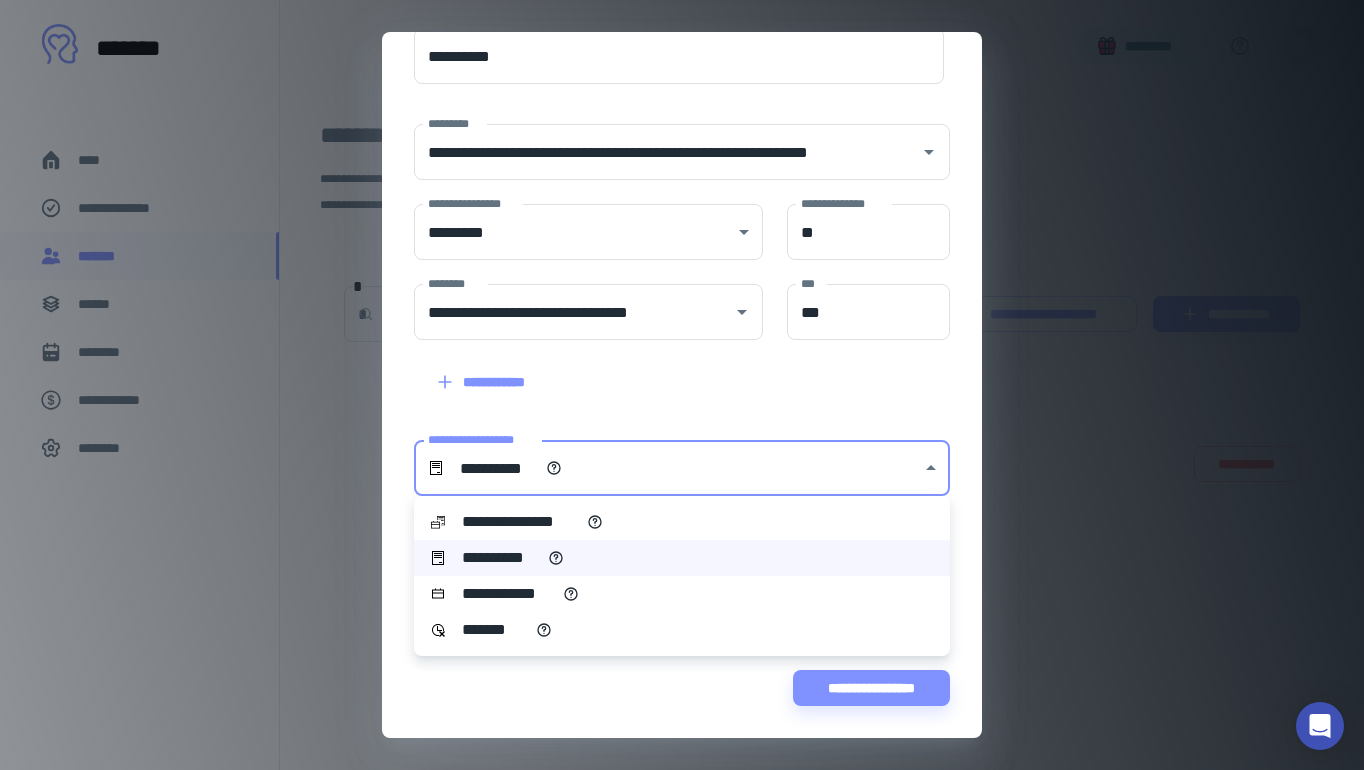 click on "[FIRST] [LAST]" at bounding box center (682, 385) 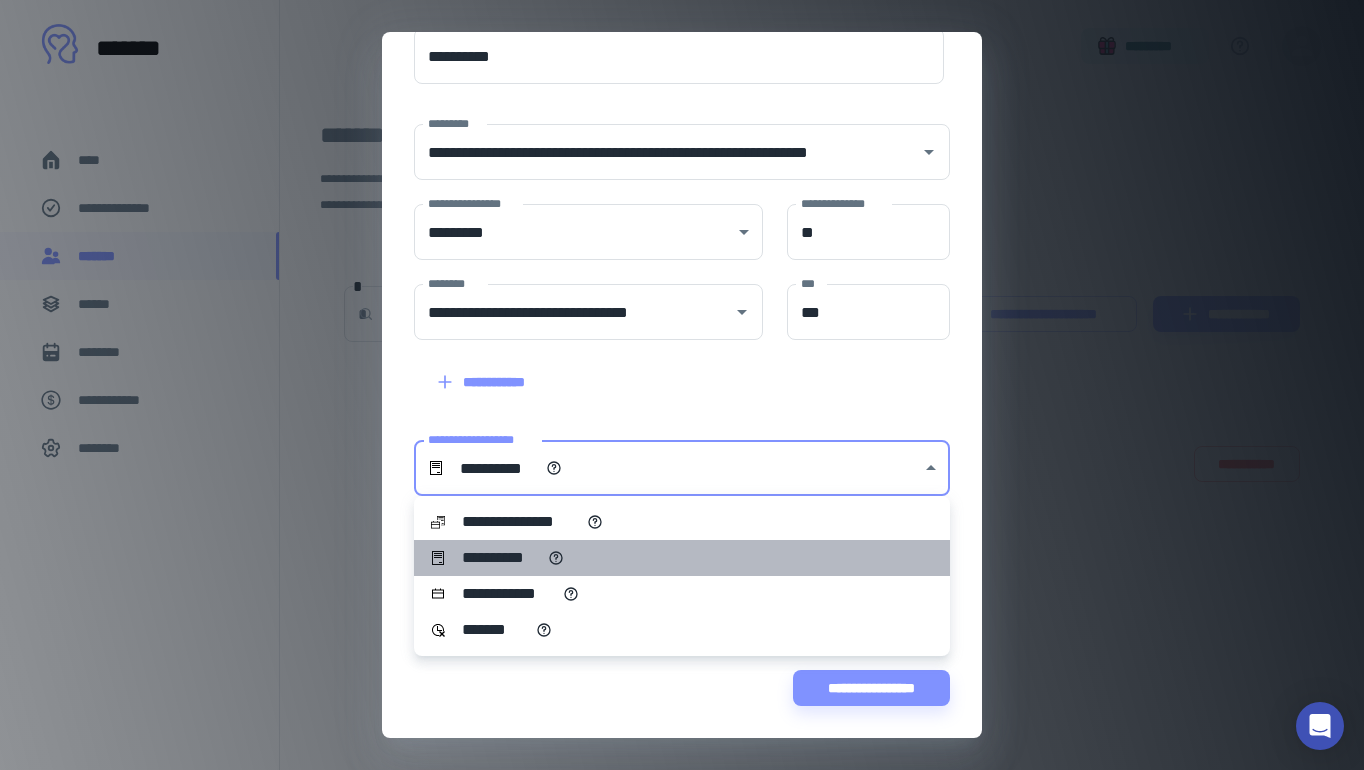 click on "**********" at bounding box center (682, 558) 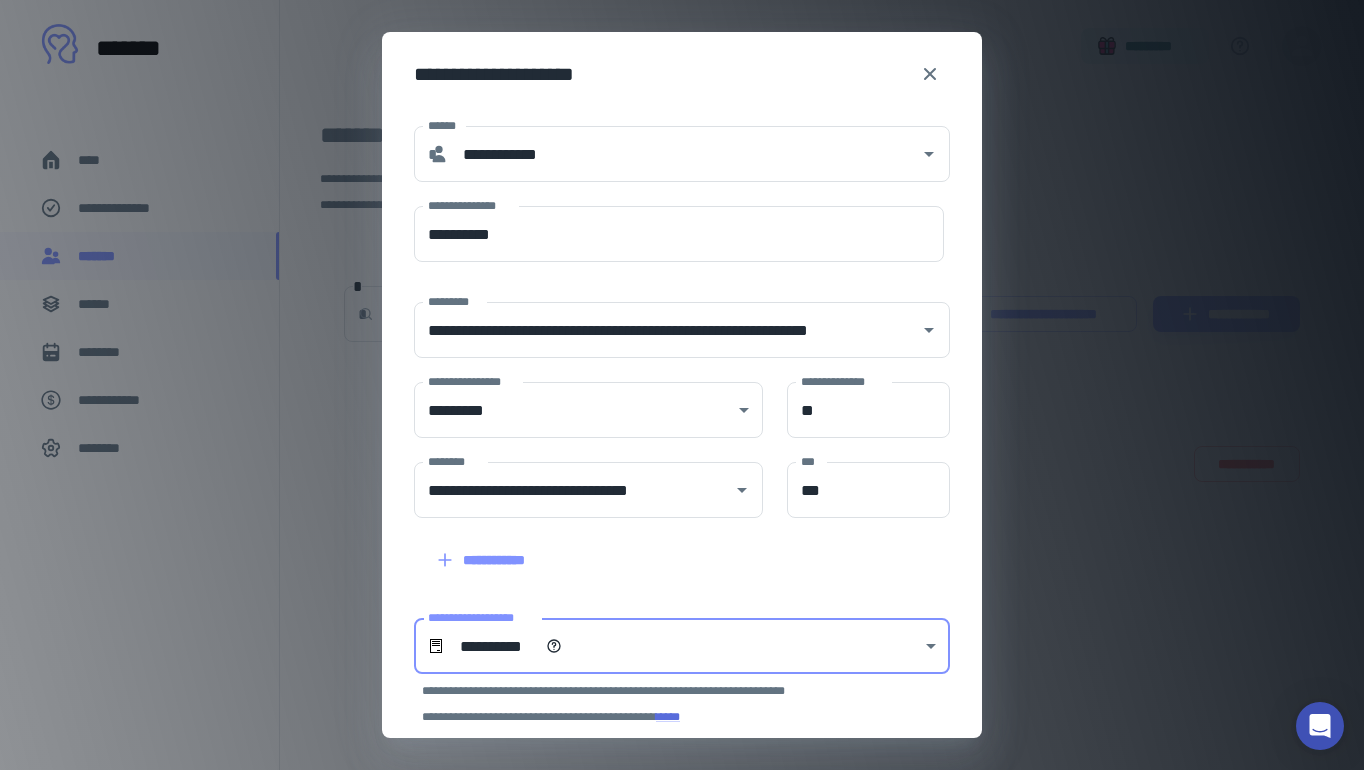 scroll, scrollTop: 0, scrollLeft: 0, axis: both 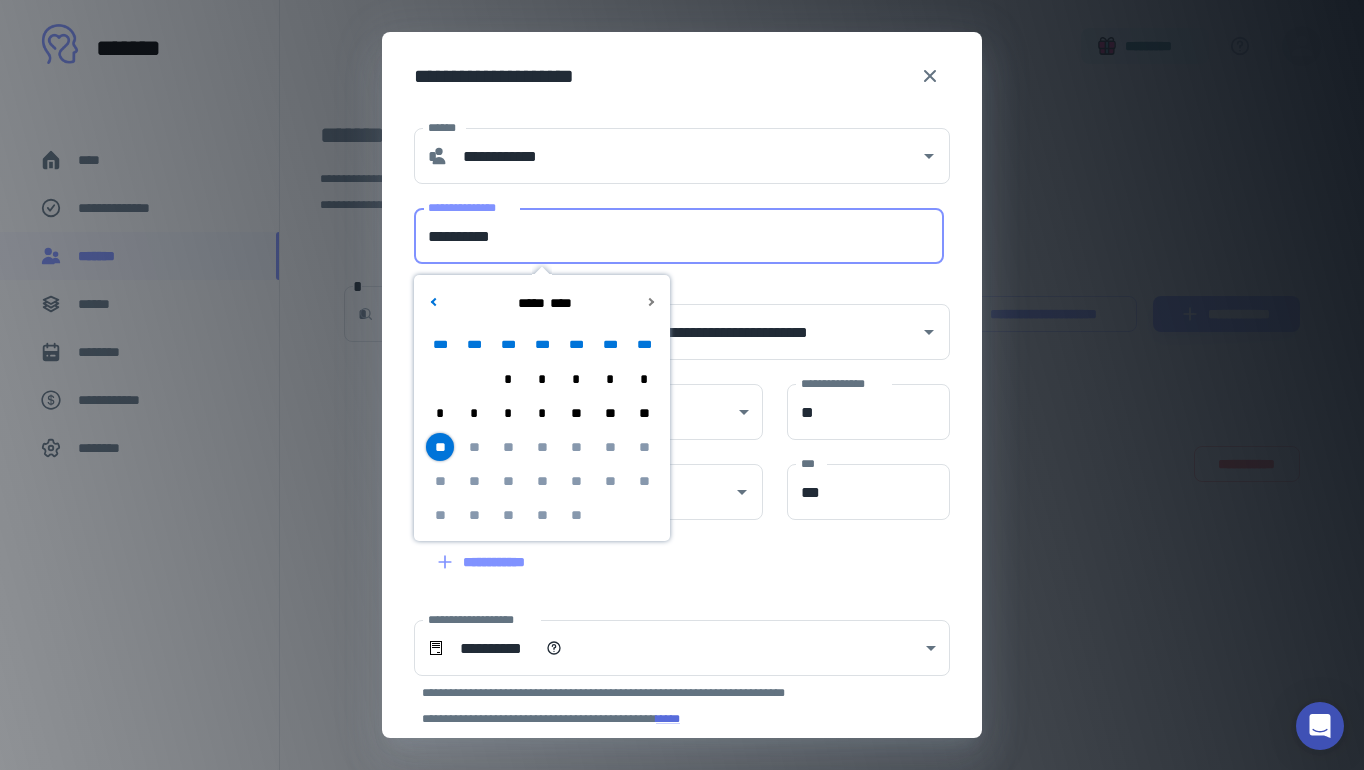 click on "**********" at bounding box center (679, 236) 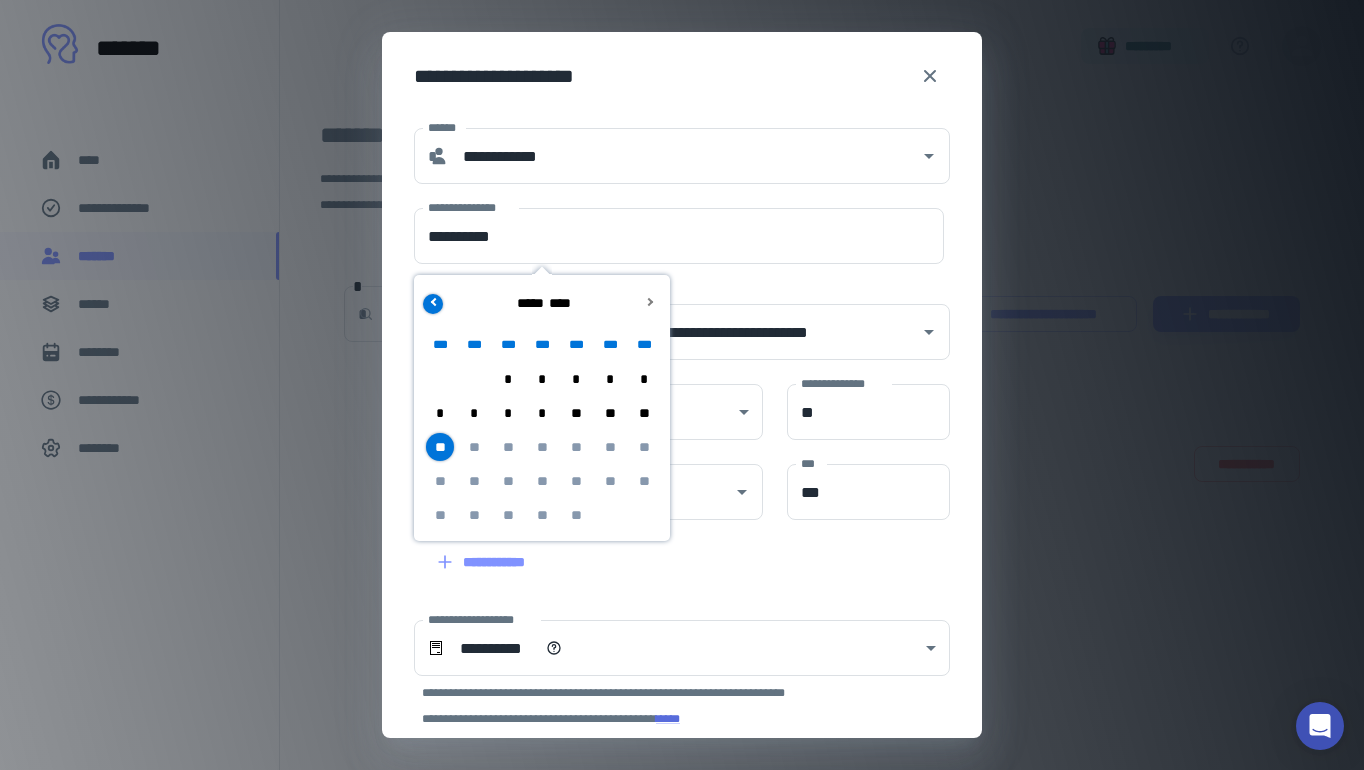 click at bounding box center [434, 301] 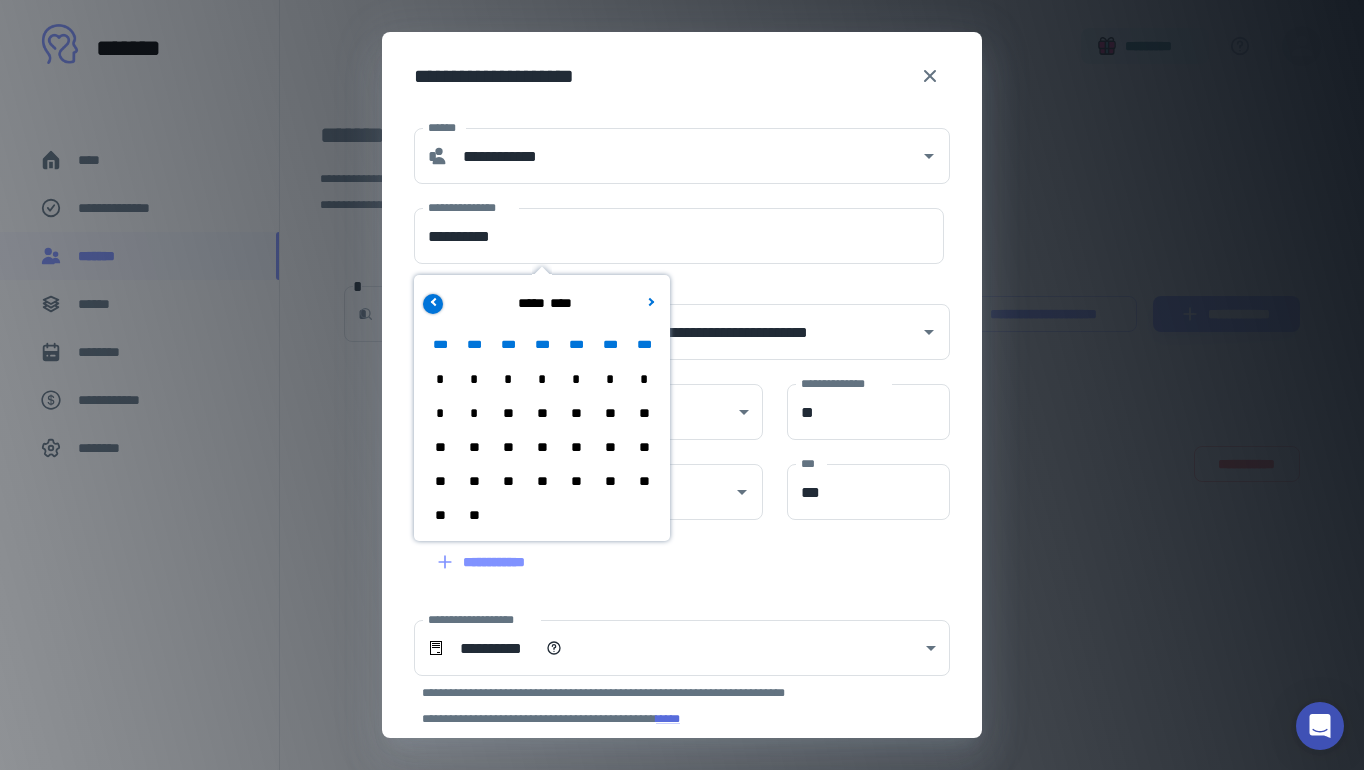 click at bounding box center (434, 301) 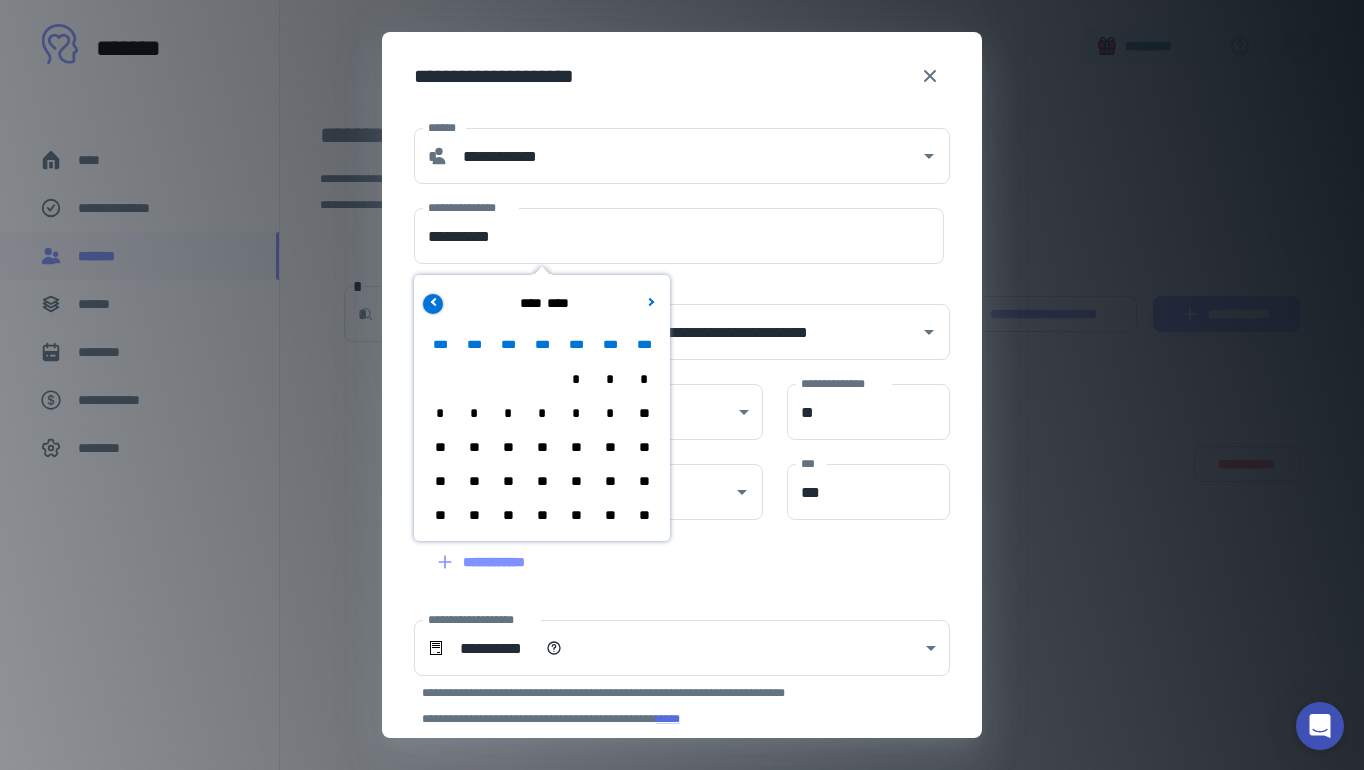 click at bounding box center [434, 301] 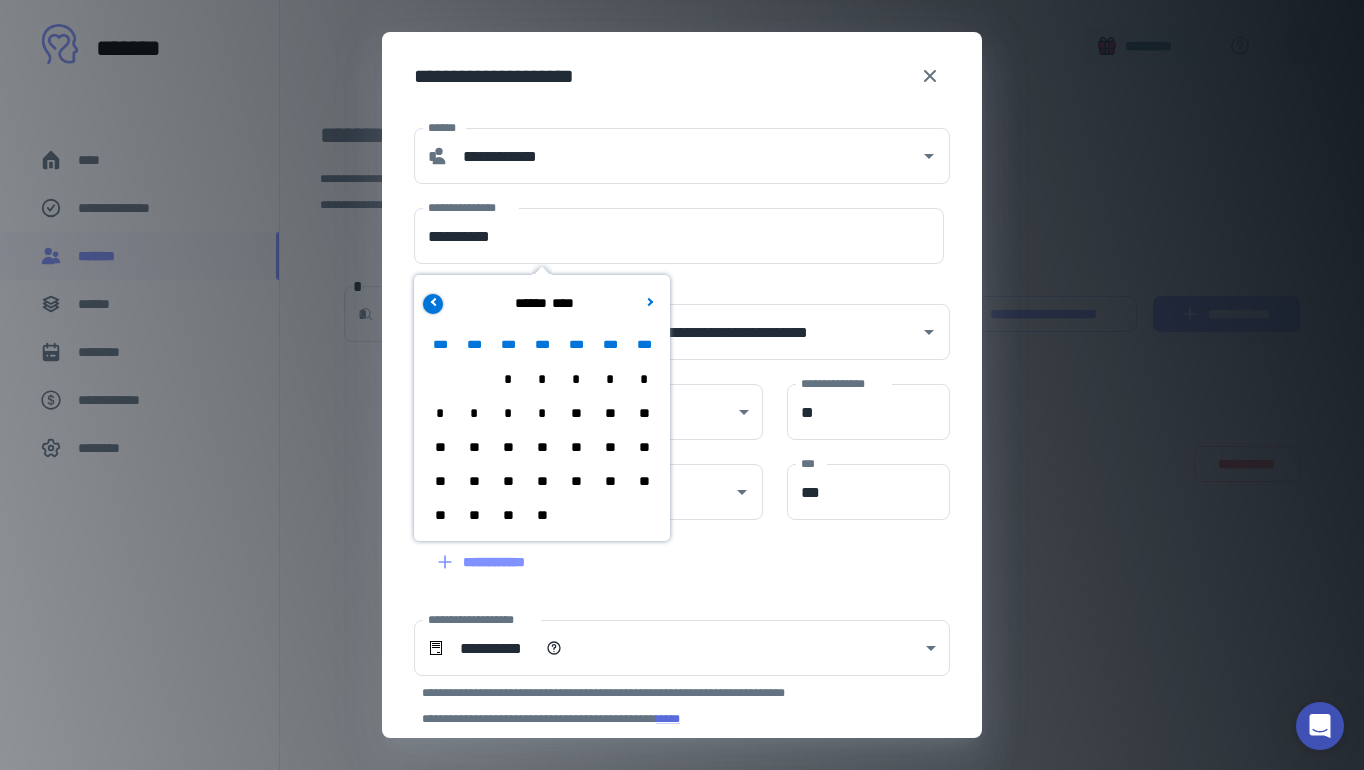 click at bounding box center [434, 301] 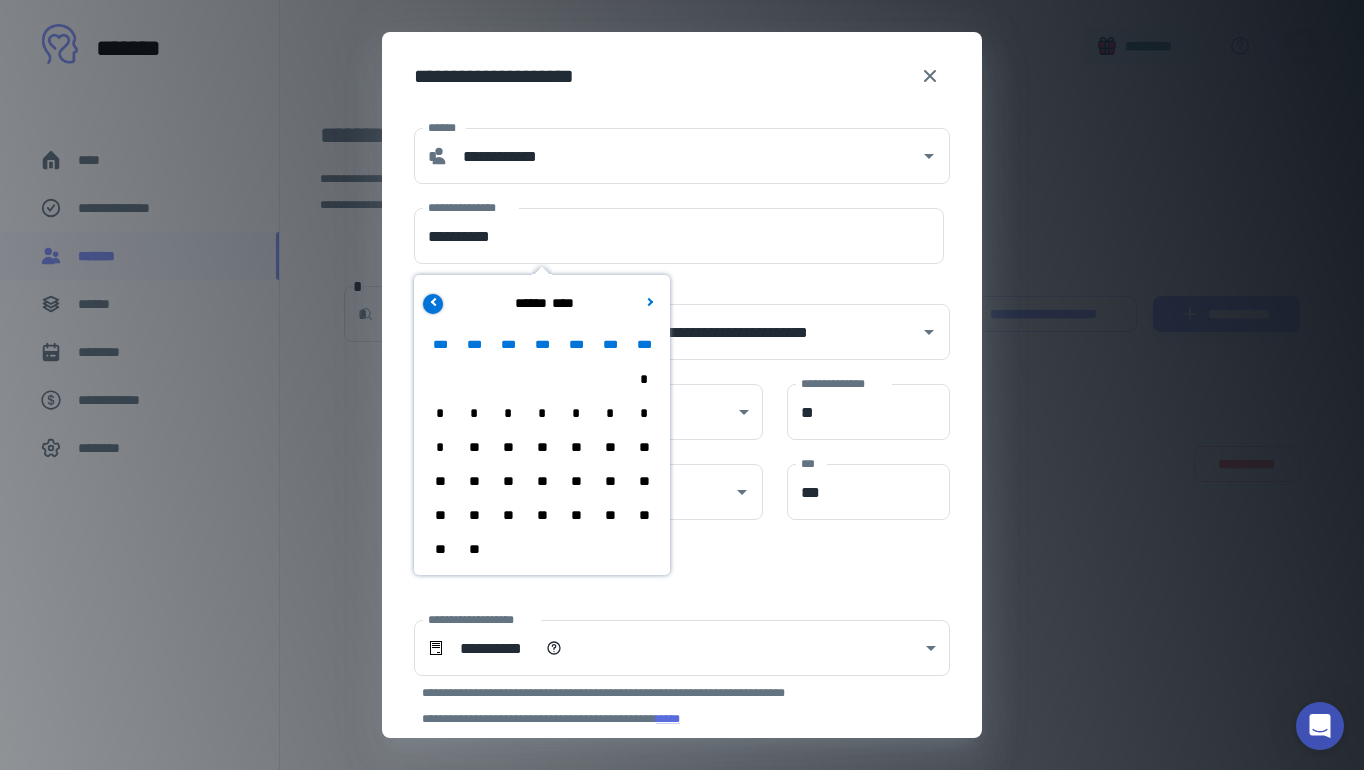 click at bounding box center (434, 301) 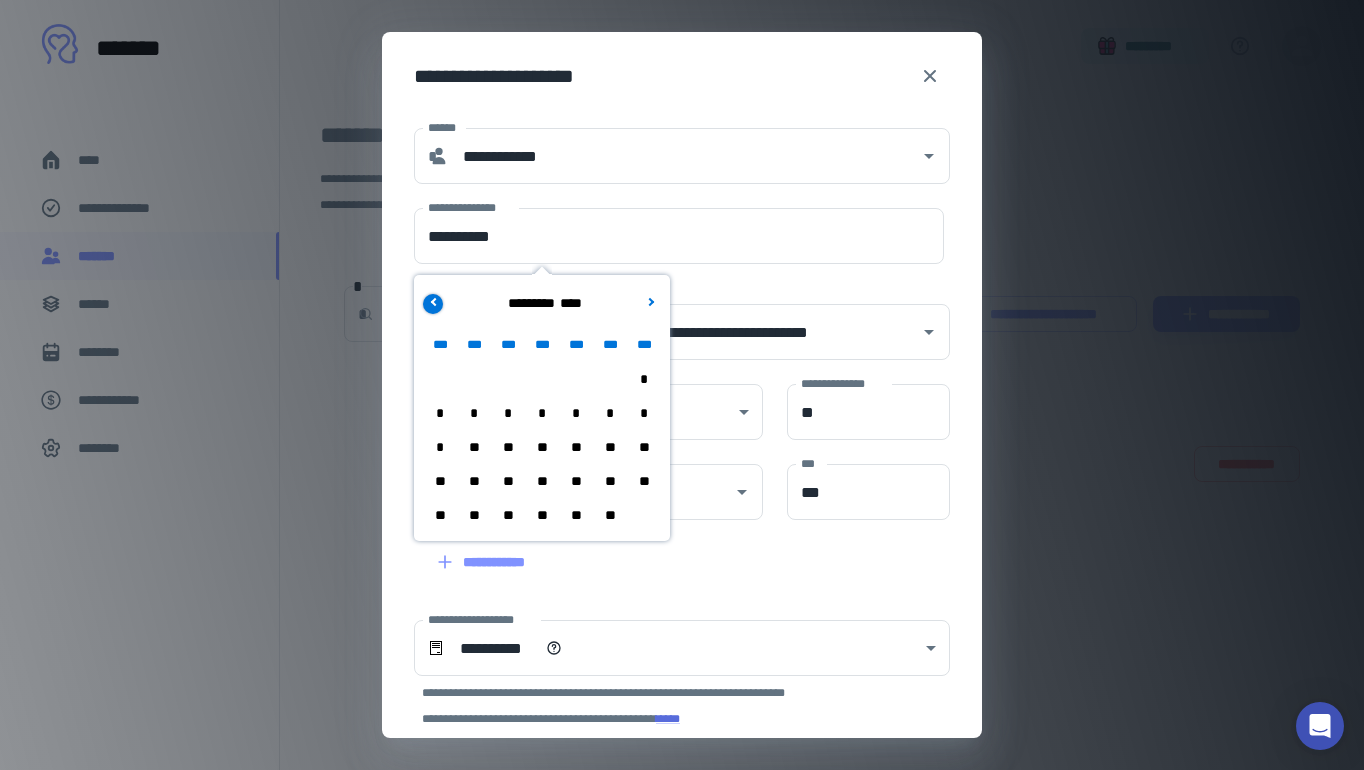 click at bounding box center (434, 301) 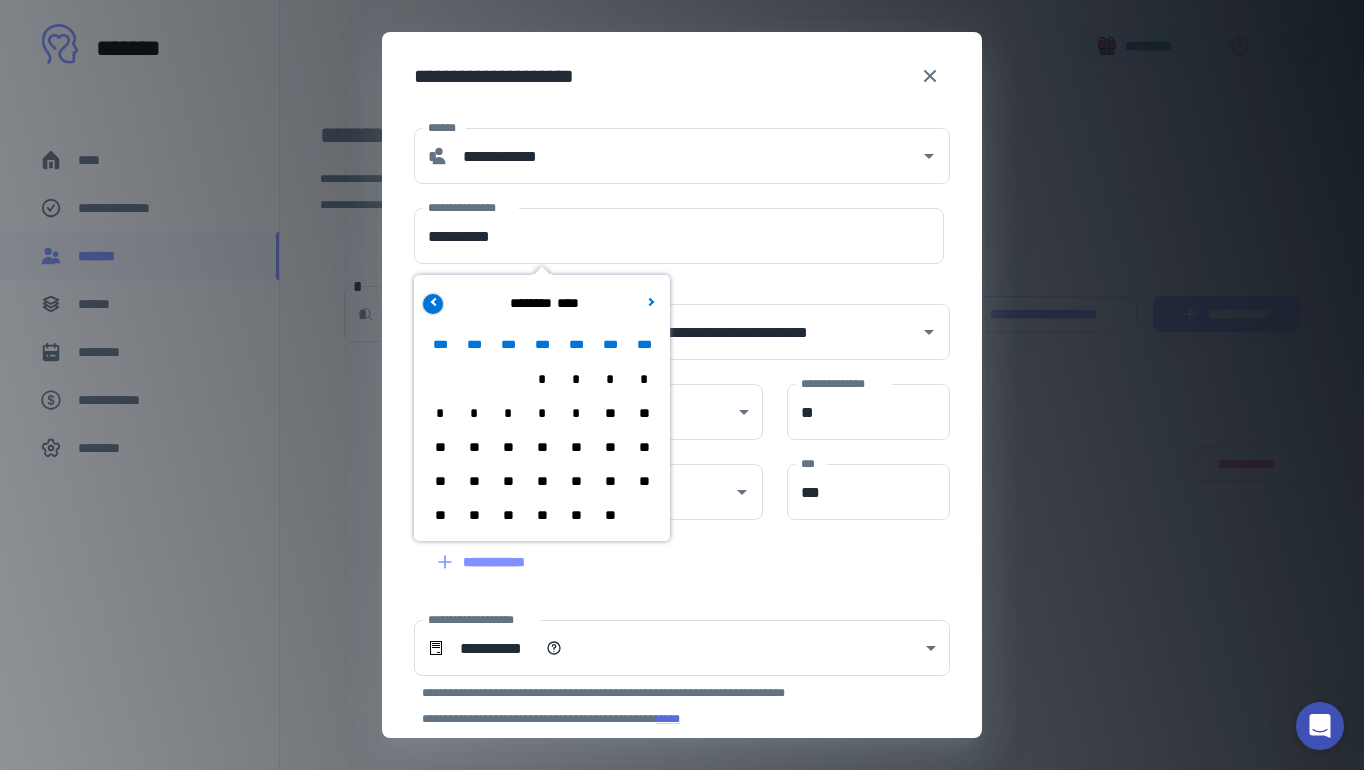 click at bounding box center (434, 301) 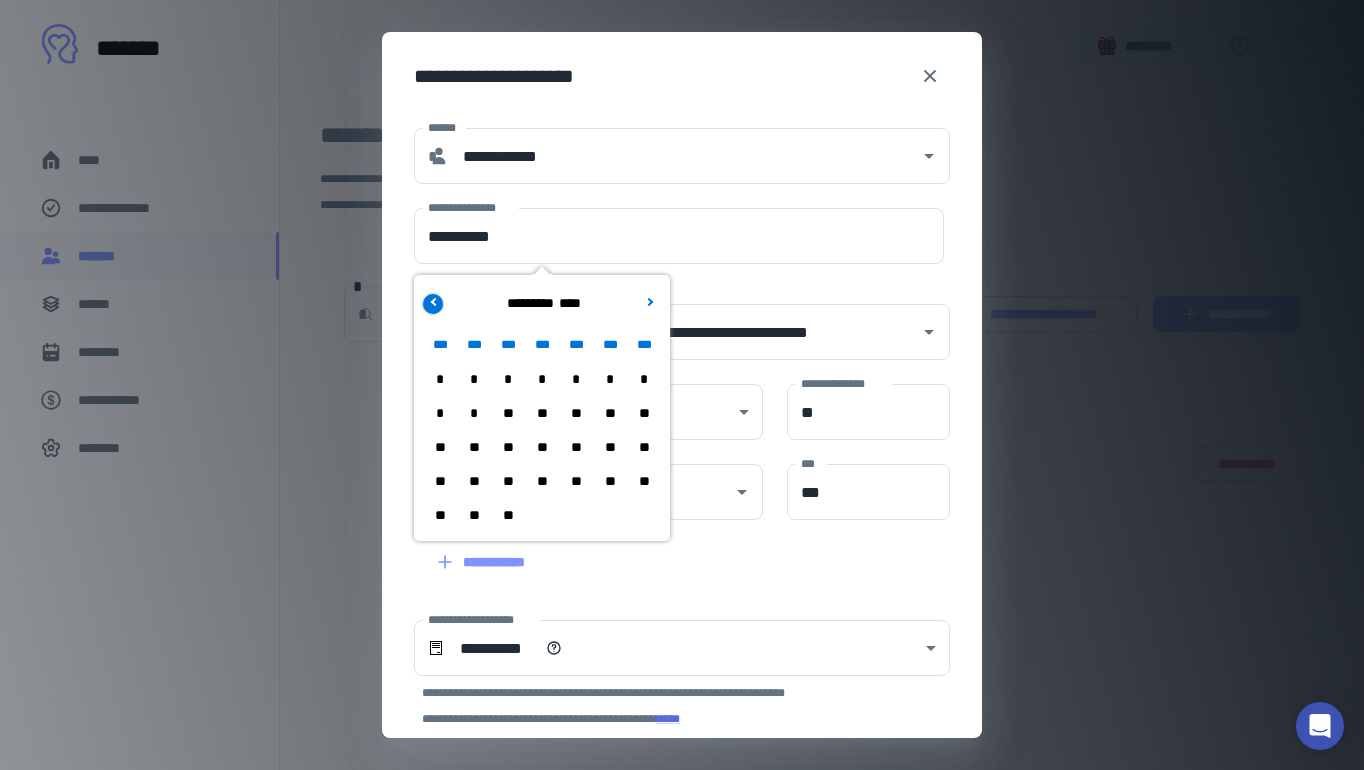 click at bounding box center (434, 301) 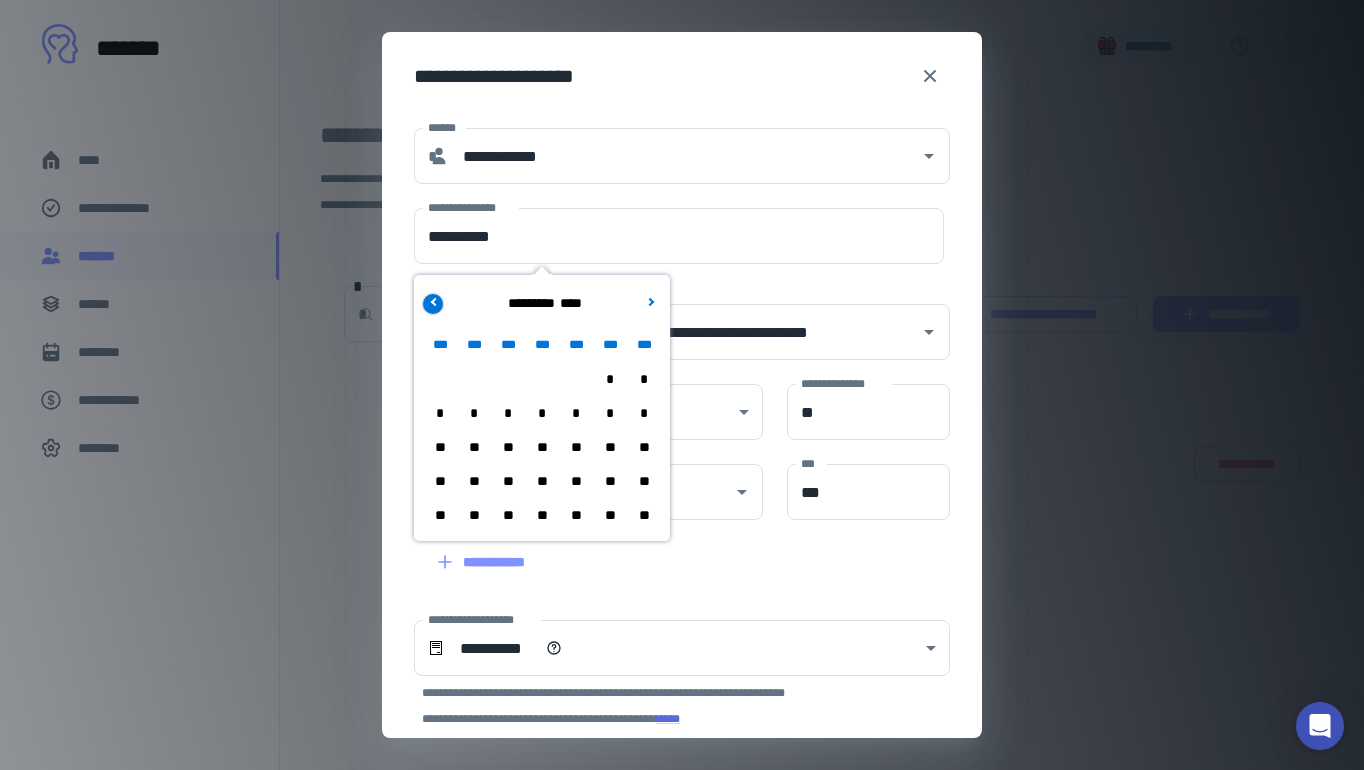 click at bounding box center (434, 301) 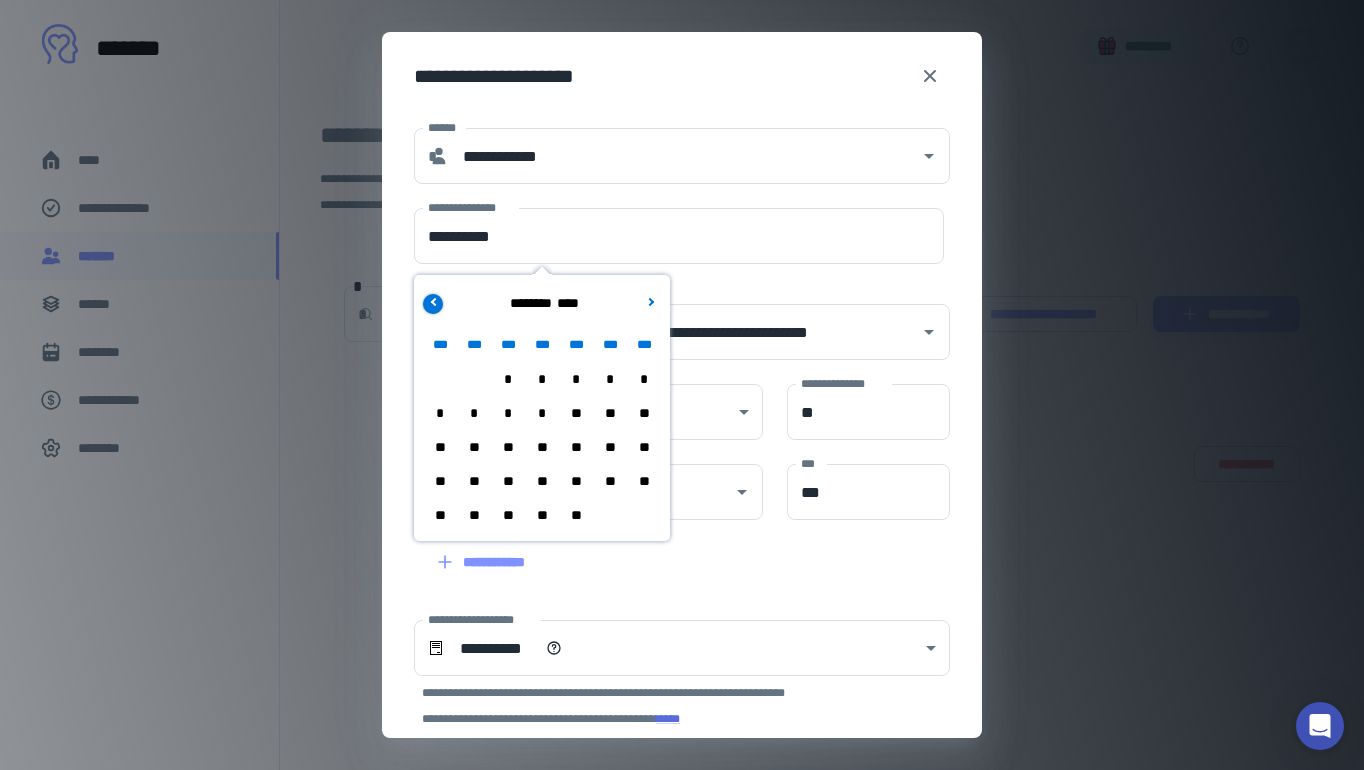 click at bounding box center (434, 301) 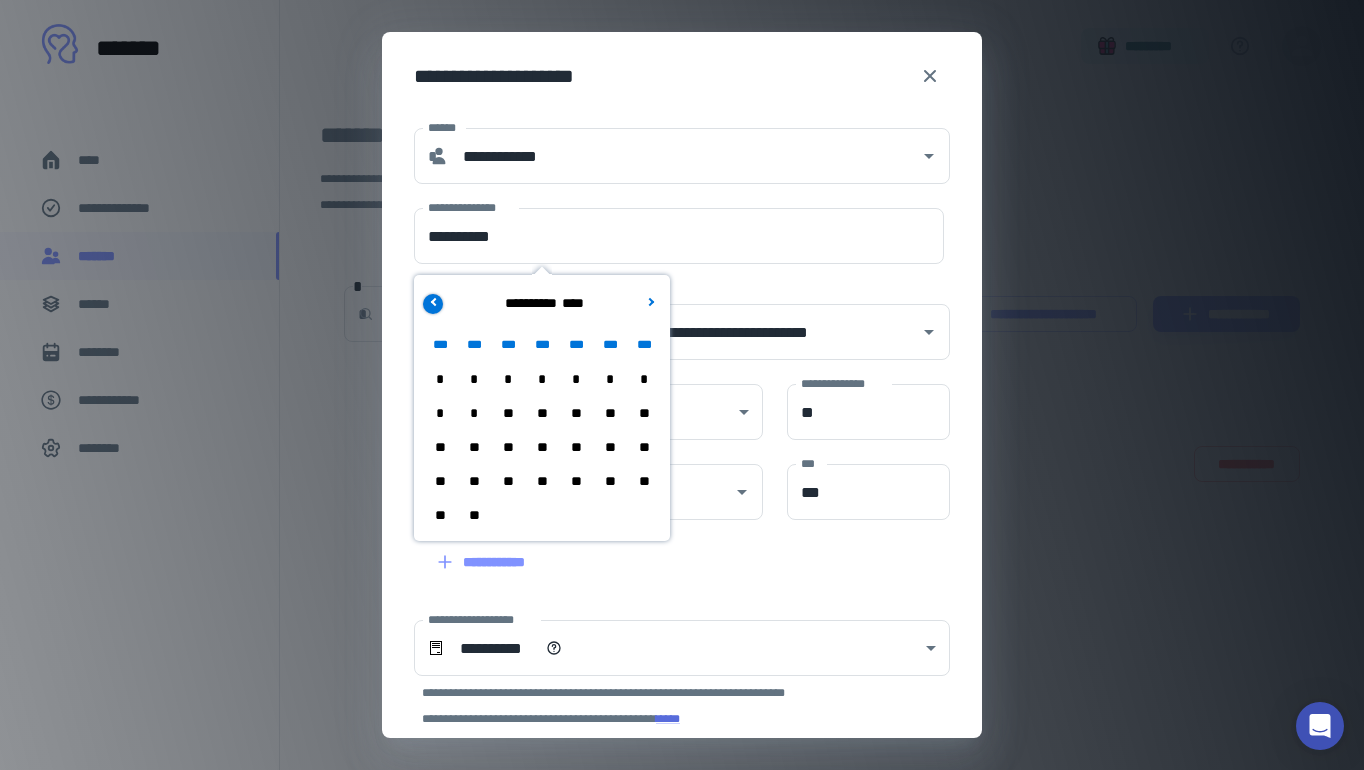 click at bounding box center [434, 301] 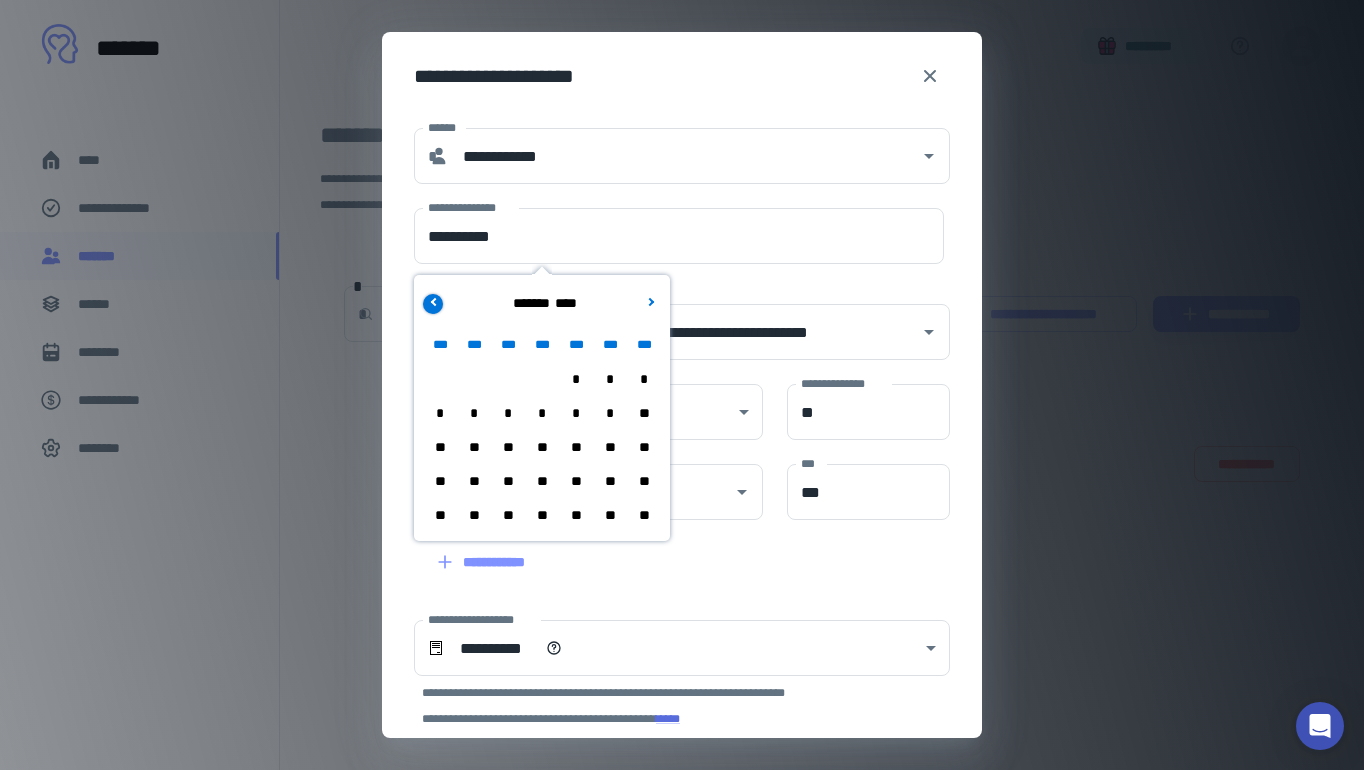 click at bounding box center [434, 301] 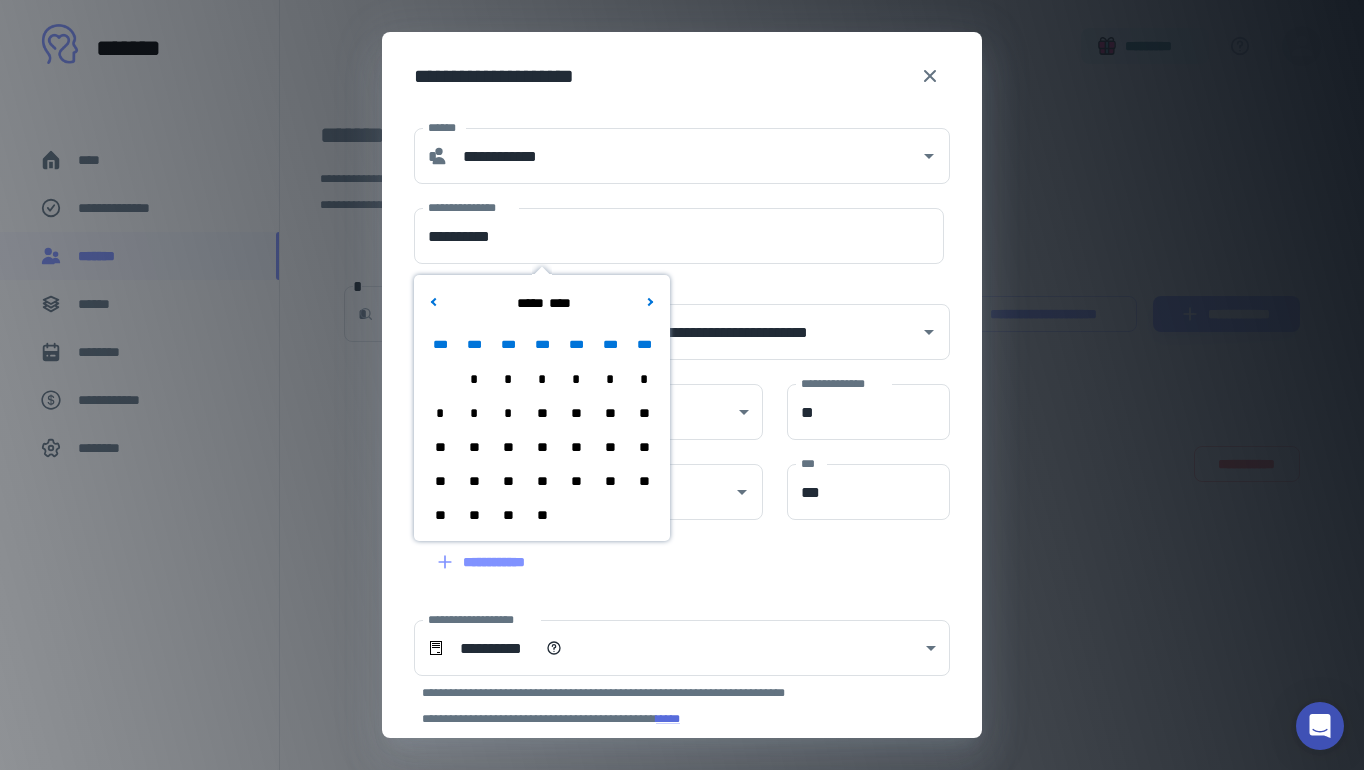 click on "*" at bounding box center (440, 413) 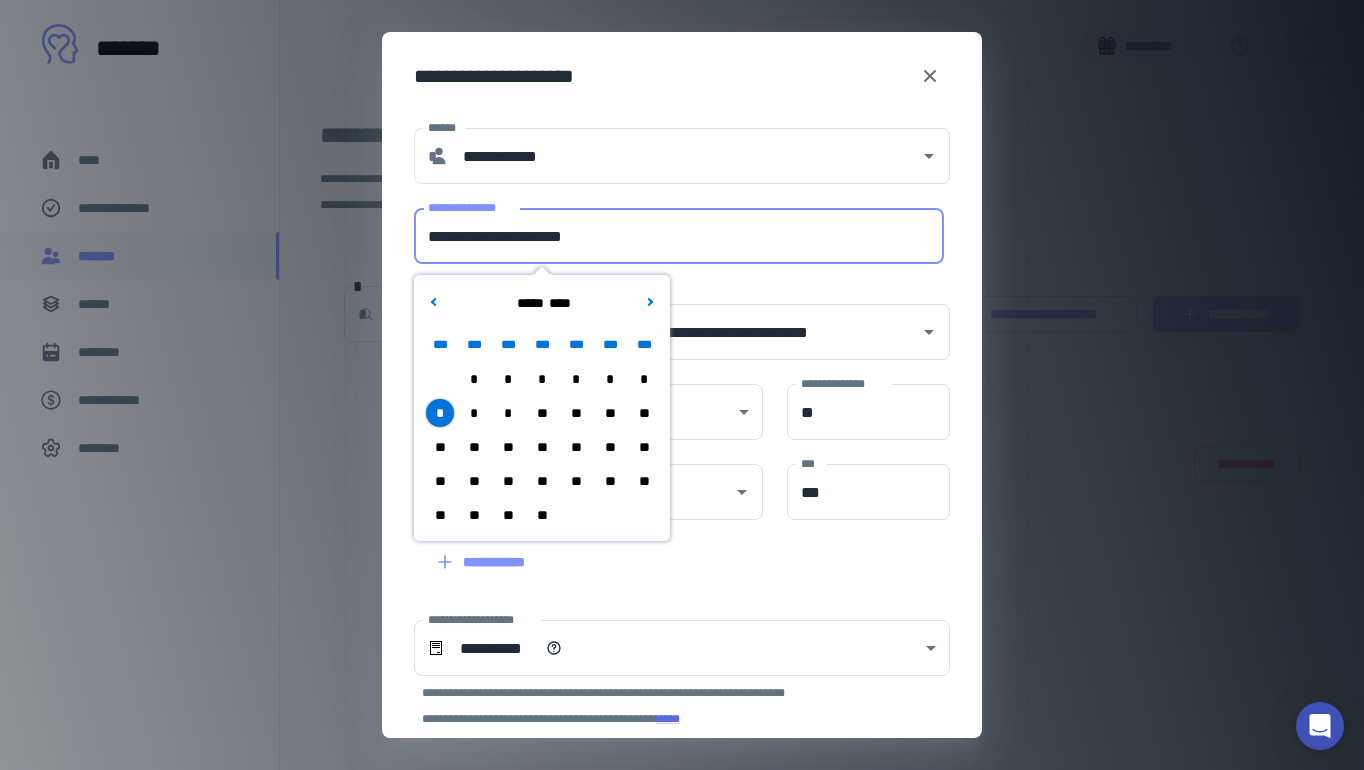 drag, startPoint x: 681, startPoint y: 242, endPoint x: 420, endPoint y: 233, distance: 261.15512 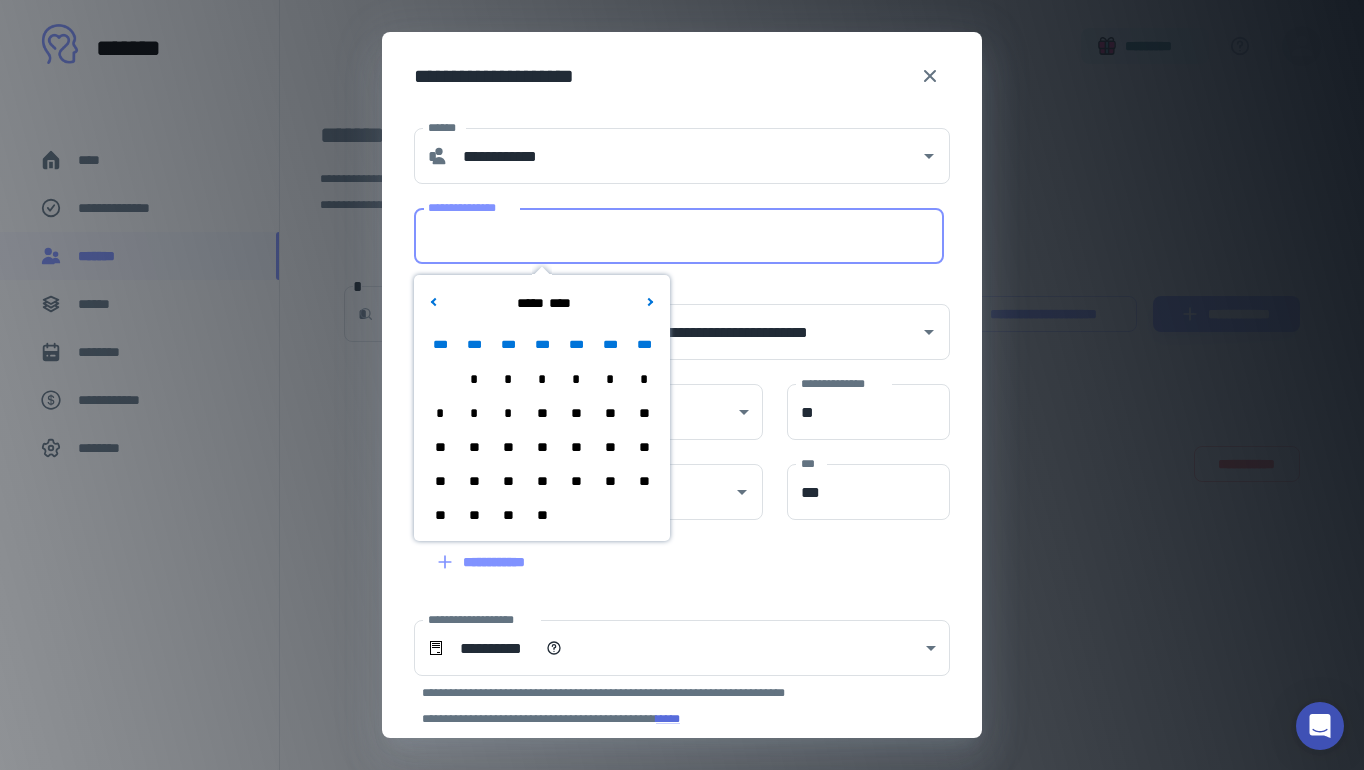 click on "*" at bounding box center [542, 379] 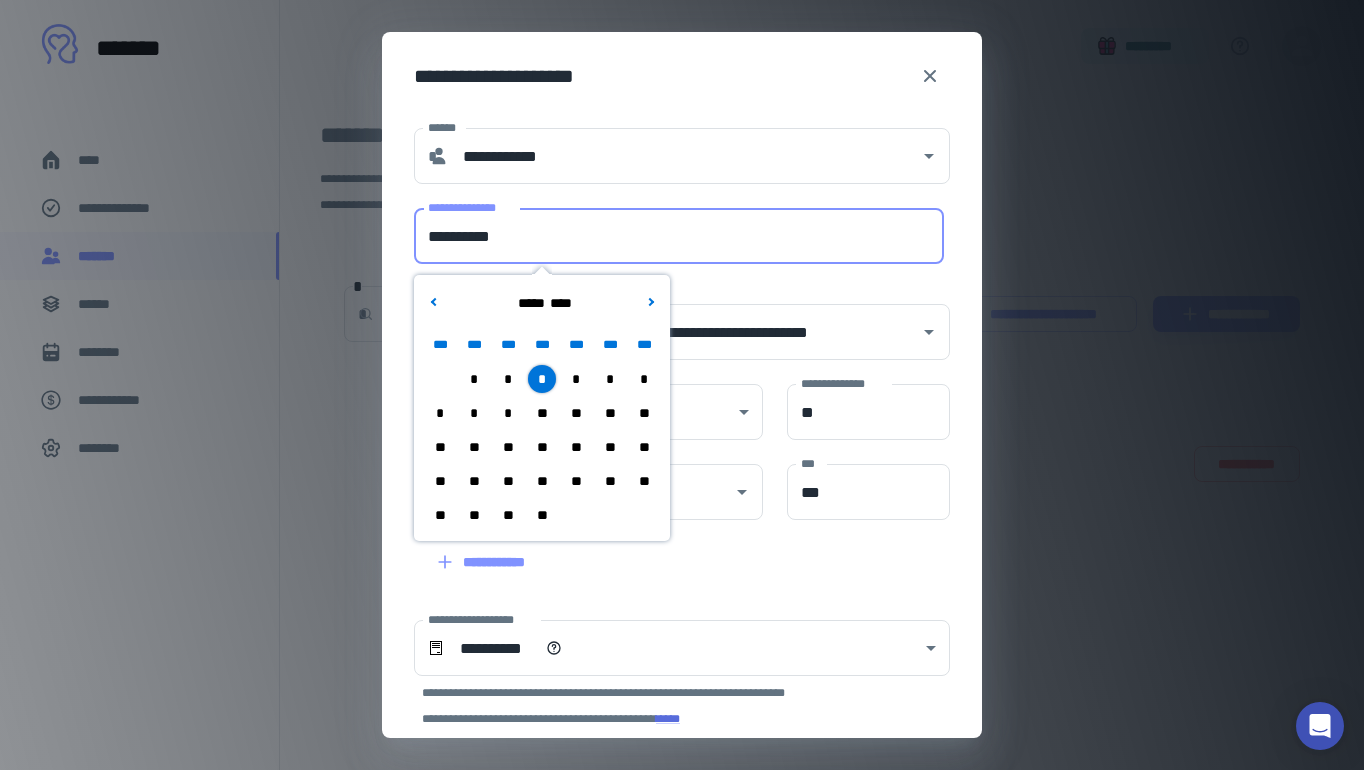 click on "**********" at bounding box center [679, 236] 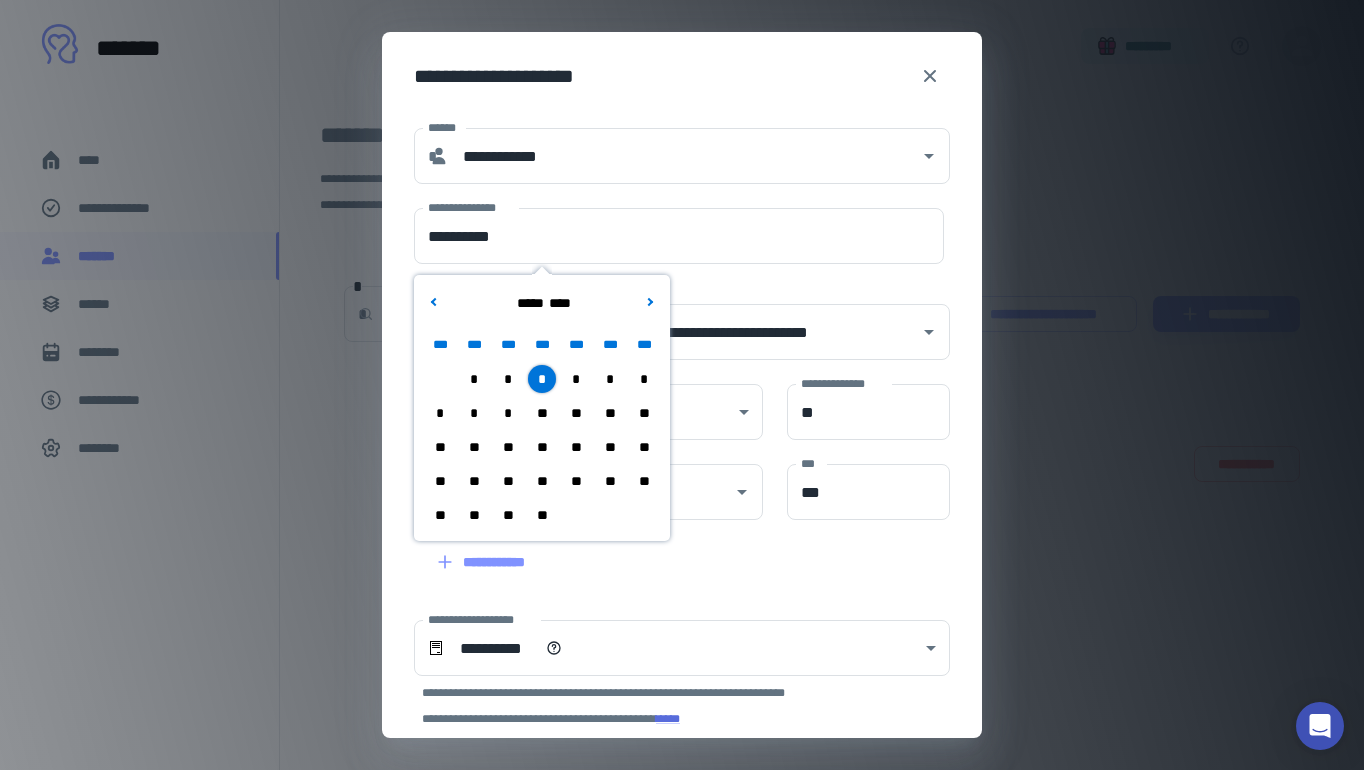 click on "**" at bounding box center [542, 447] 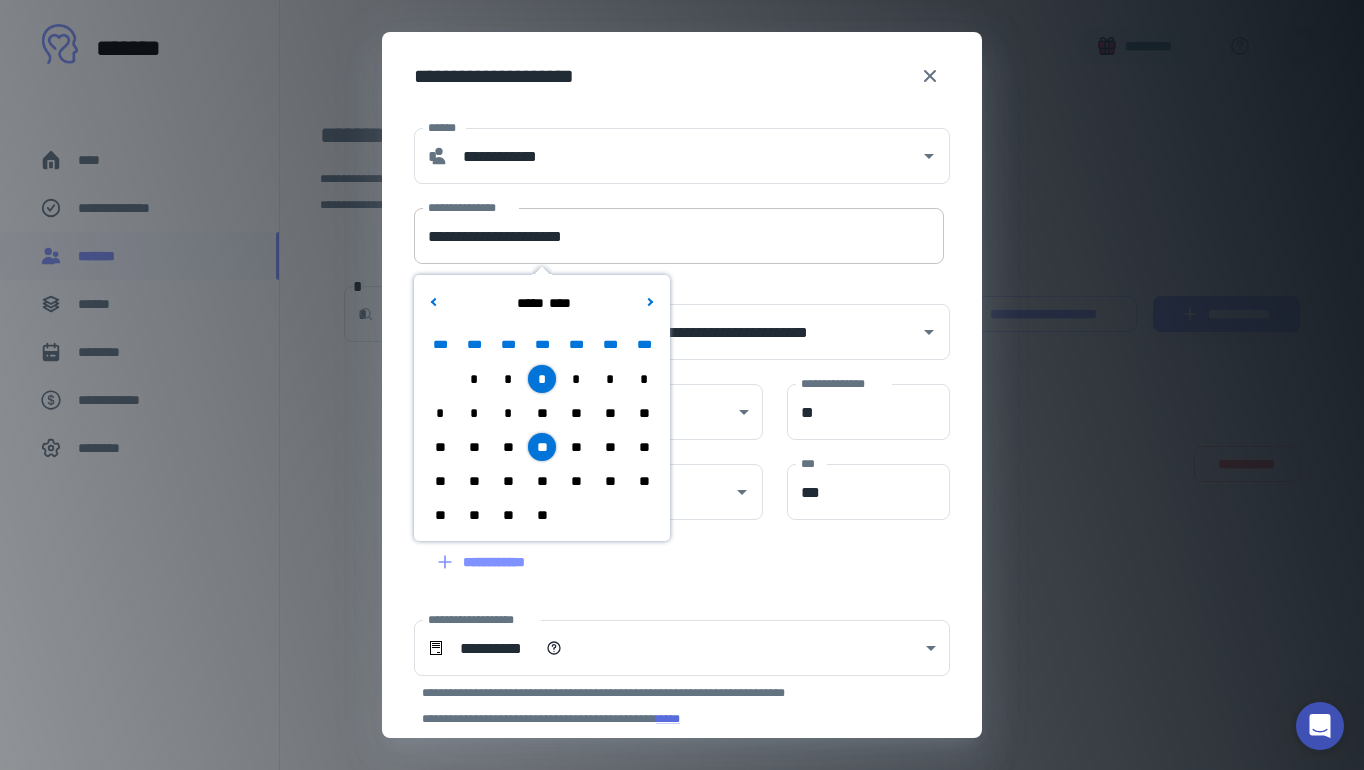 click on "**********" at bounding box center [679, 236] 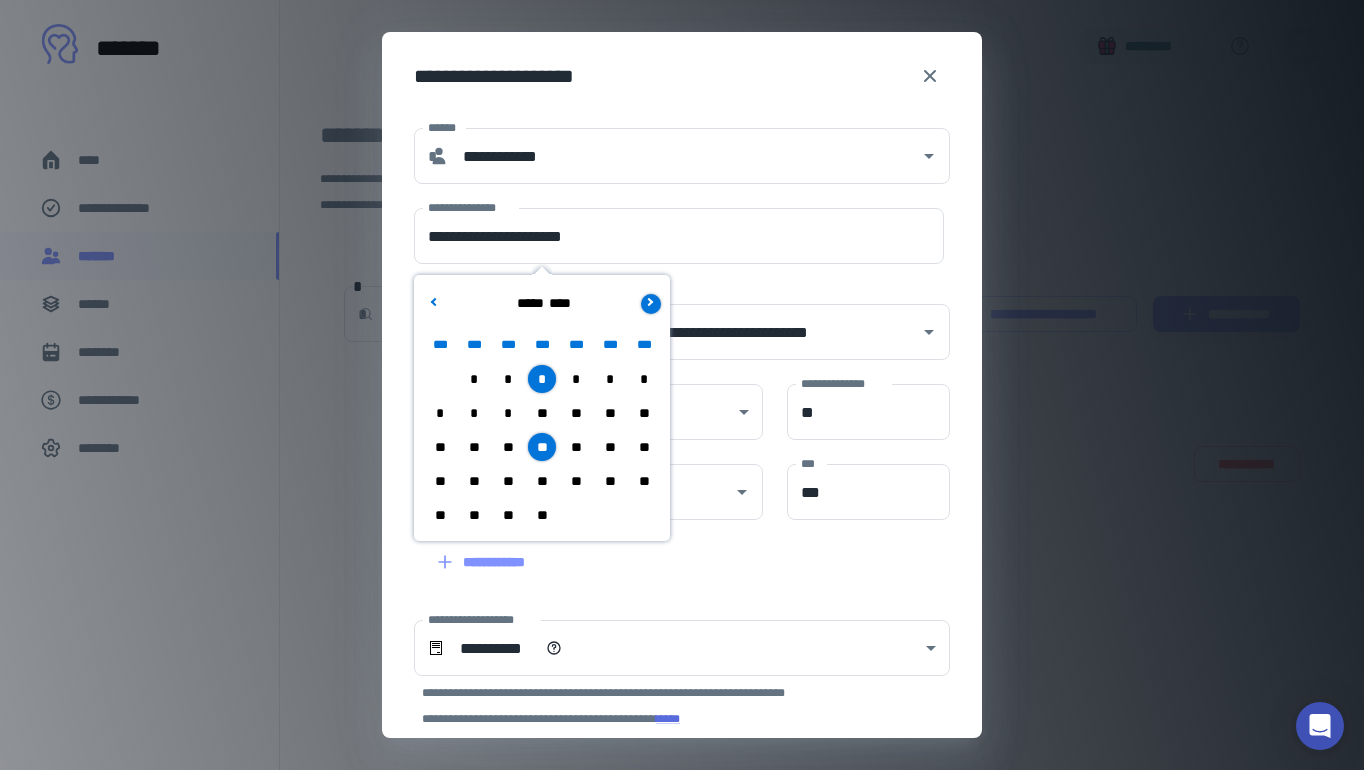 click at bounding box center [649, 301] 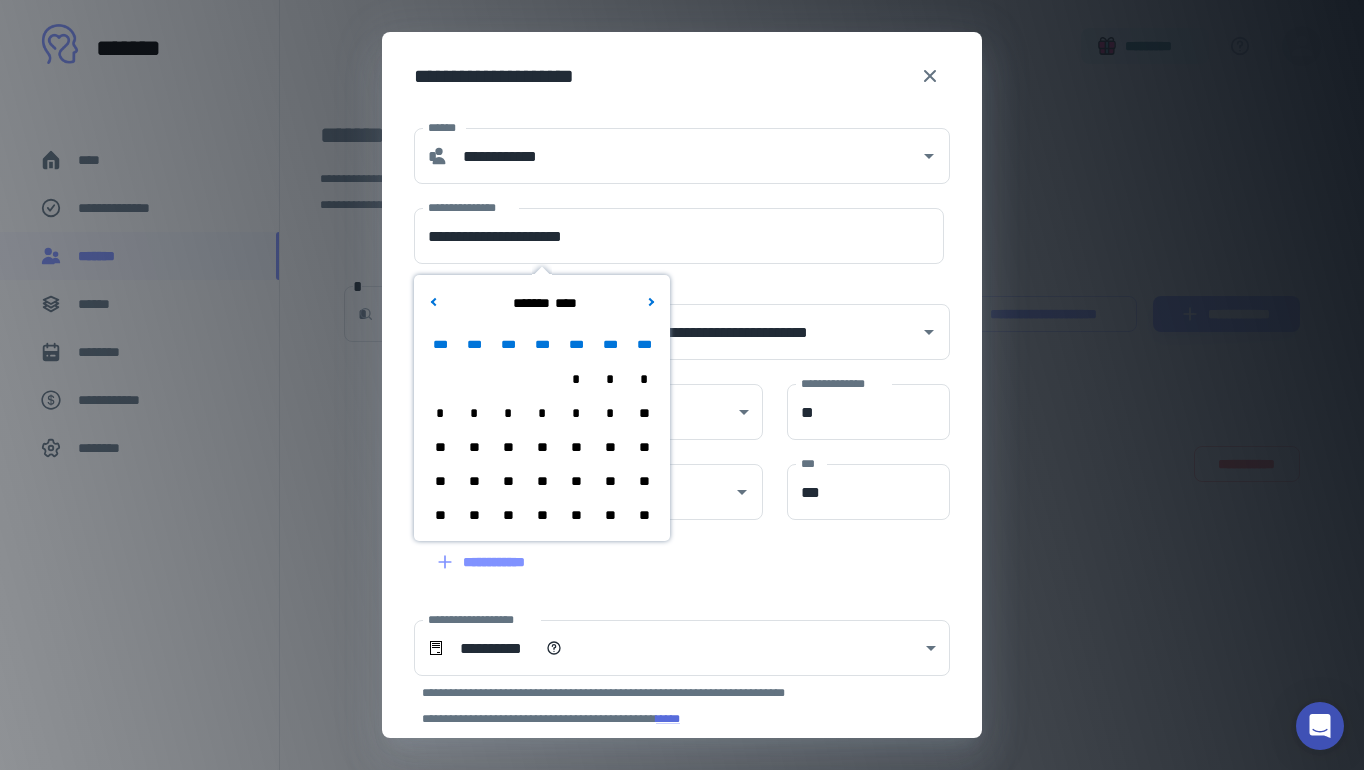 click on "**" at bounding box center [508, 481] 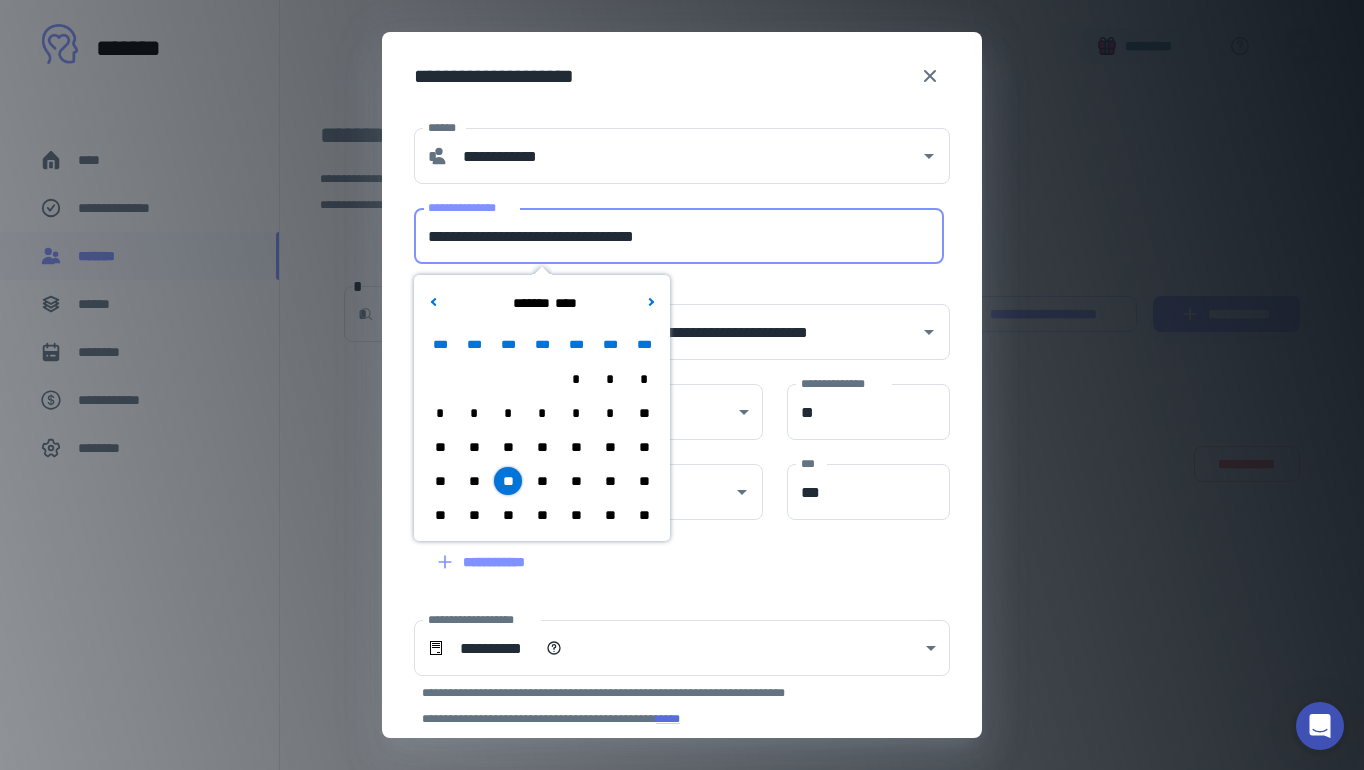 click on "**********" at bounding box center [679, 236] 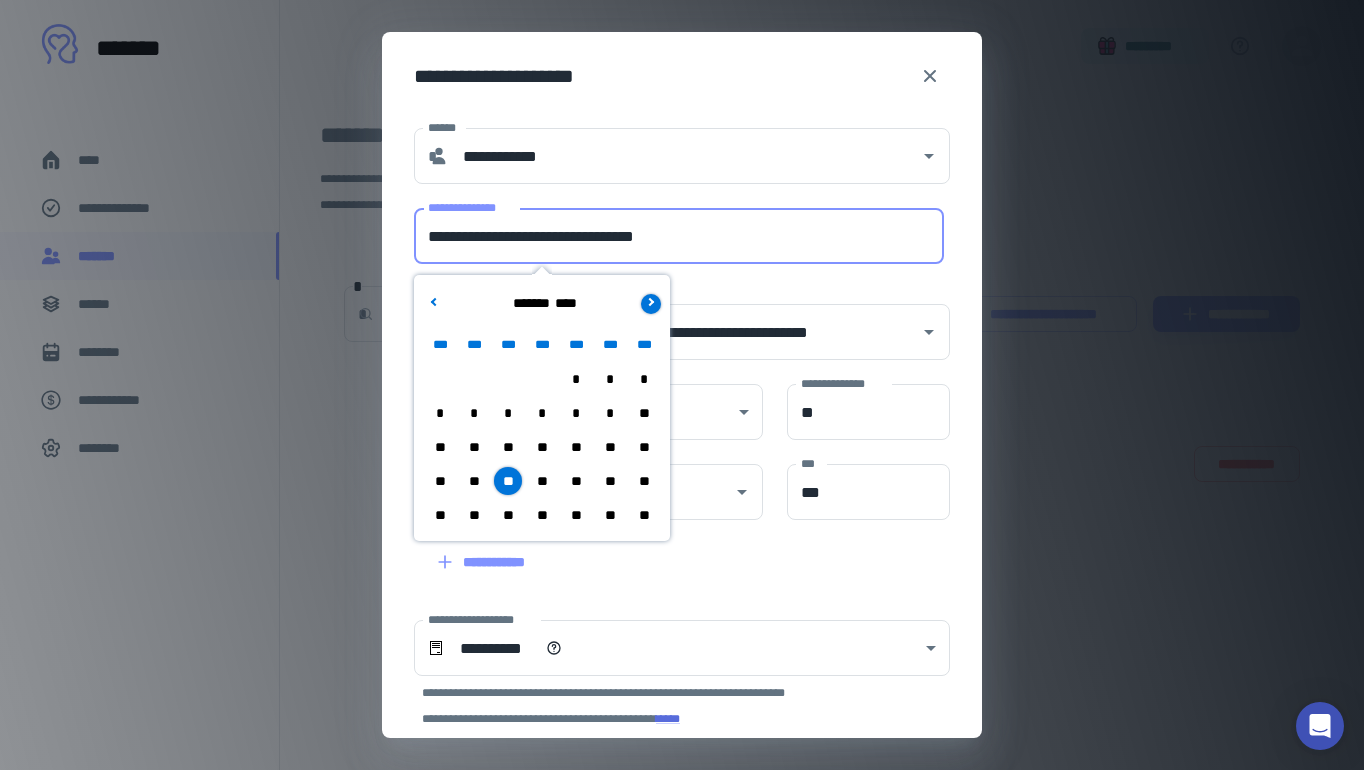 click at bounding box center [649, 301] 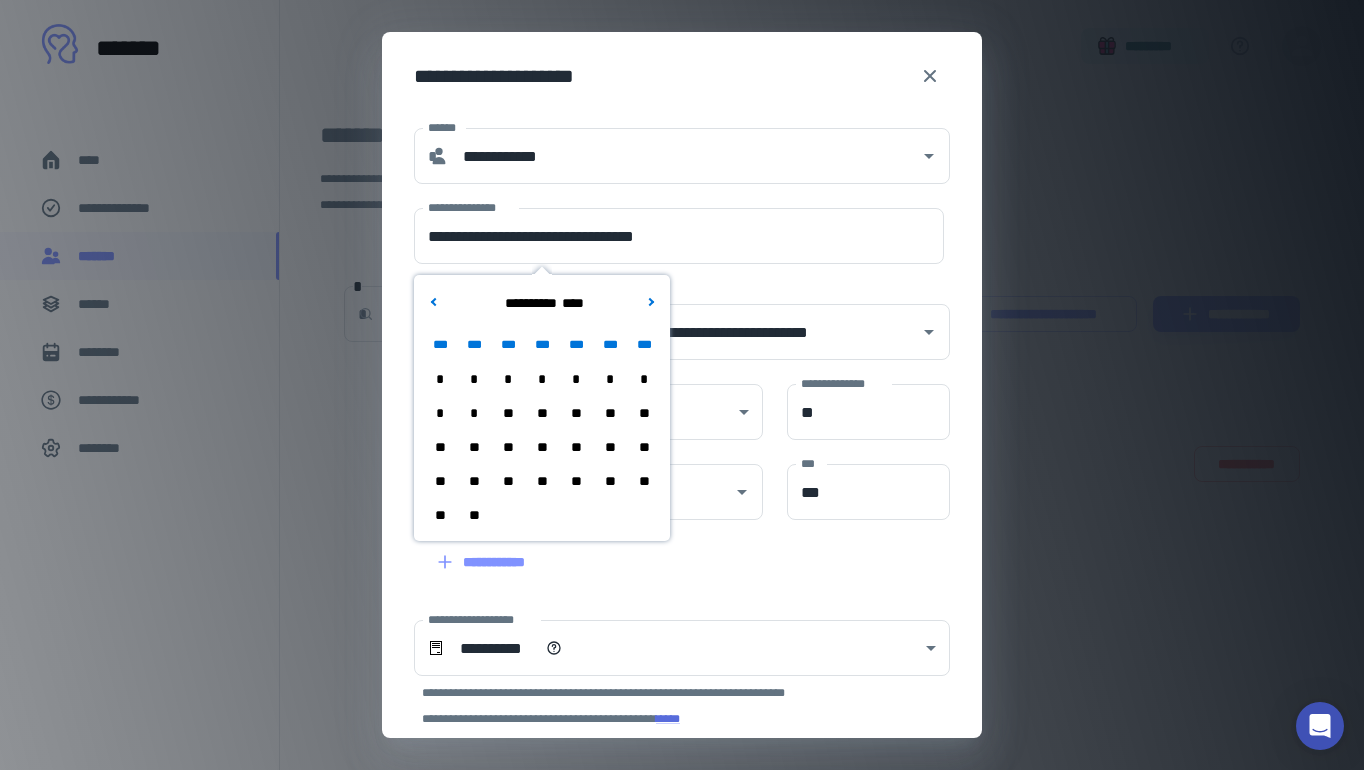 click on "*" at bounding box center (542, 379) 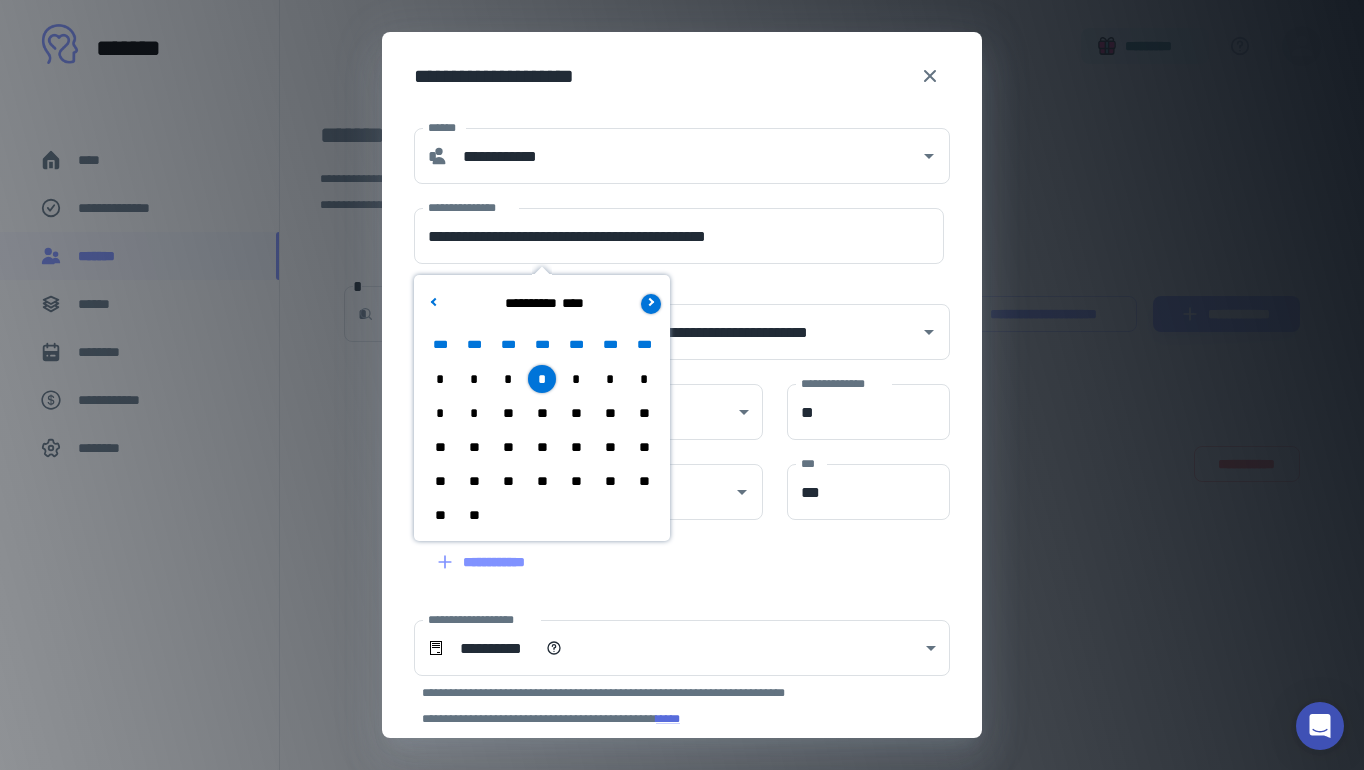 click at bounding box center [651, 304] 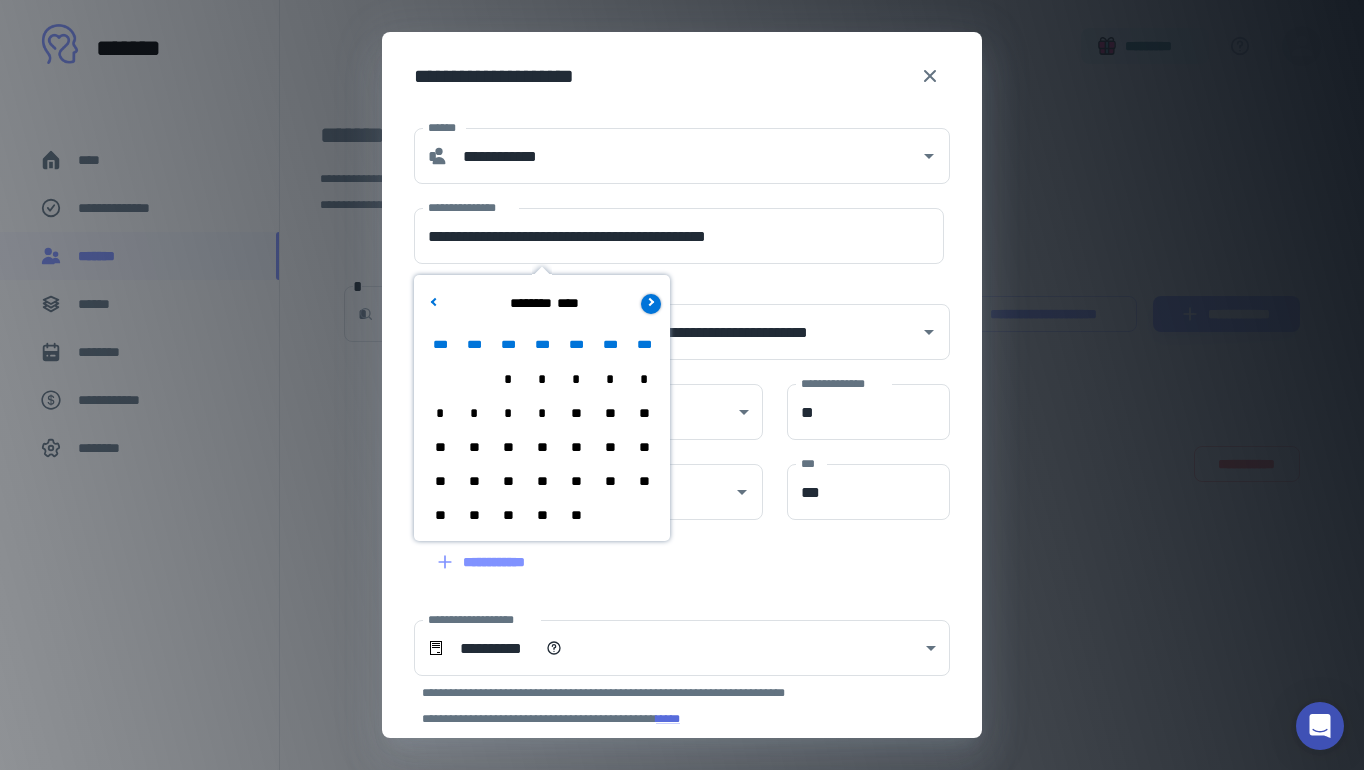 click at bounding box center (651, 304) 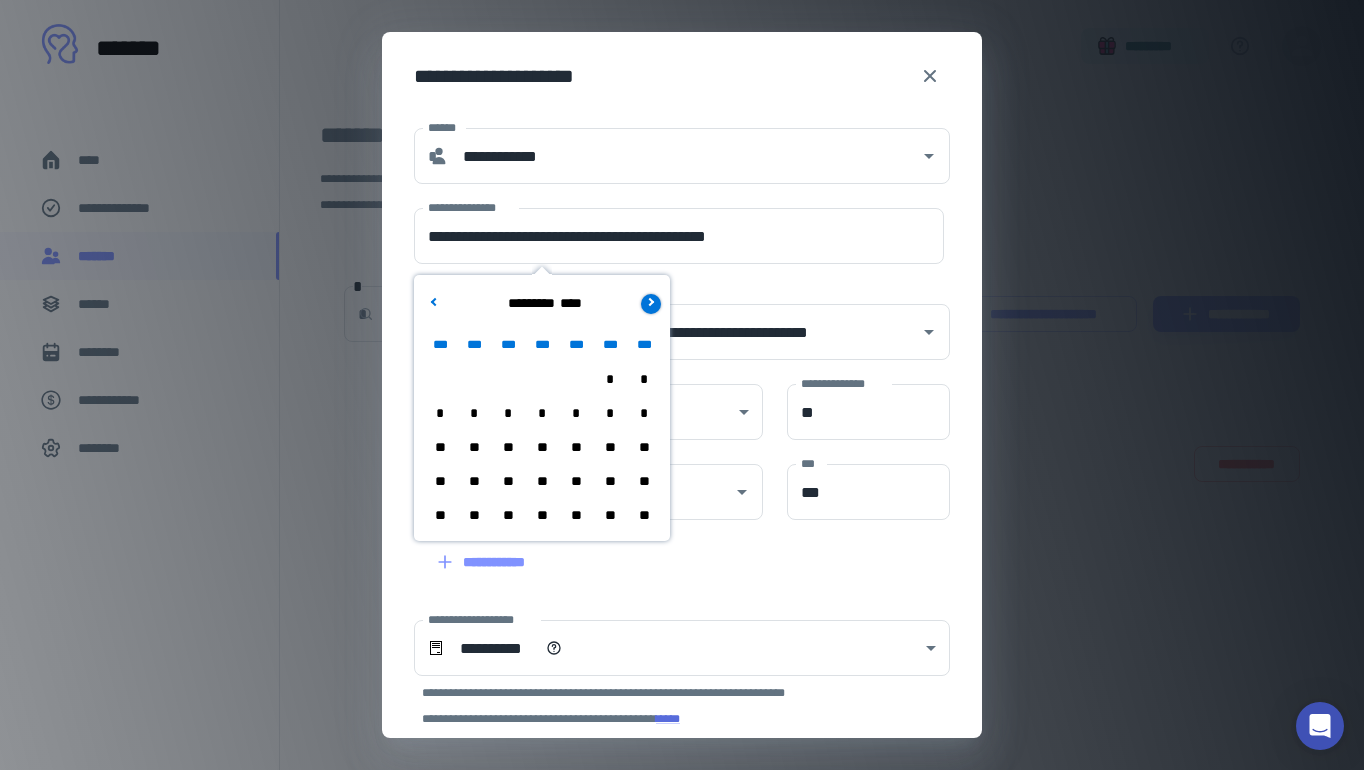 click at bounding box center [651, 304] 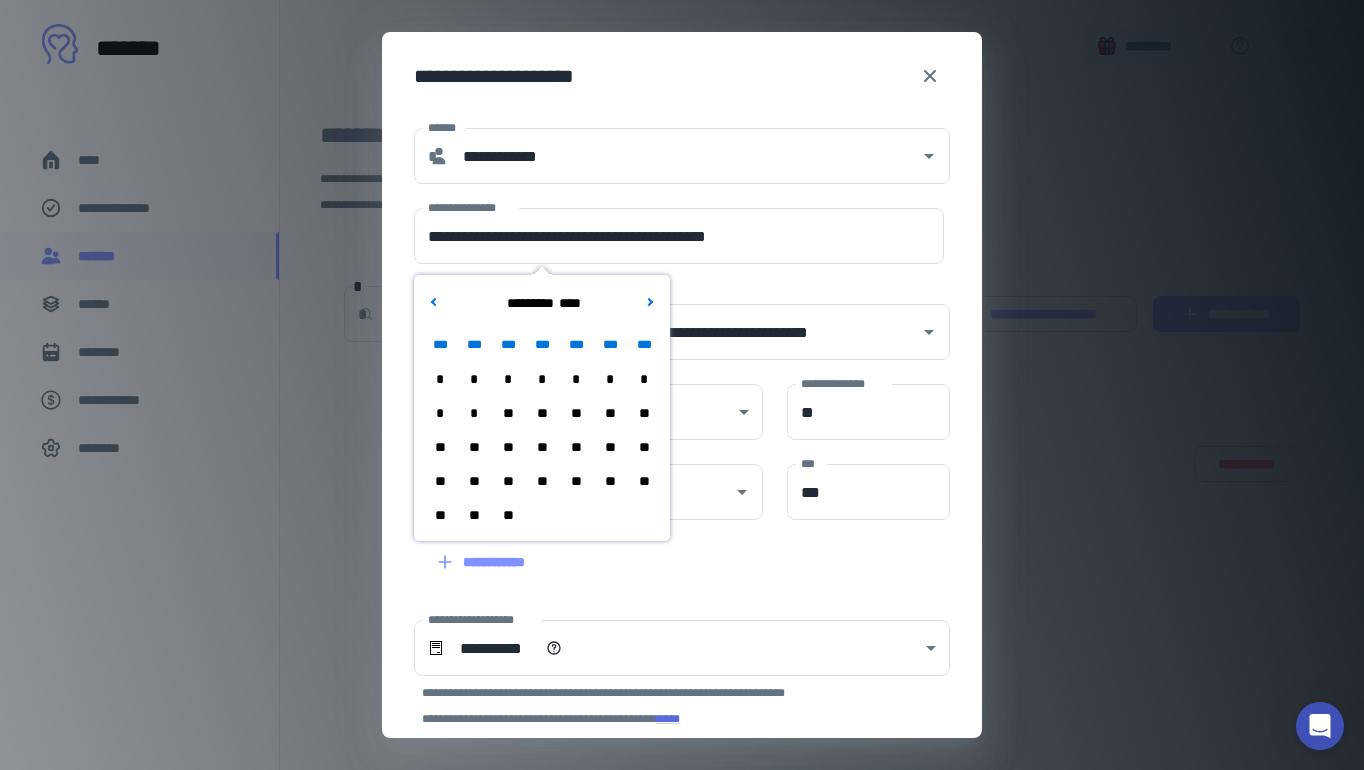 click on "*" at bounding box center (474, 379) 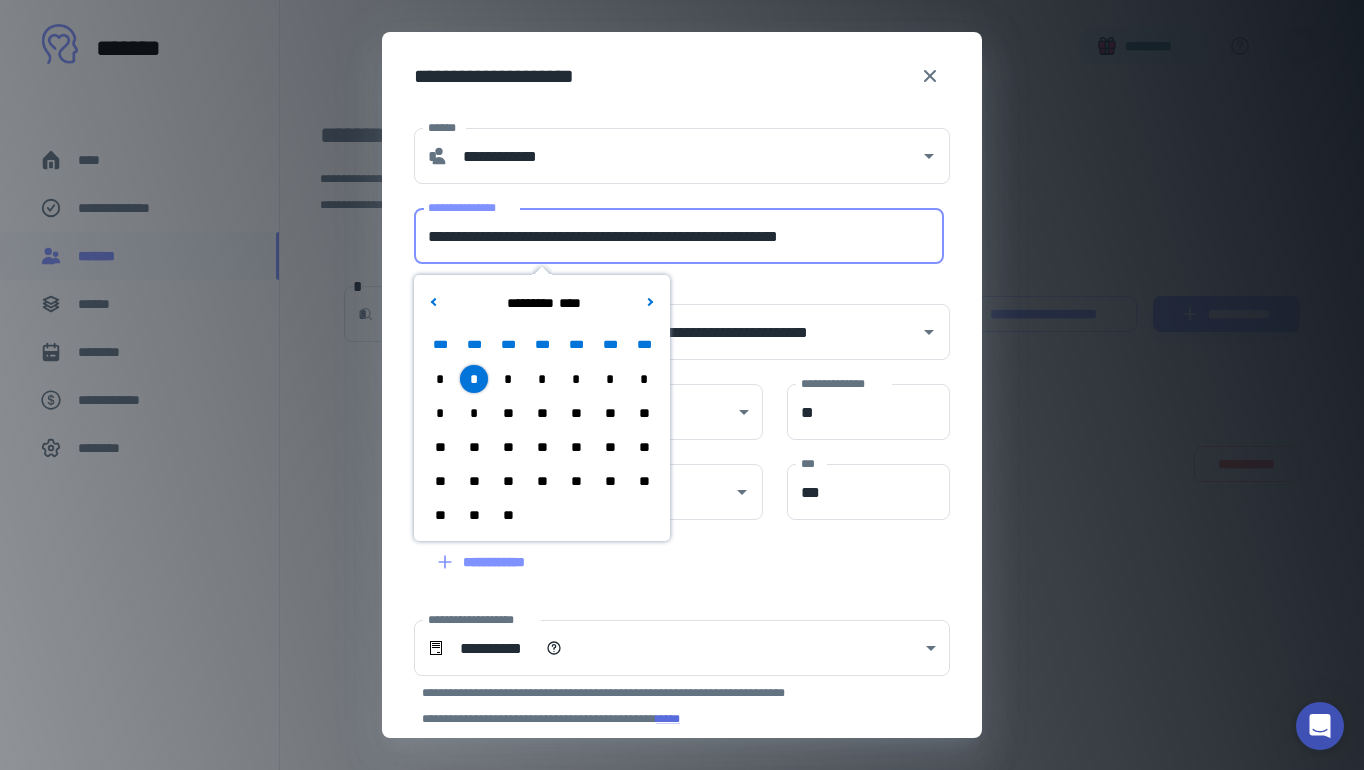 click on "**********" at bounding box center (679, 236) 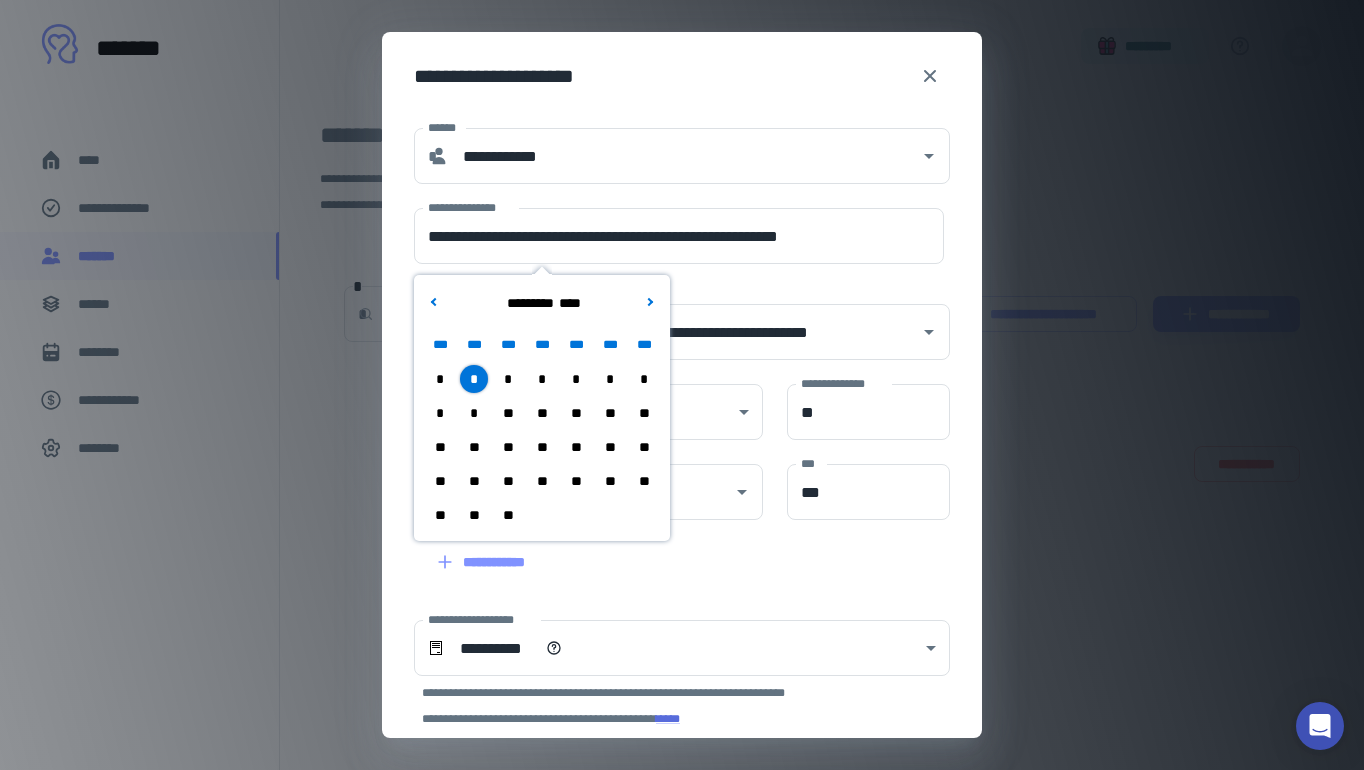 click on "**" at bounding box center [508, 447] 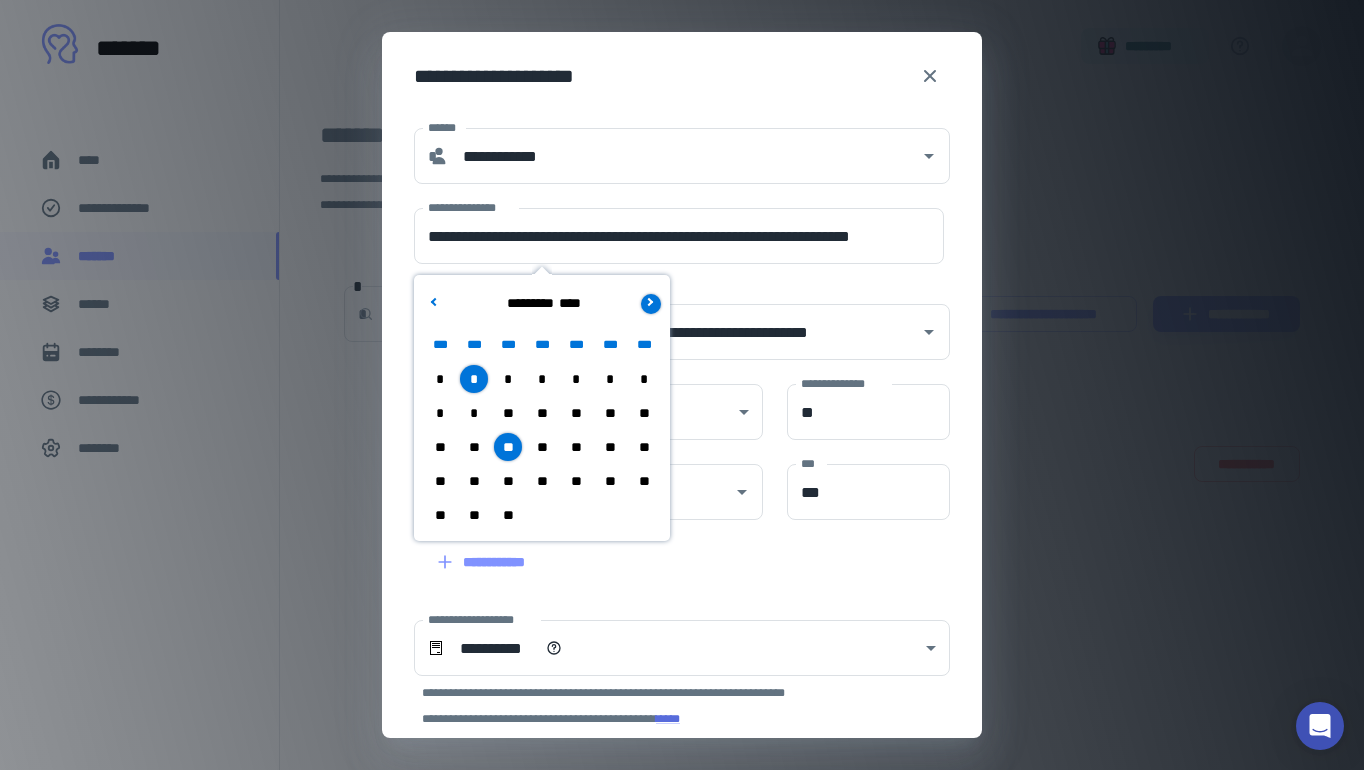 click at bounding box center [649, 301] 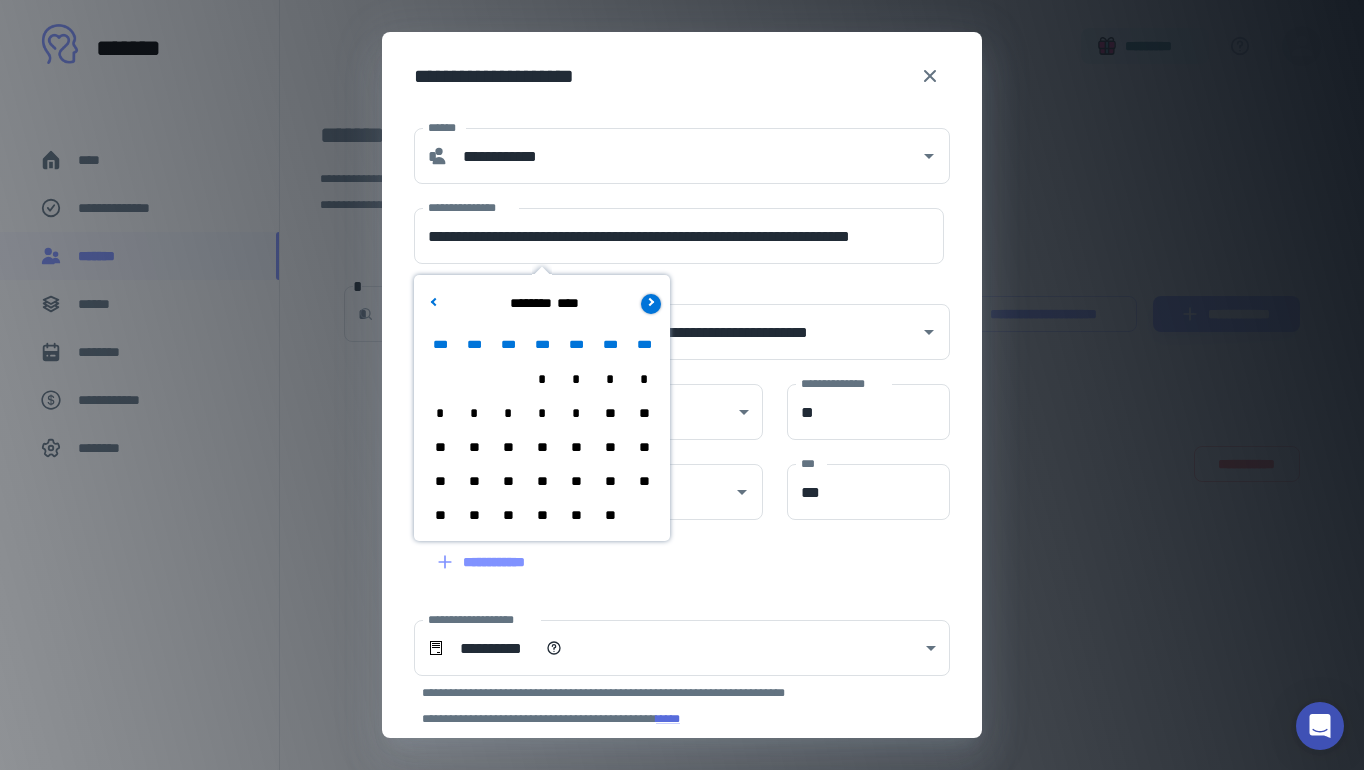 click at bounding box center (649, 301) 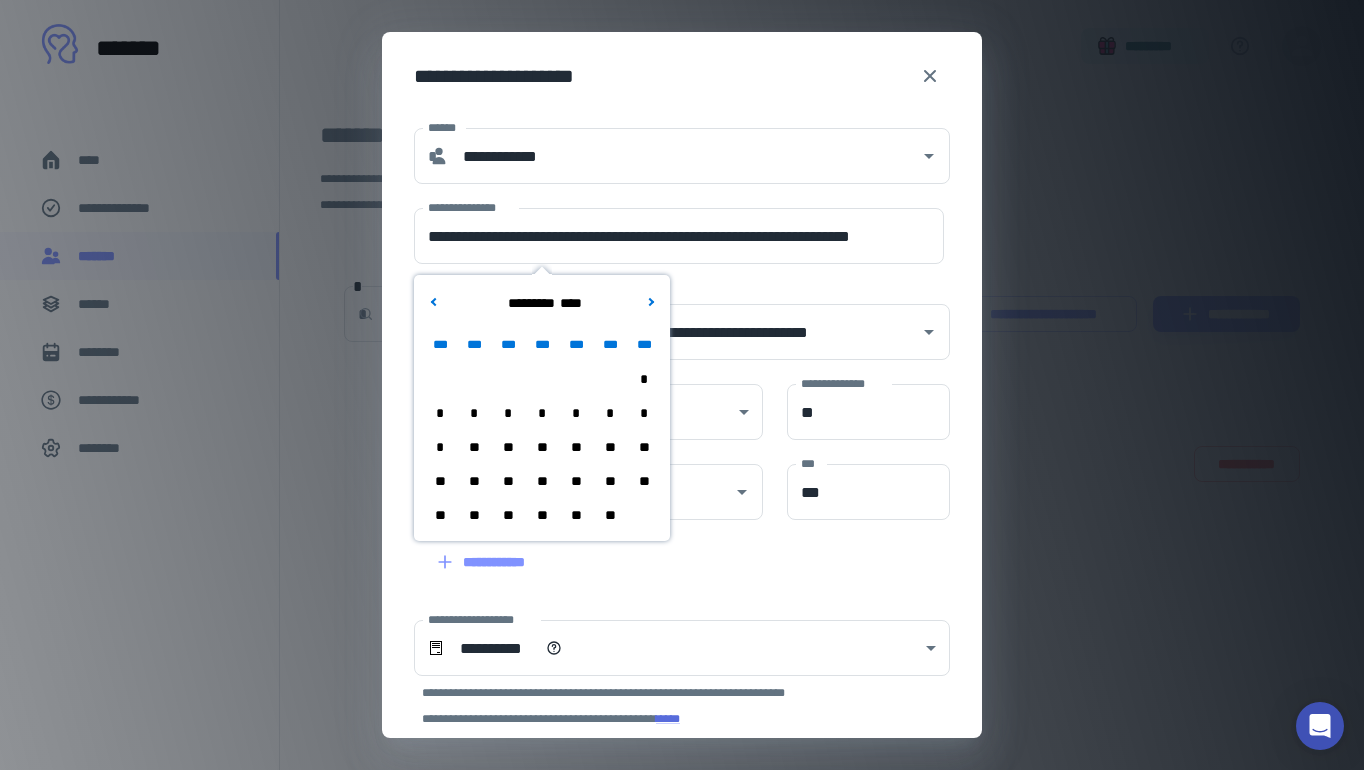 click on "*" at bounding box center [542, 413] 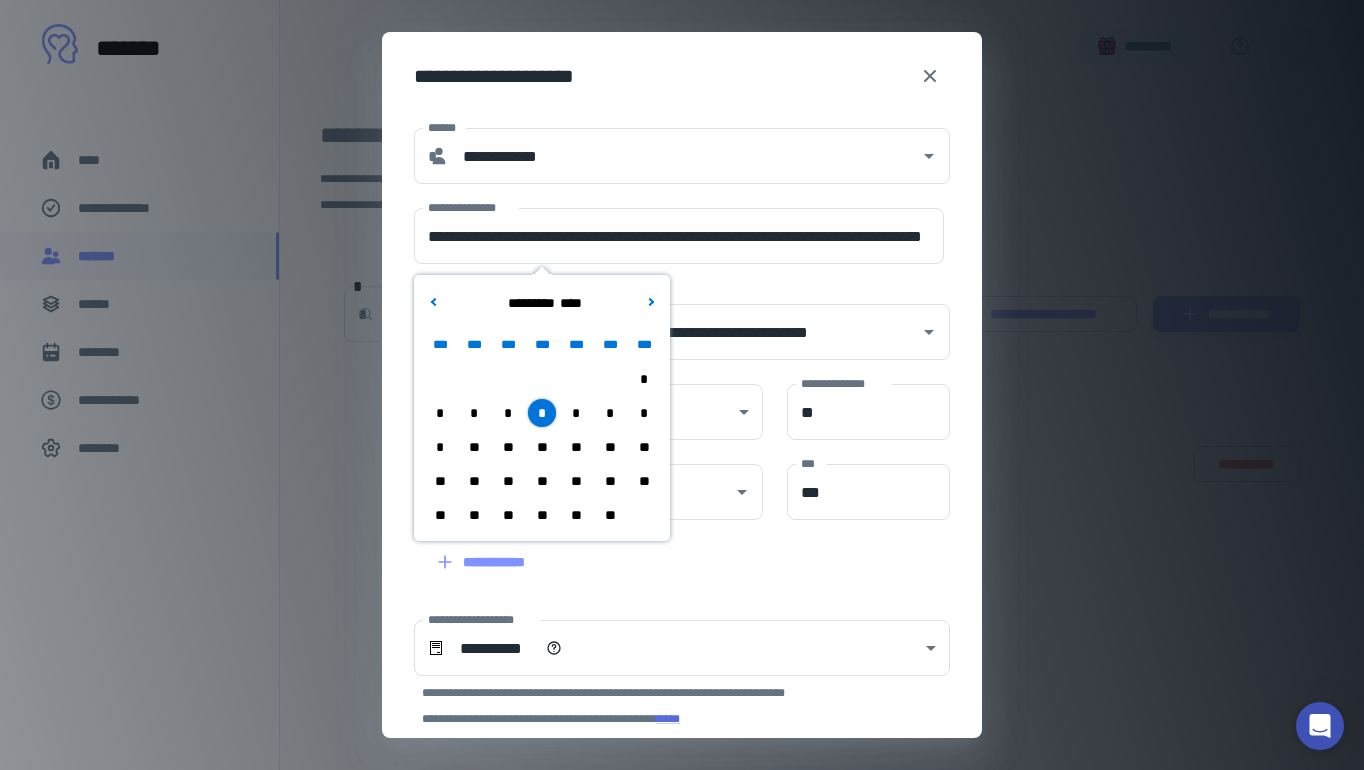 click on "**" at bounding box center [542, 515] 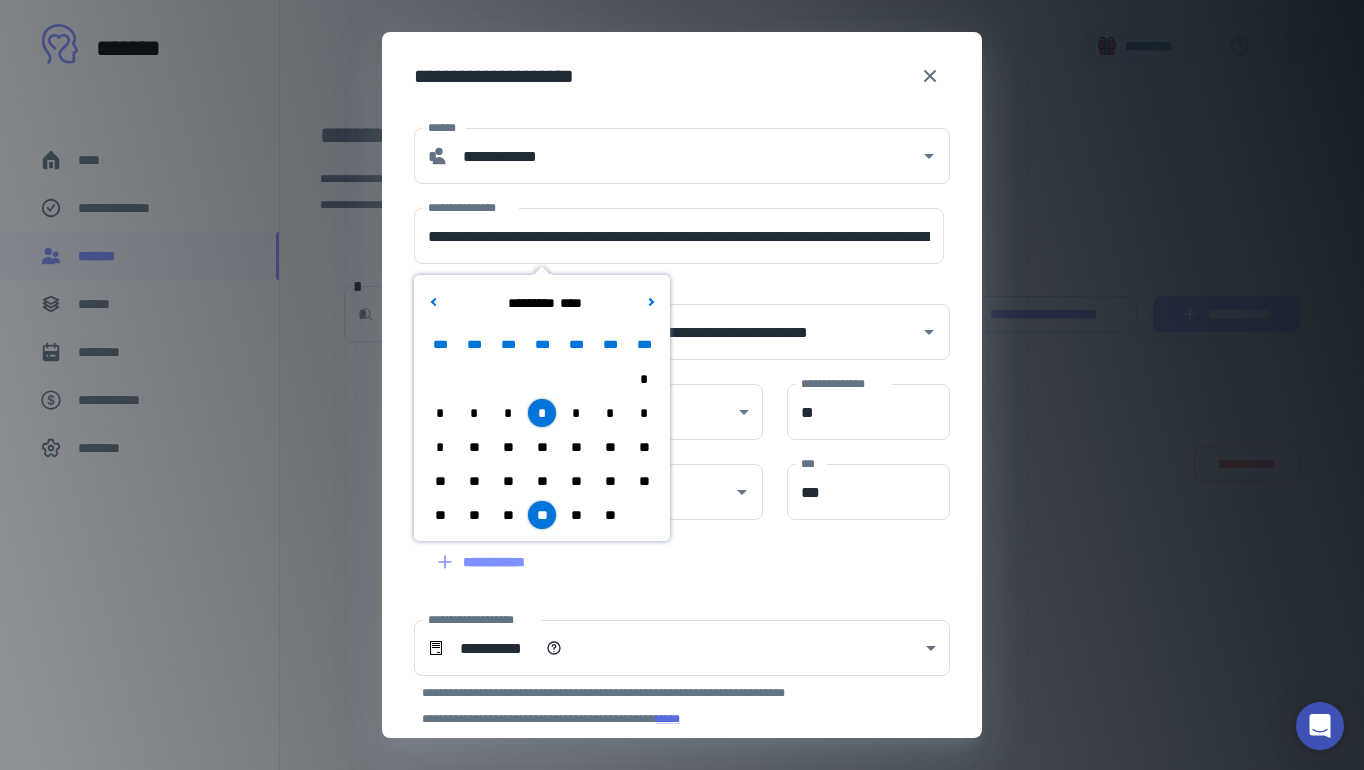 click on "**********" at bounding box center [670, 550] 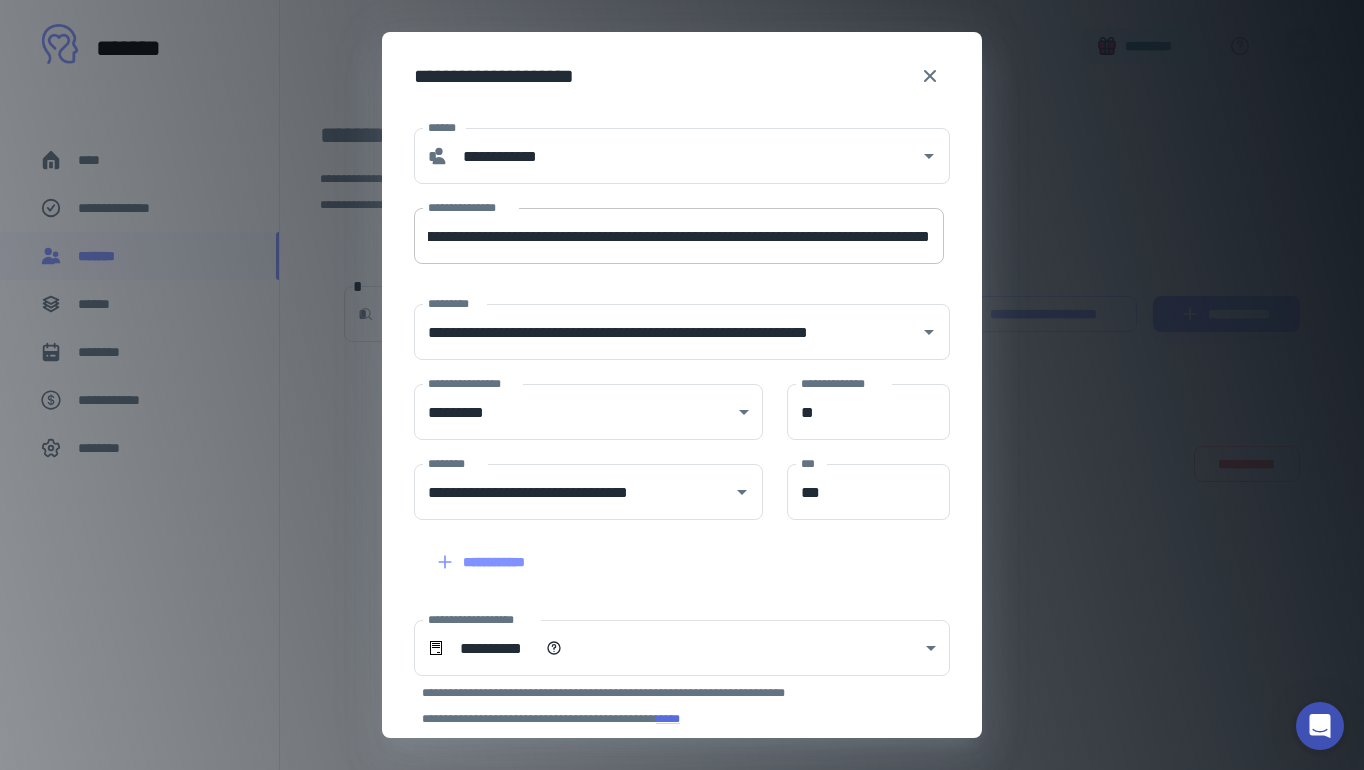 scroll, scrollTop: 0, scrollLeft: 251, axis: horizontal 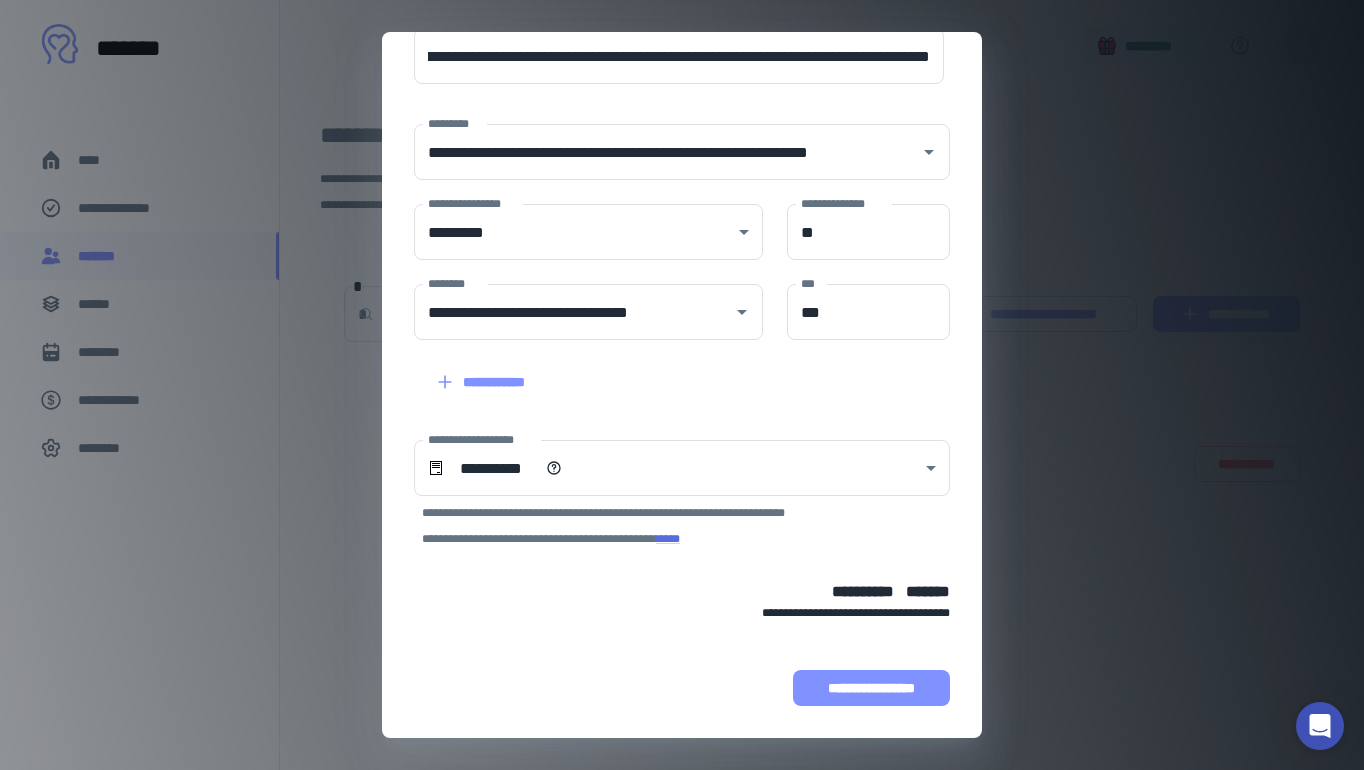 click on "**********" at bounding box center [871, 688] 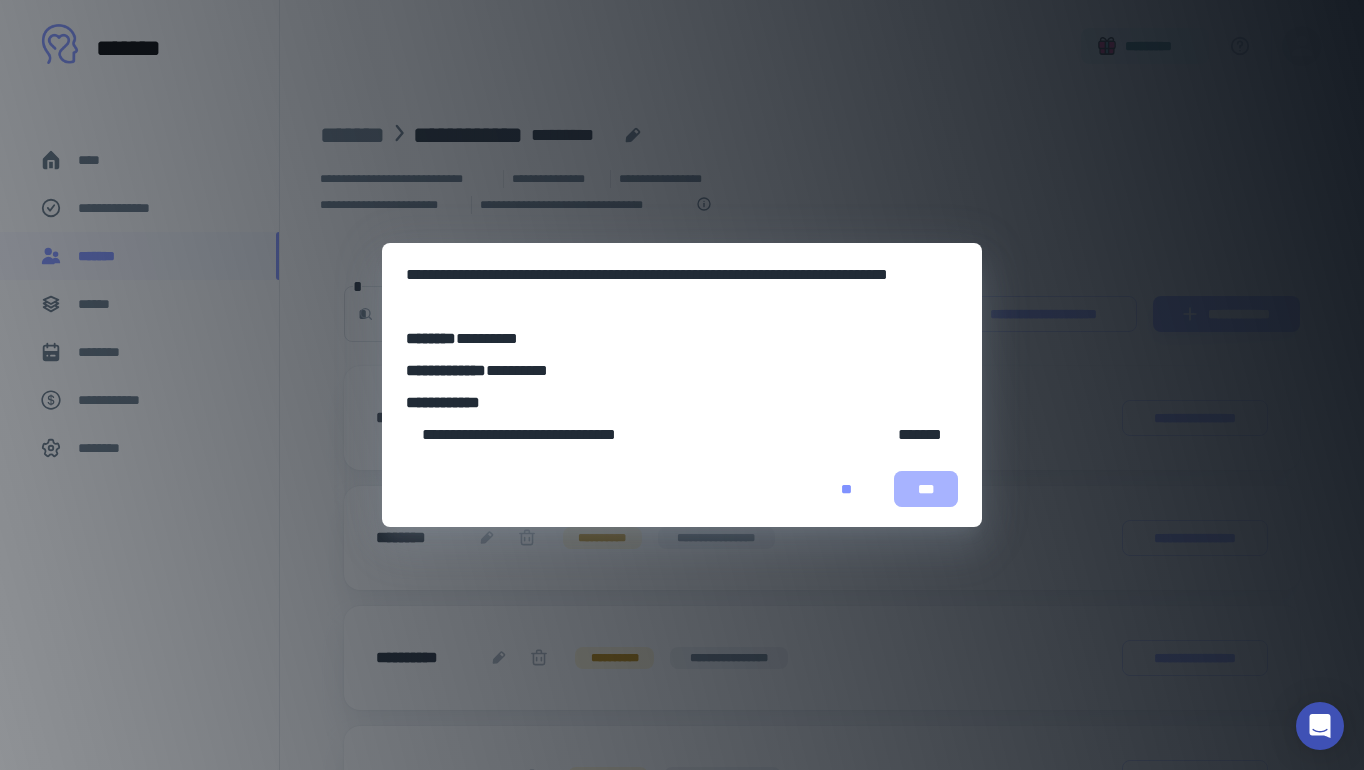 click on "***" at bounding box center (926, 489) 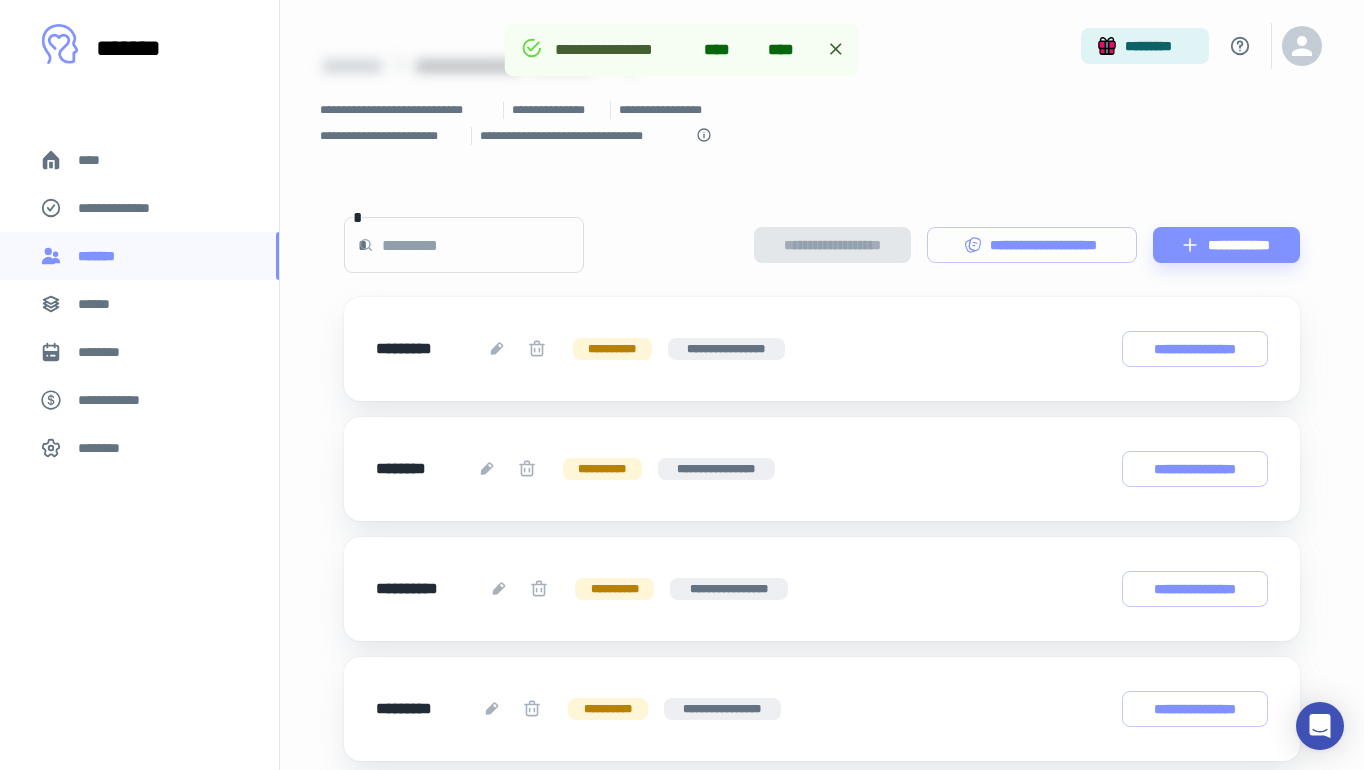 scroll, scrollTop: 0, scrollLeft: 0, axis: both 